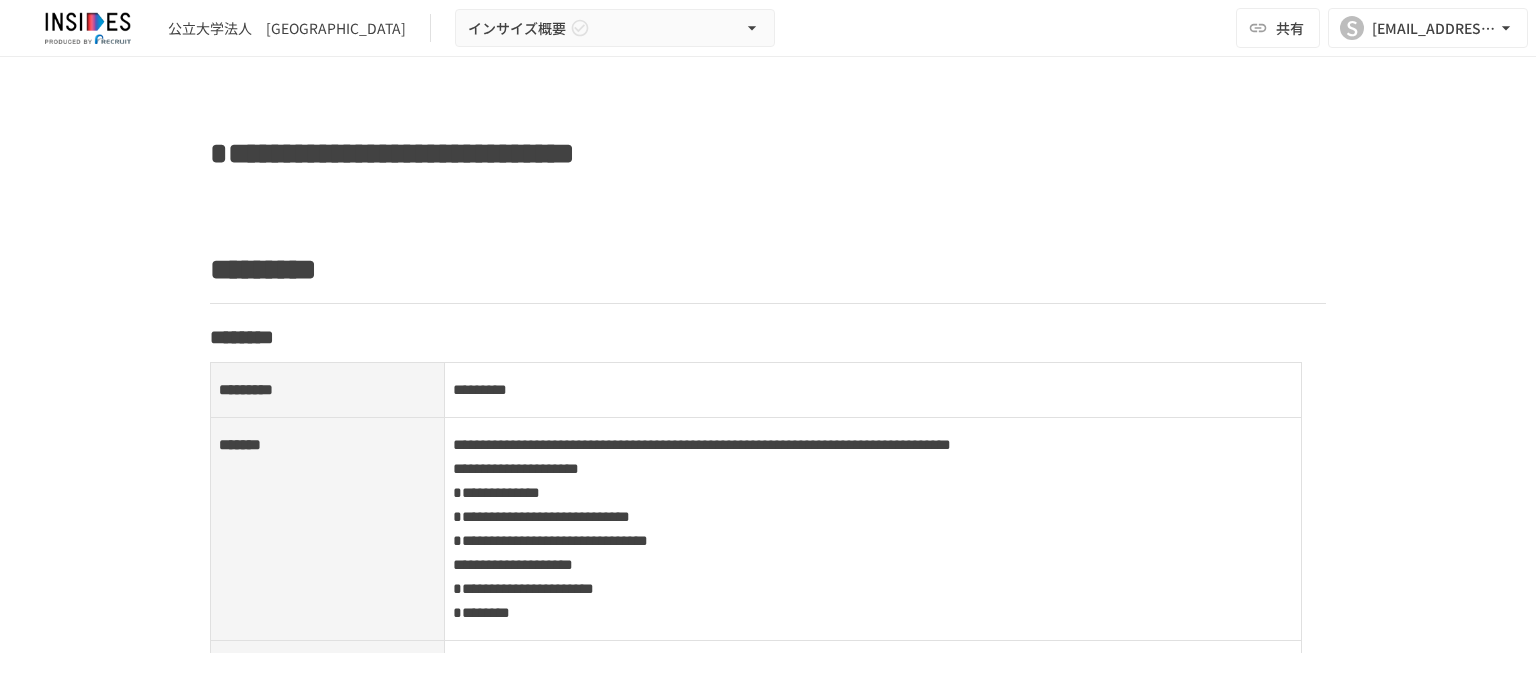 scroll, scrollTop: 0, scrollLeft: 0, axis: both 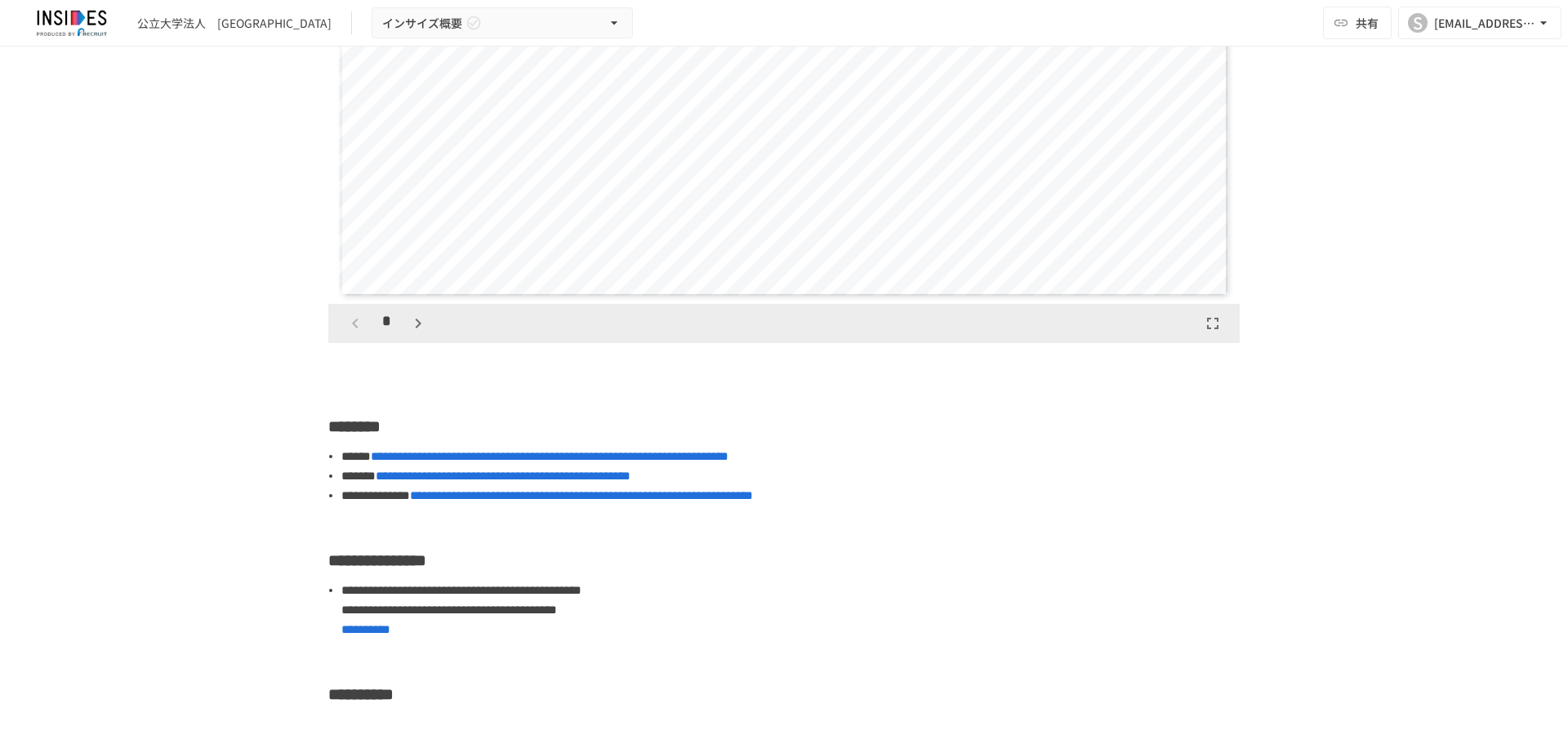 click on "**********" at bounding box center (784, 378) 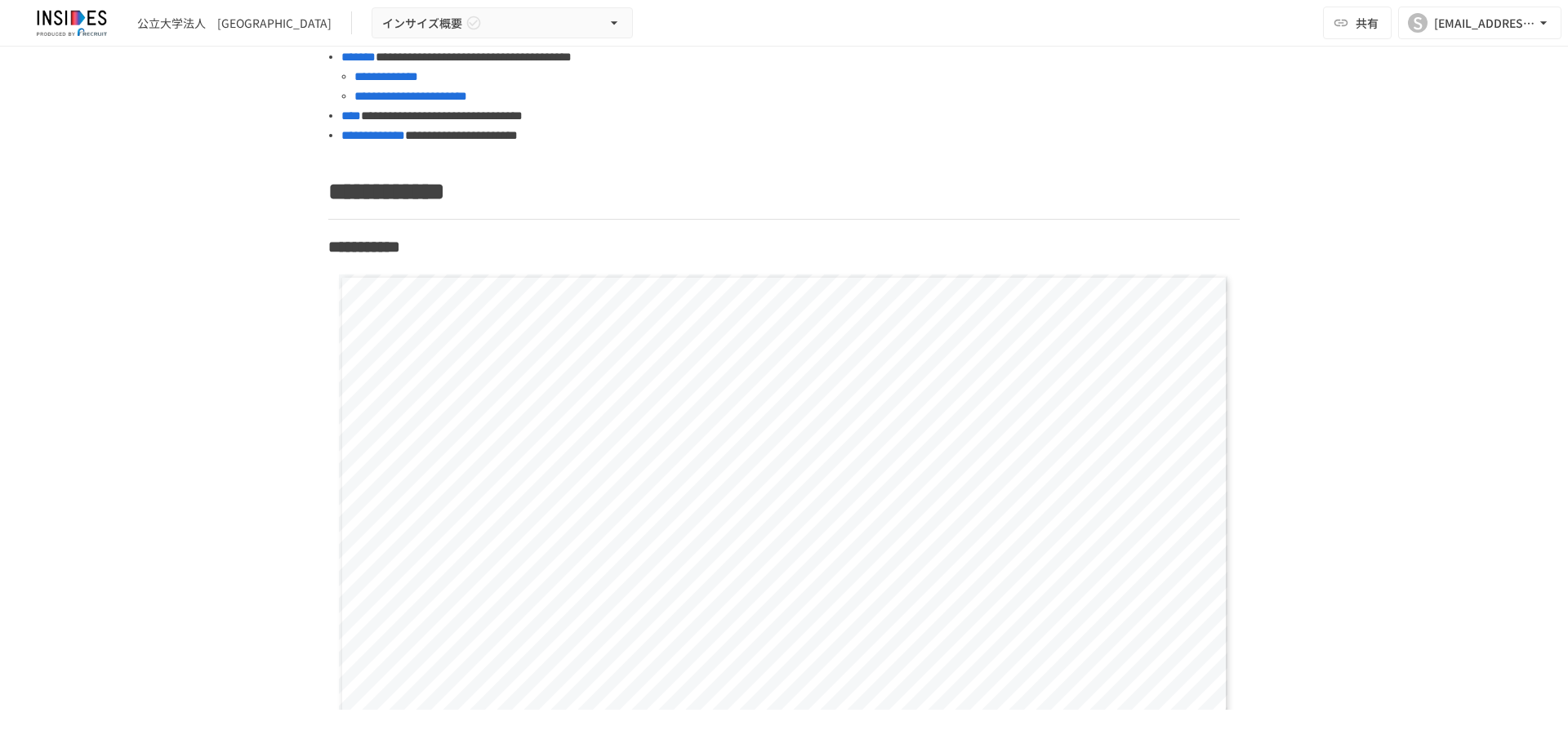 scroll, scrollTop: 2716, scrollLeft: 0, axis: vertical 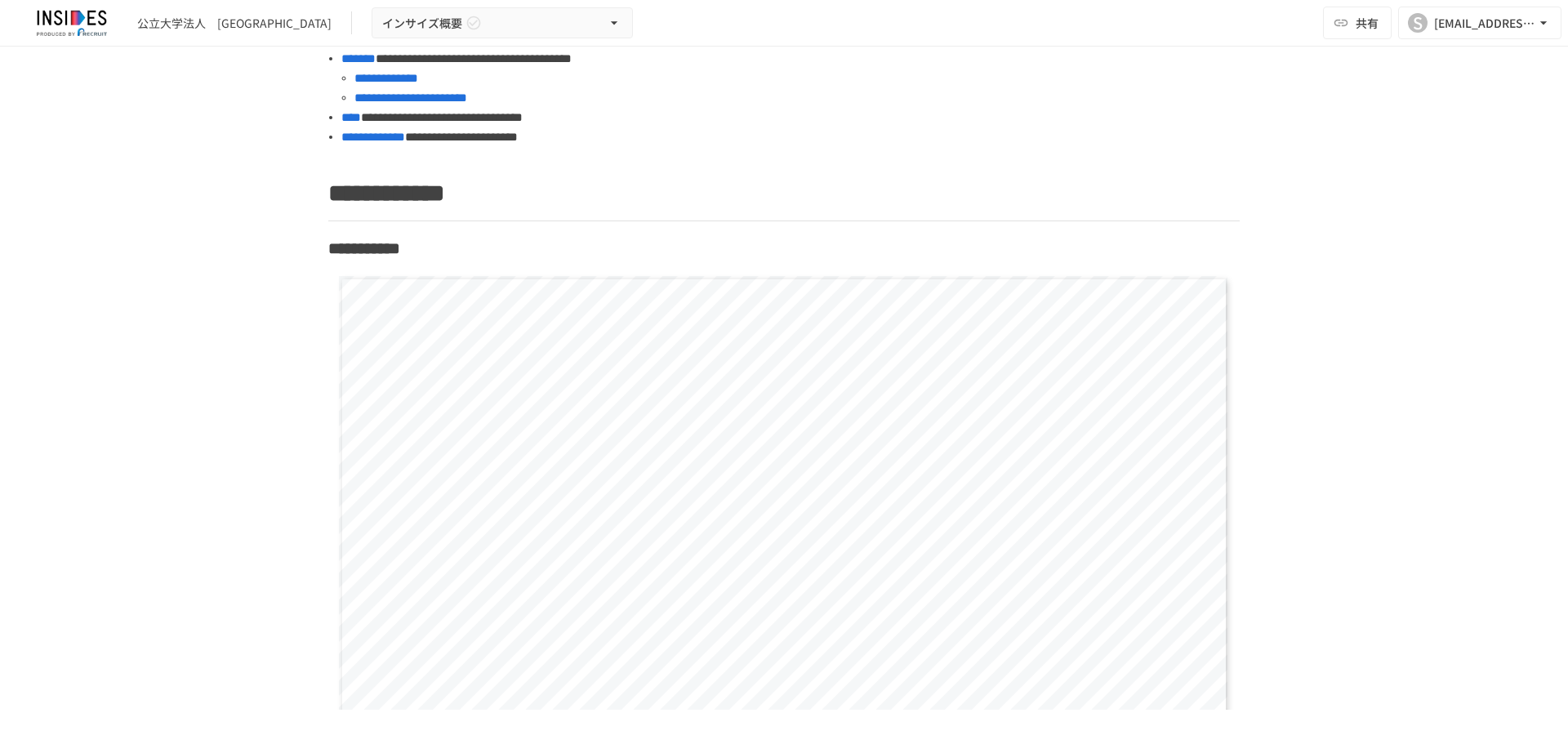 click on "******** **" at bounding box center [783, 584] 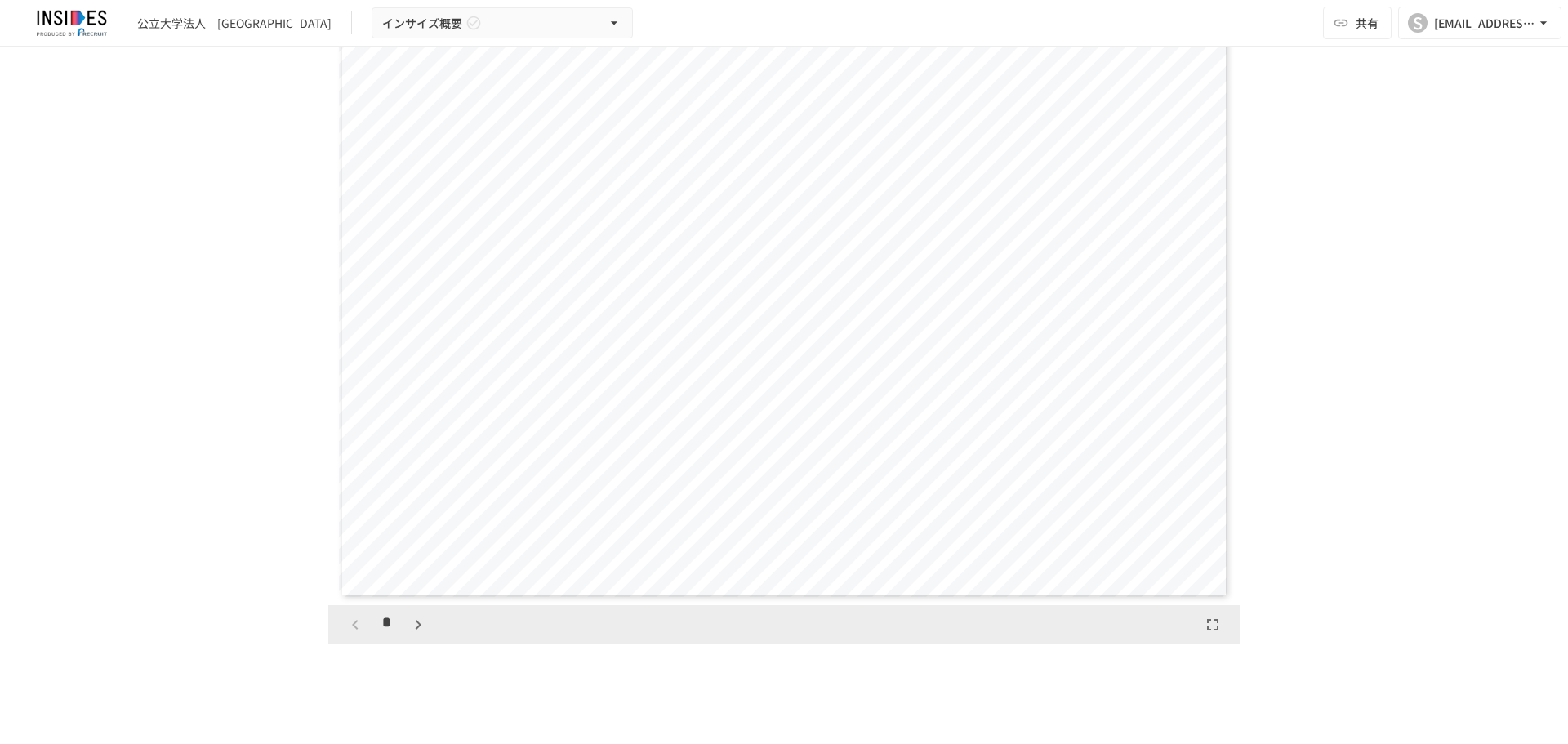 scroll, scrollTop: 3043, scrollLeft: 0, axis: vertical 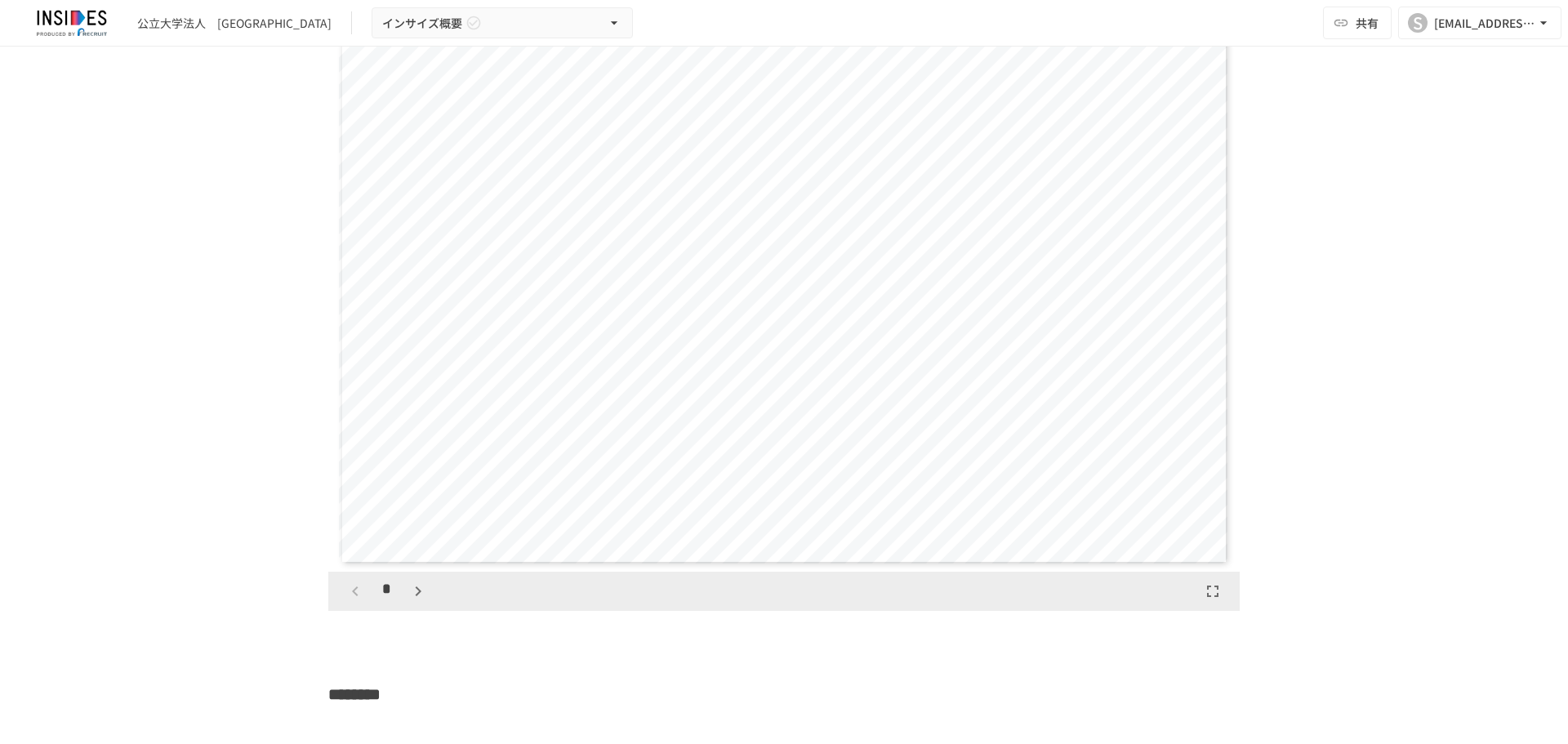 click on "******** **" at bounding box center (783, 257) 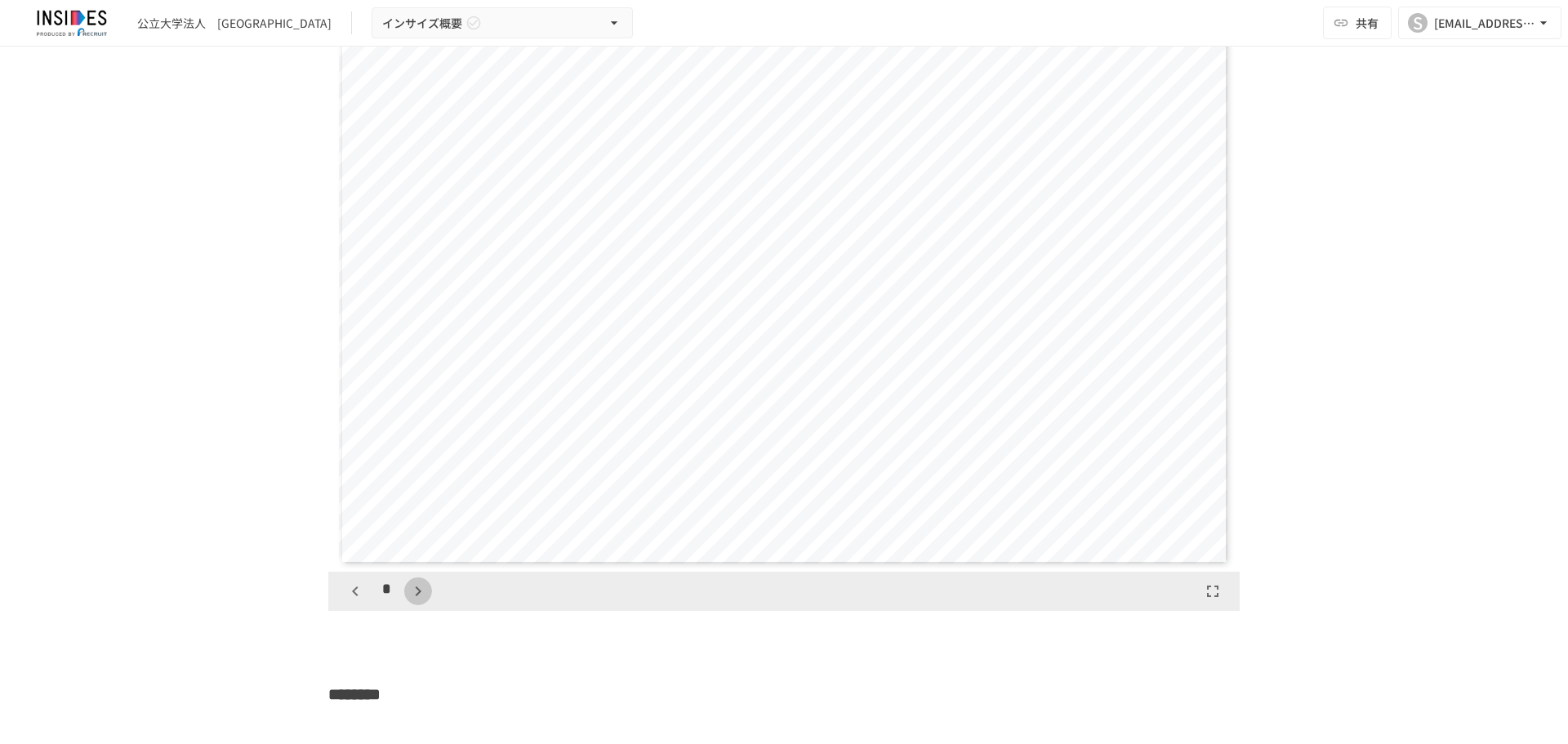 click 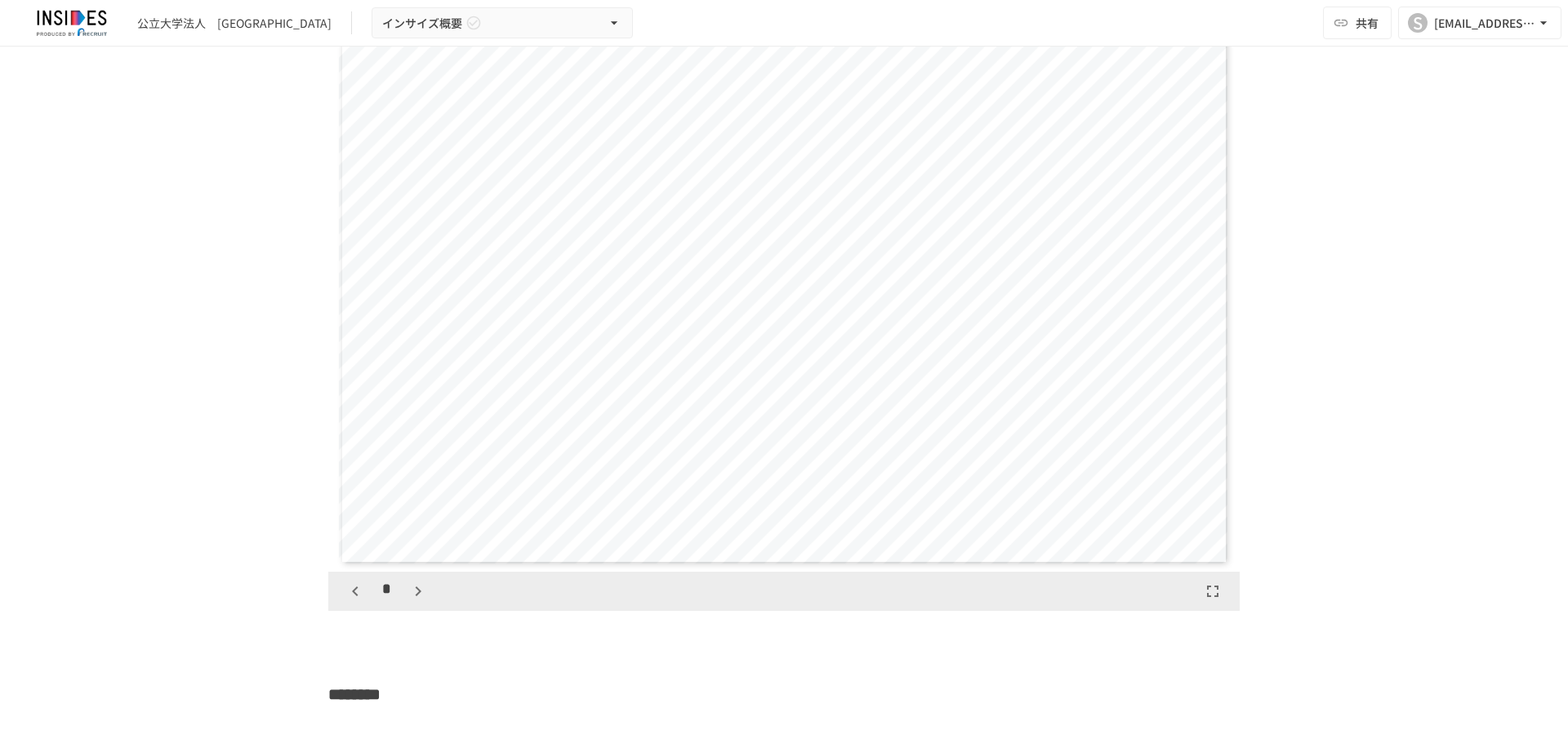 click 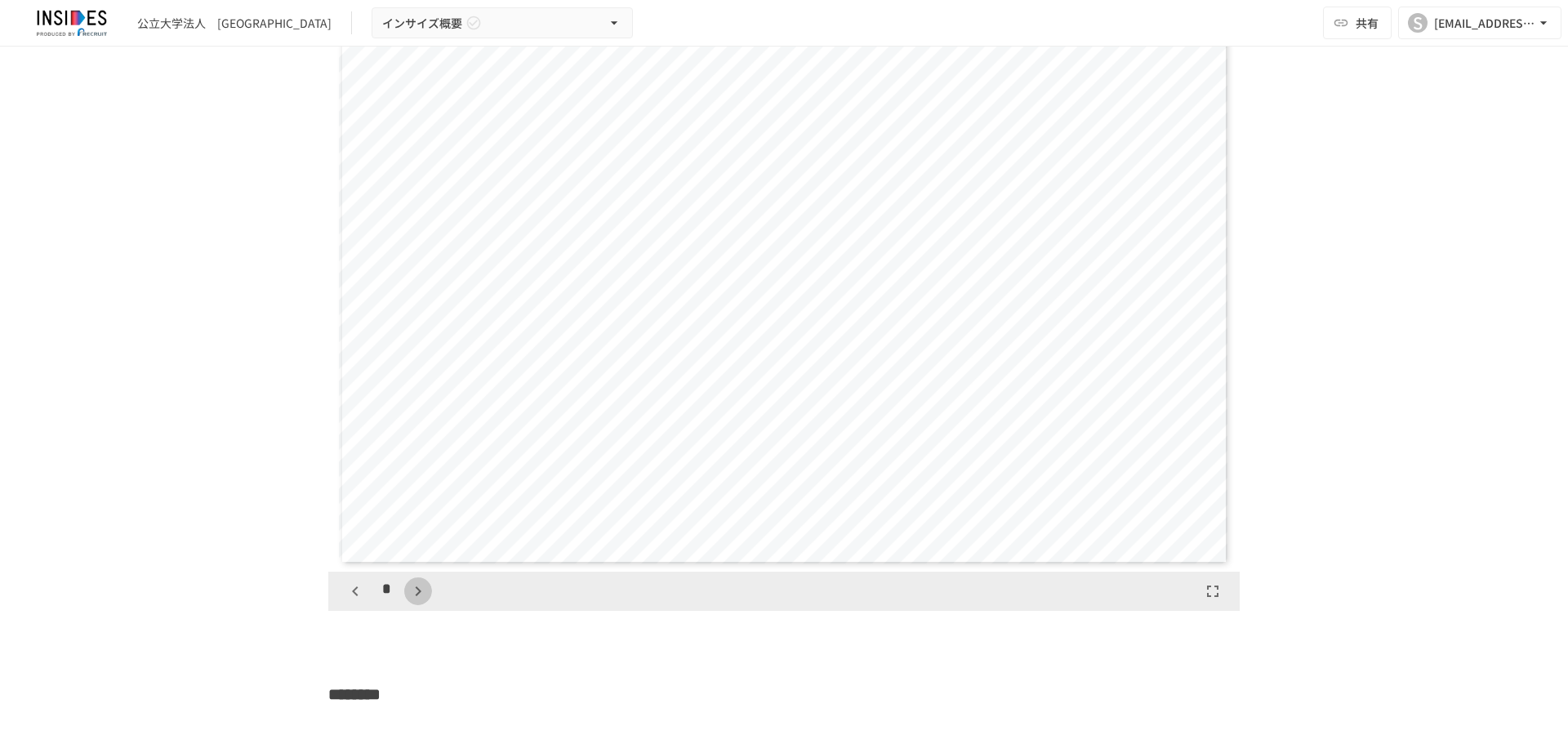 click 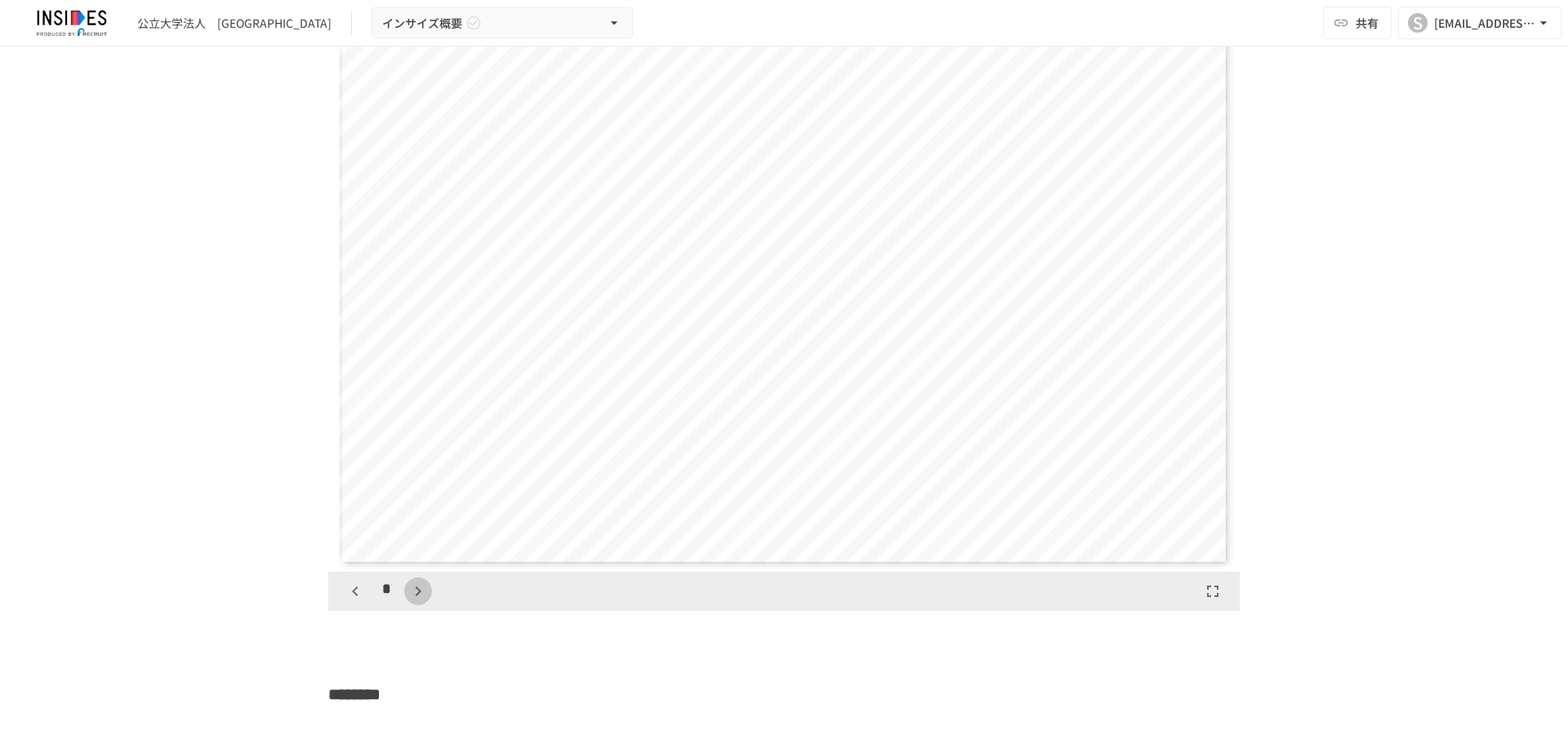 click 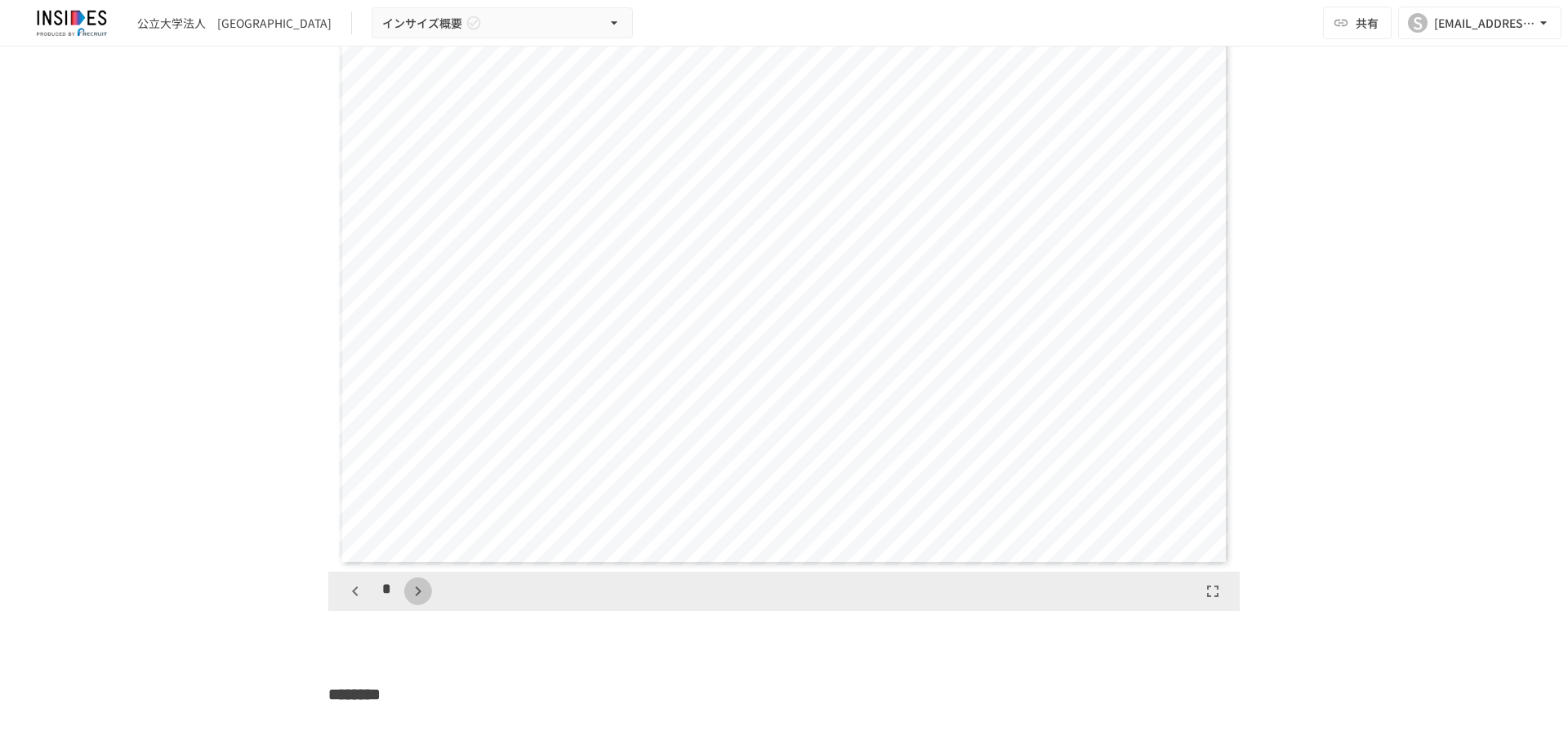 click 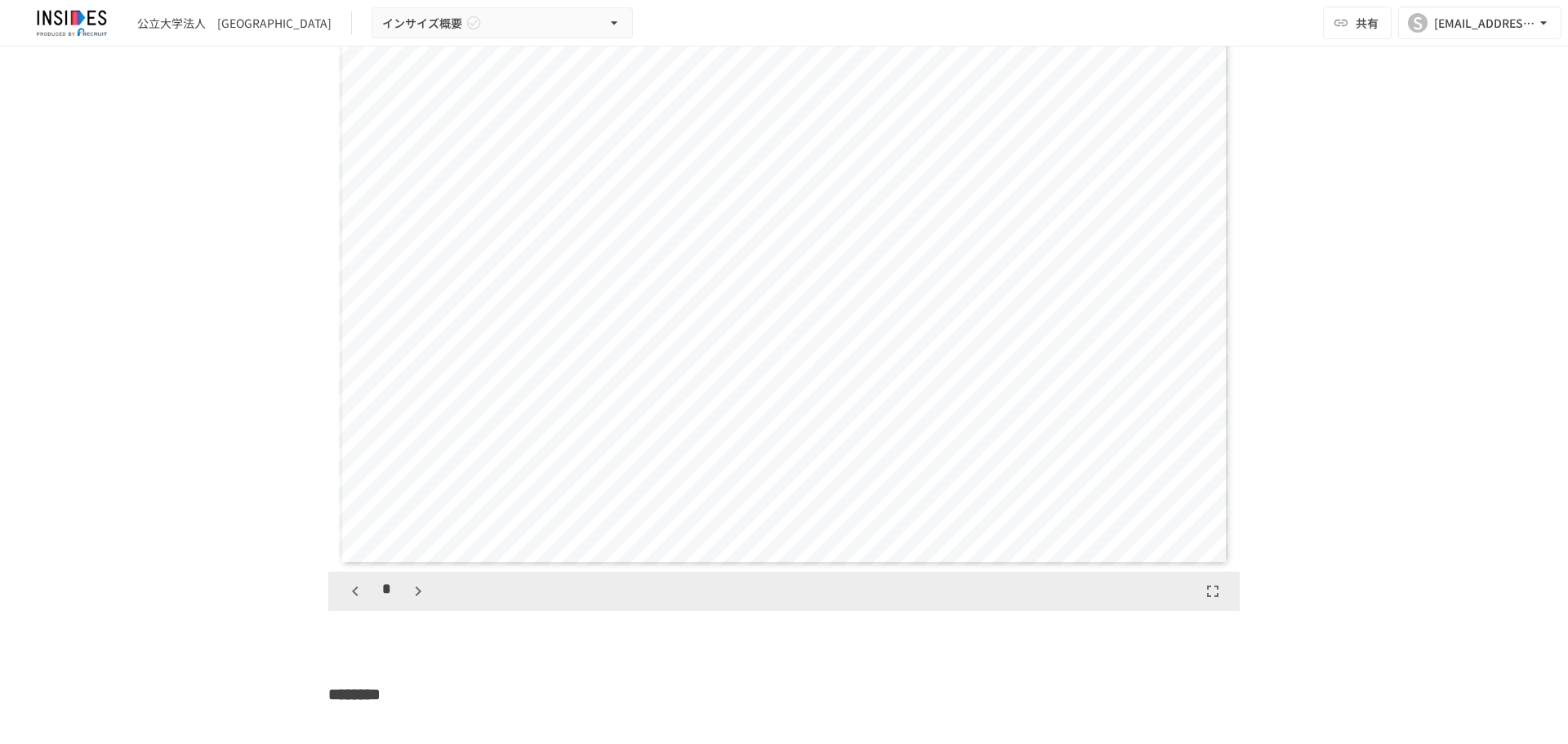 click 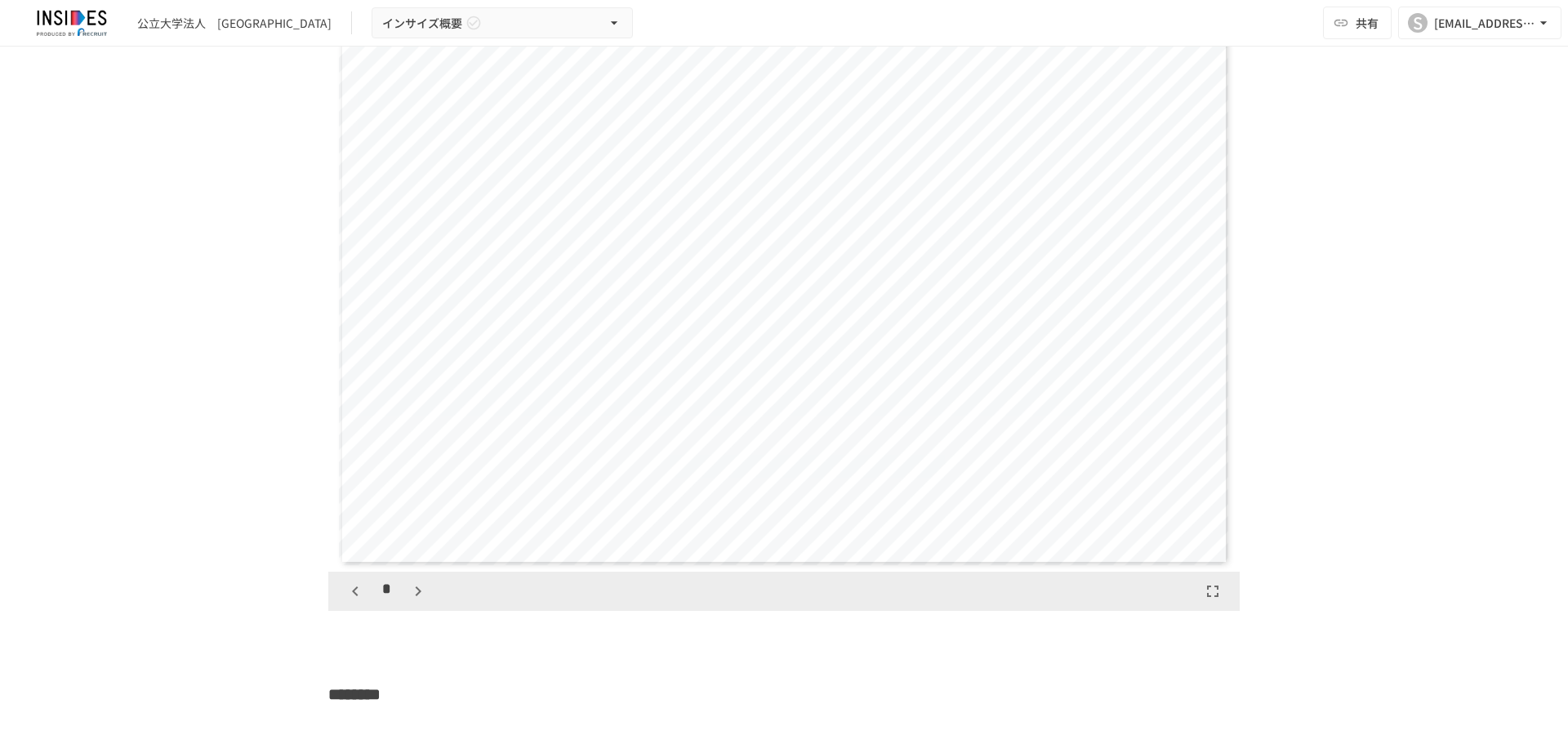 click 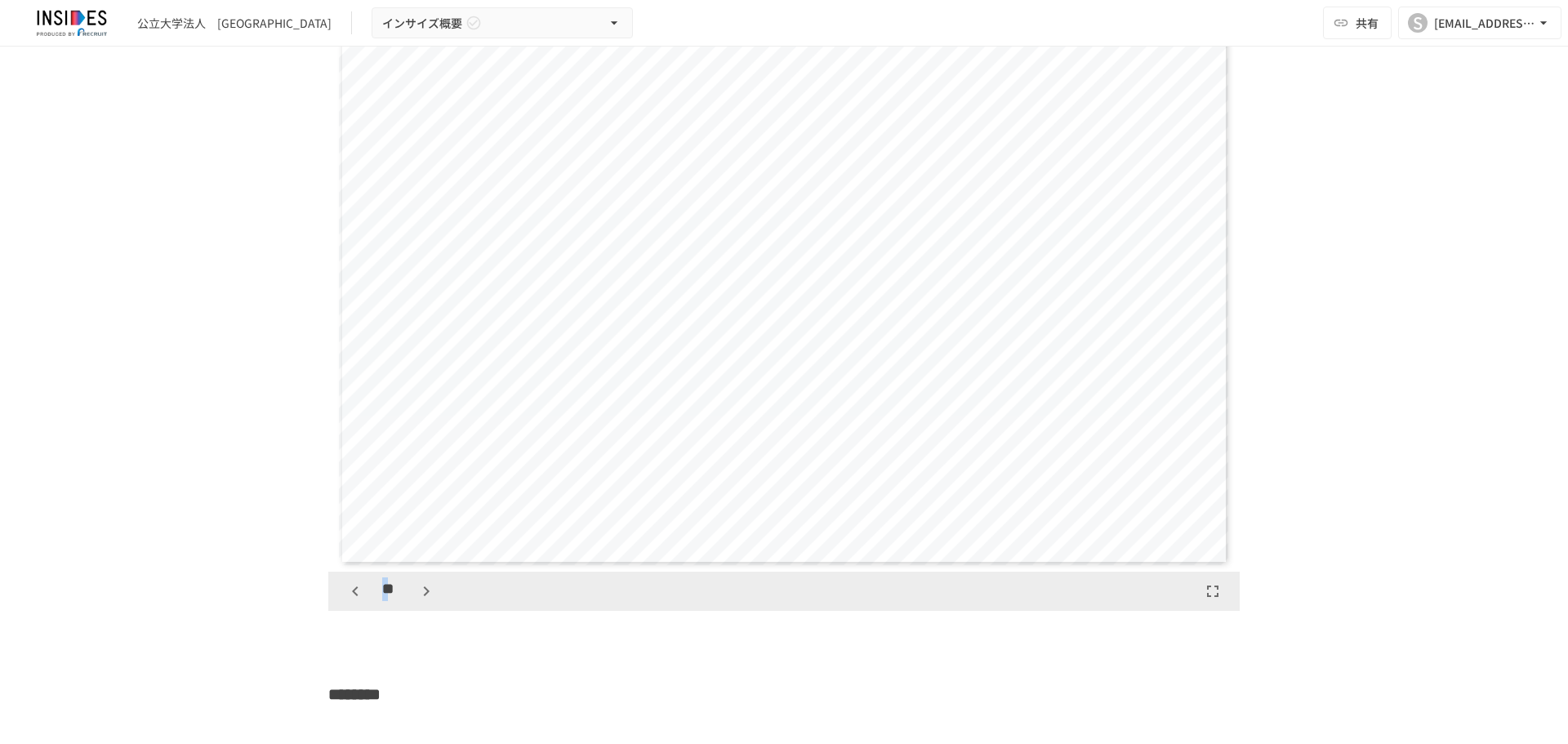 click on "**" at bounding box center (390, 591) 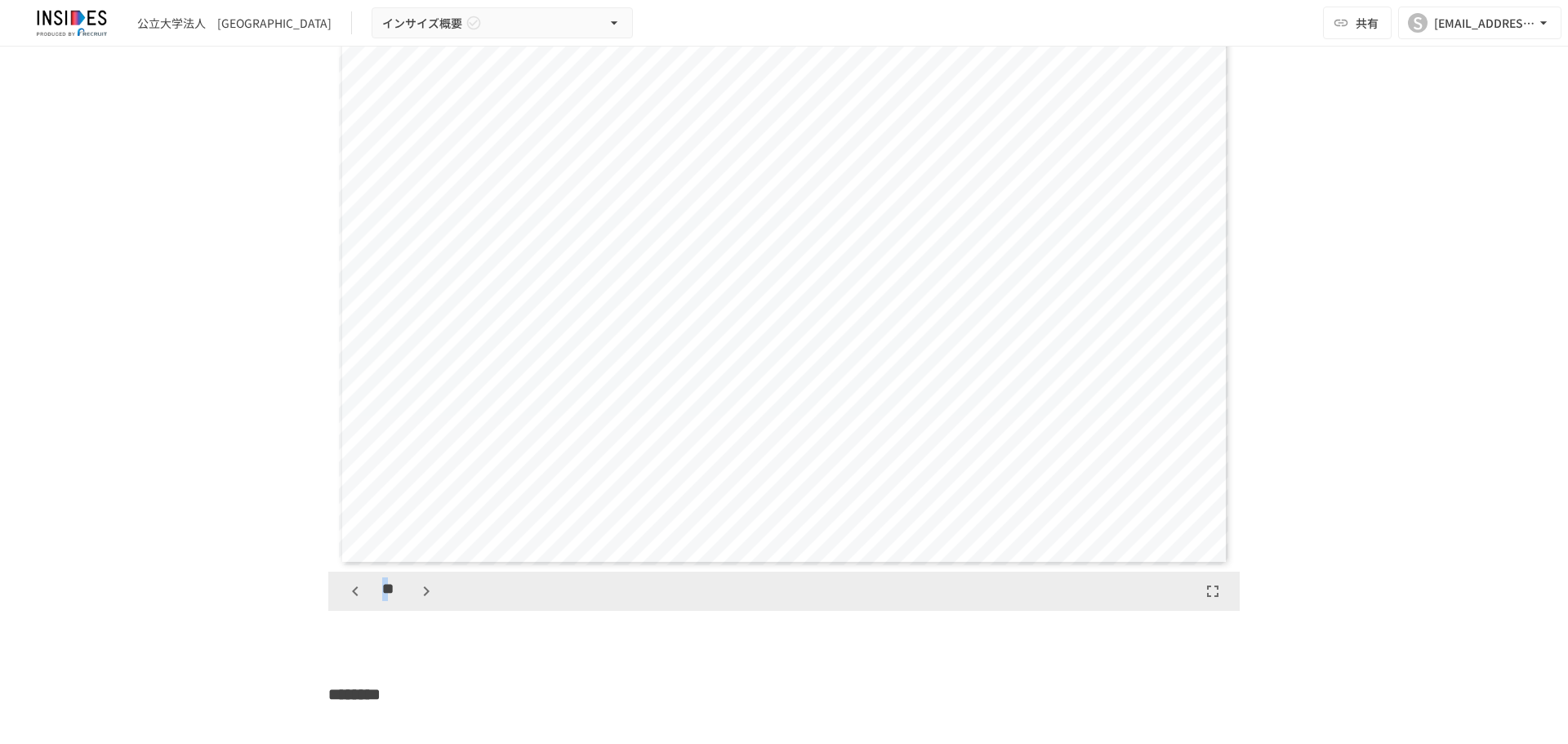 click on "**" at bounding box center [390, 591] 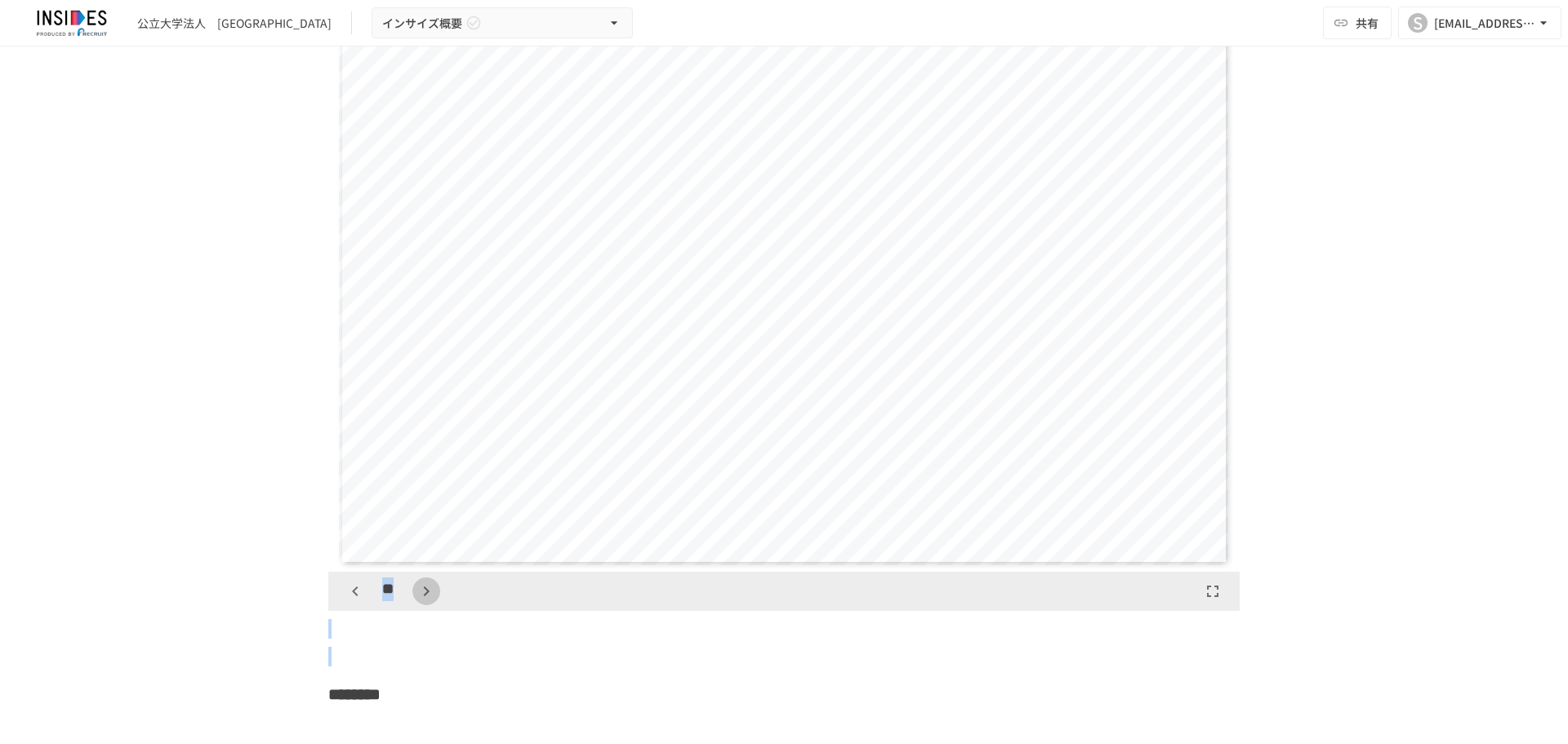 click 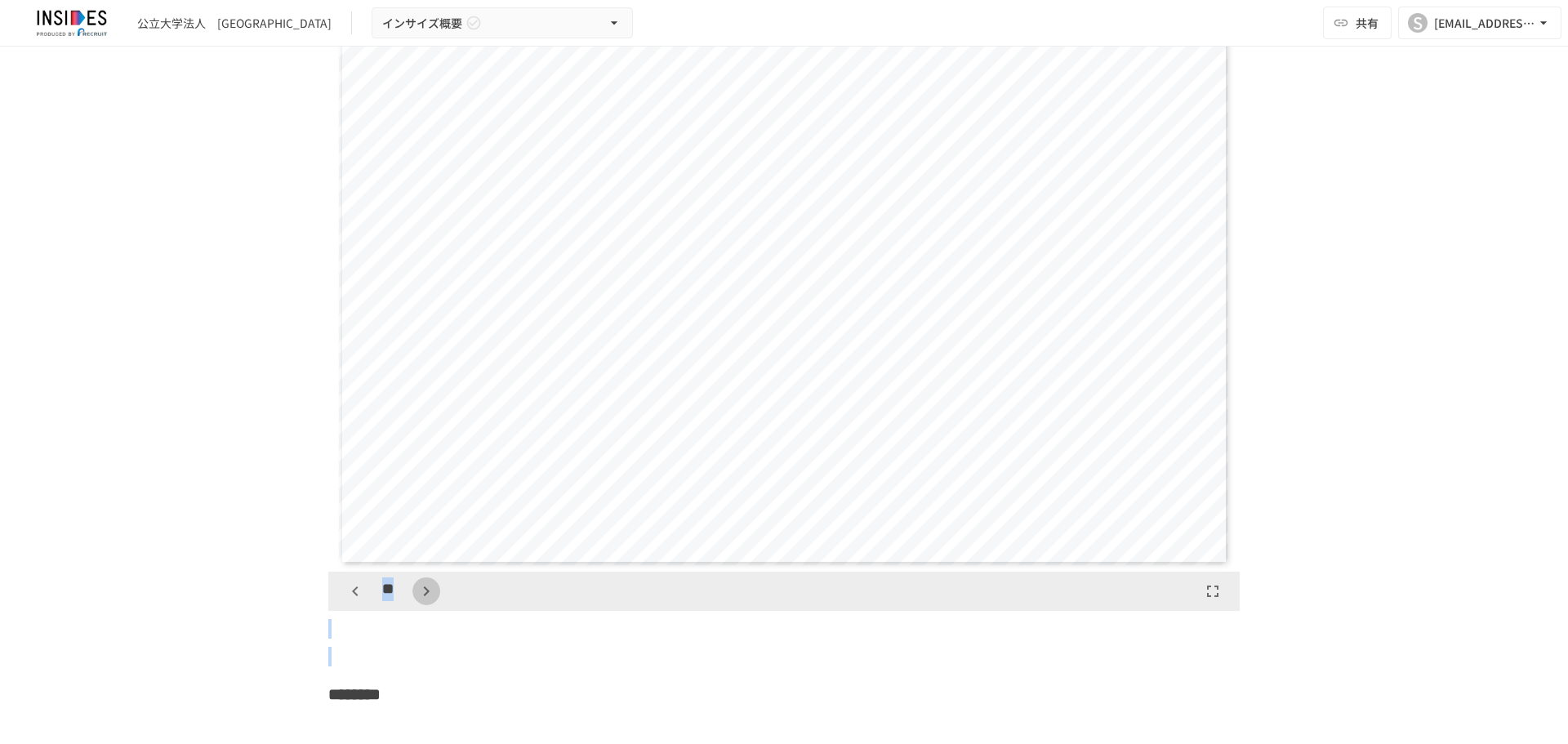 click 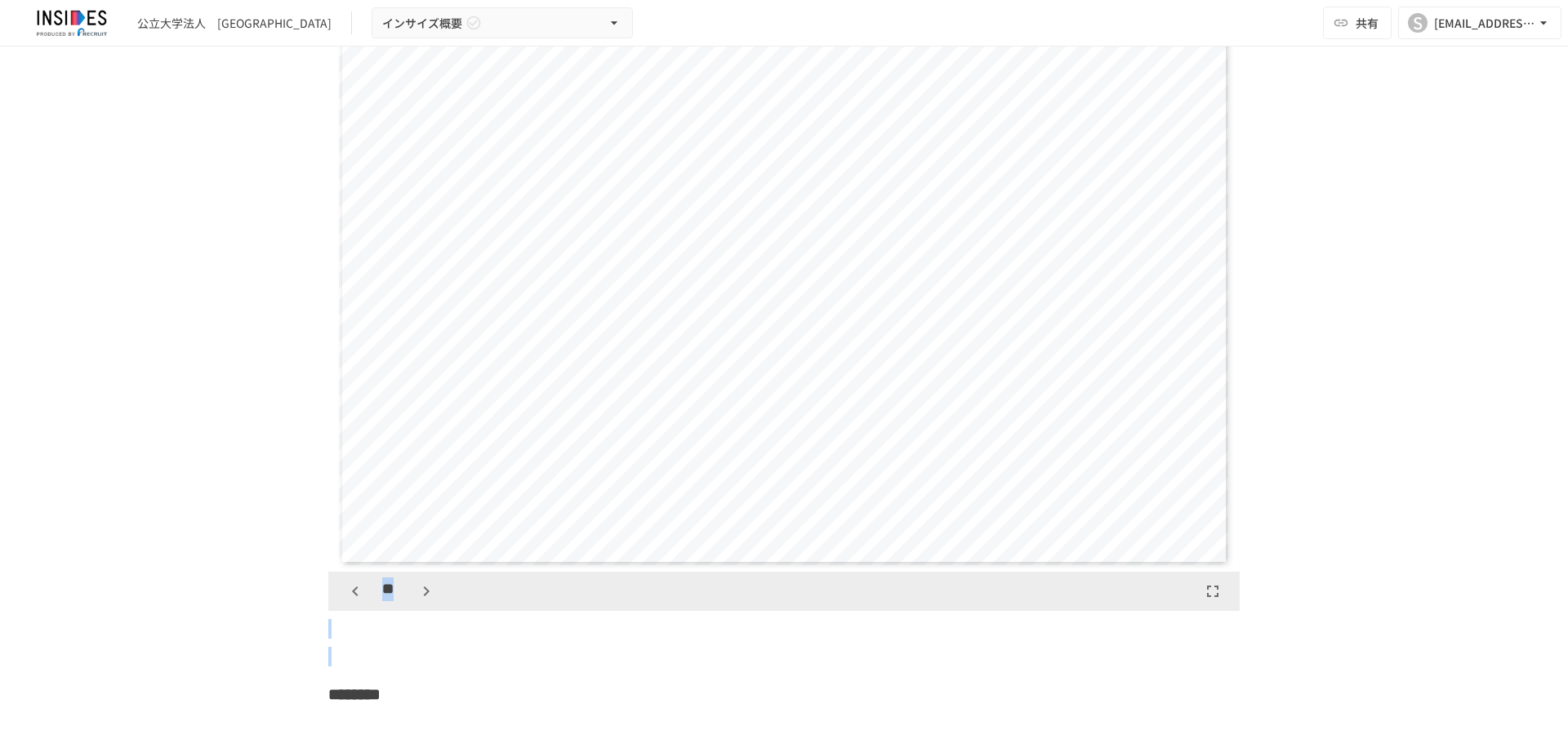 click 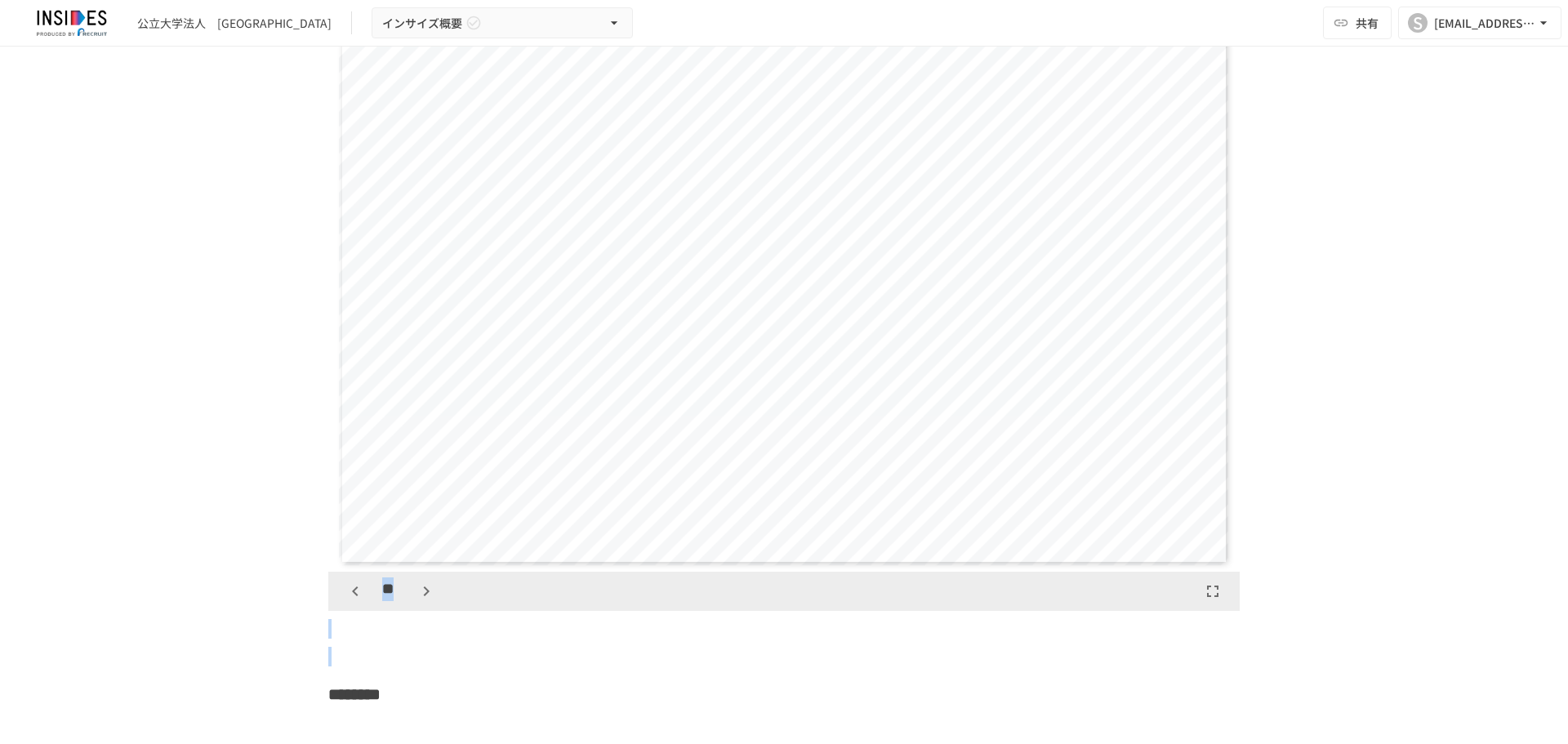 click 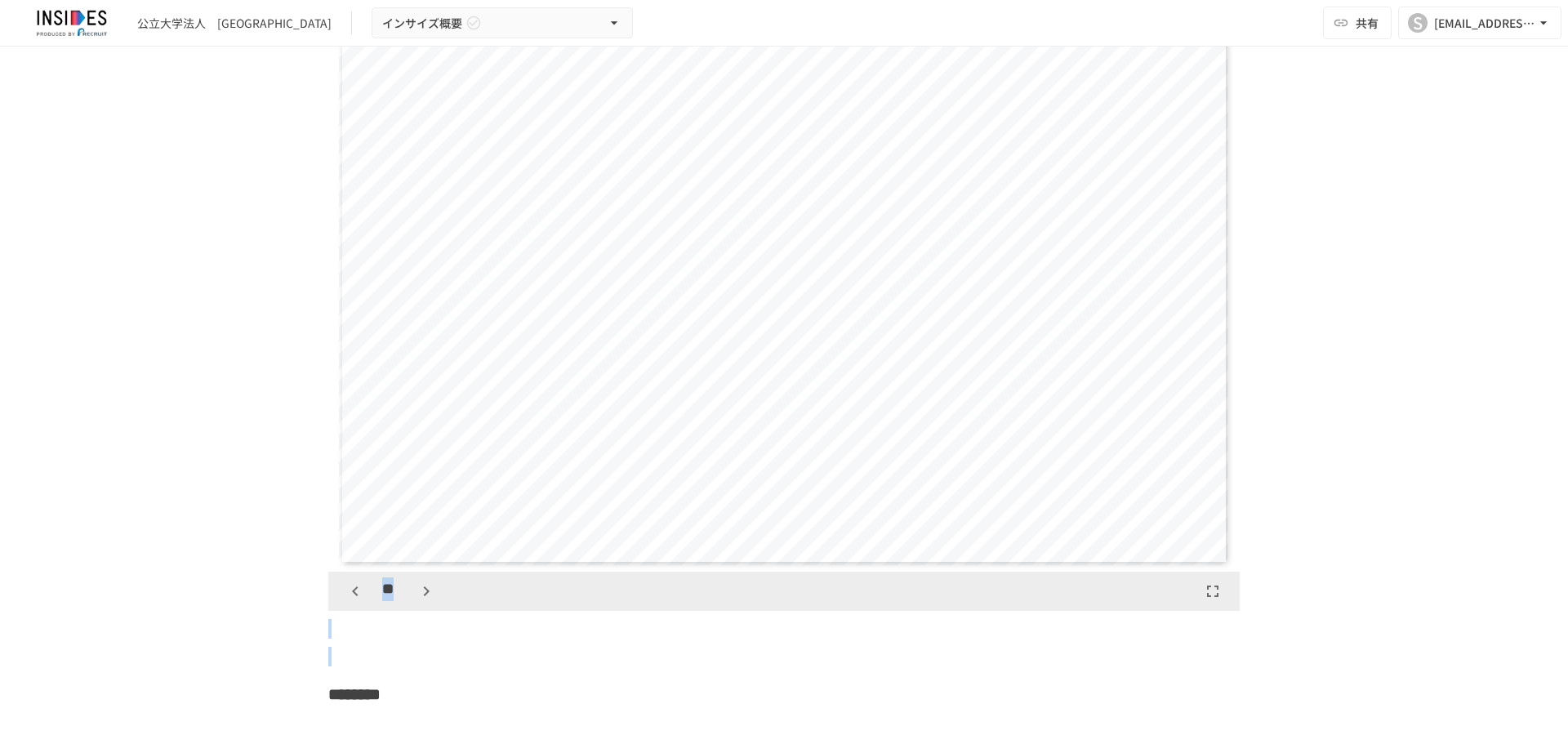click 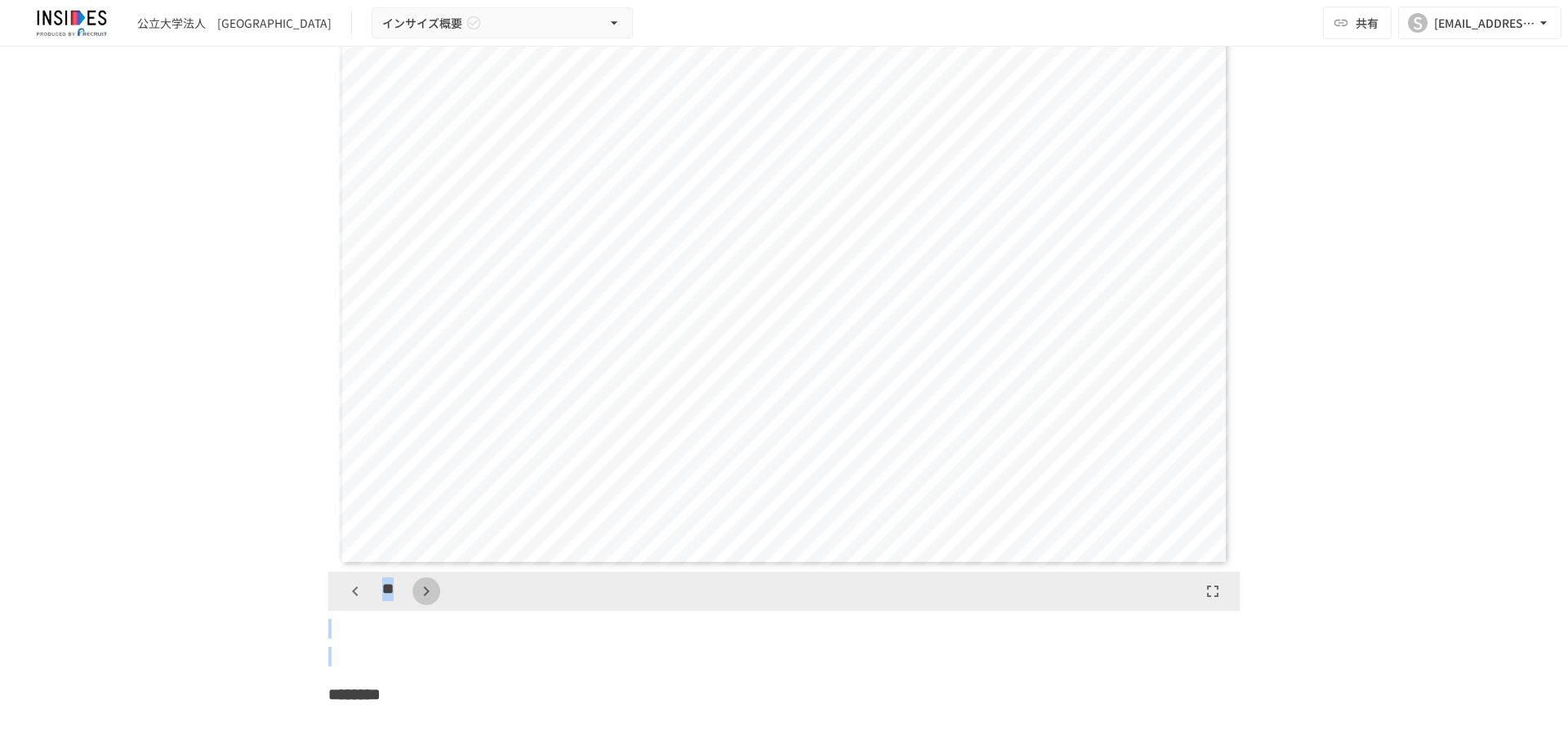 click 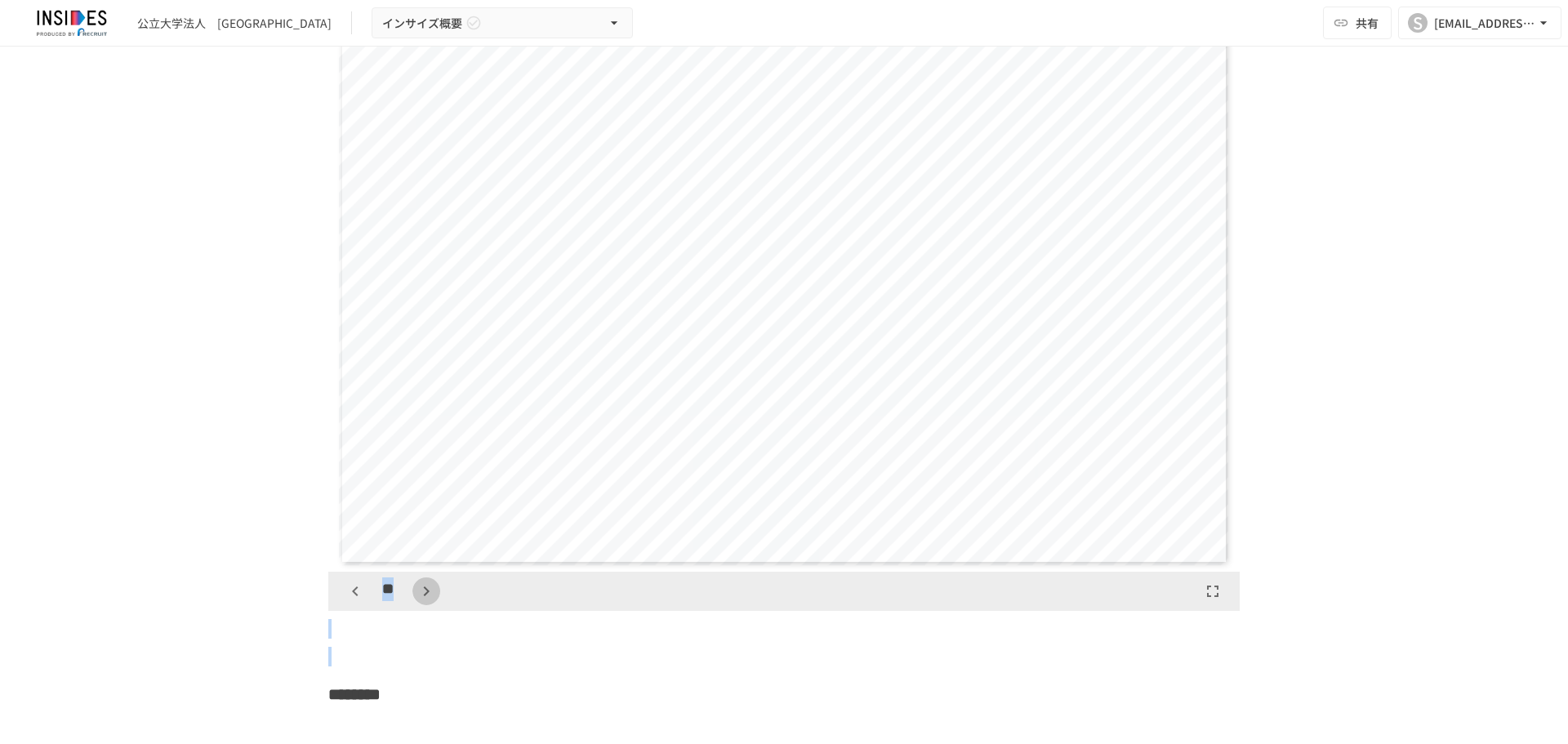 scroll, scrollTop: 9433, scrollLeft: 0, axis: vertical 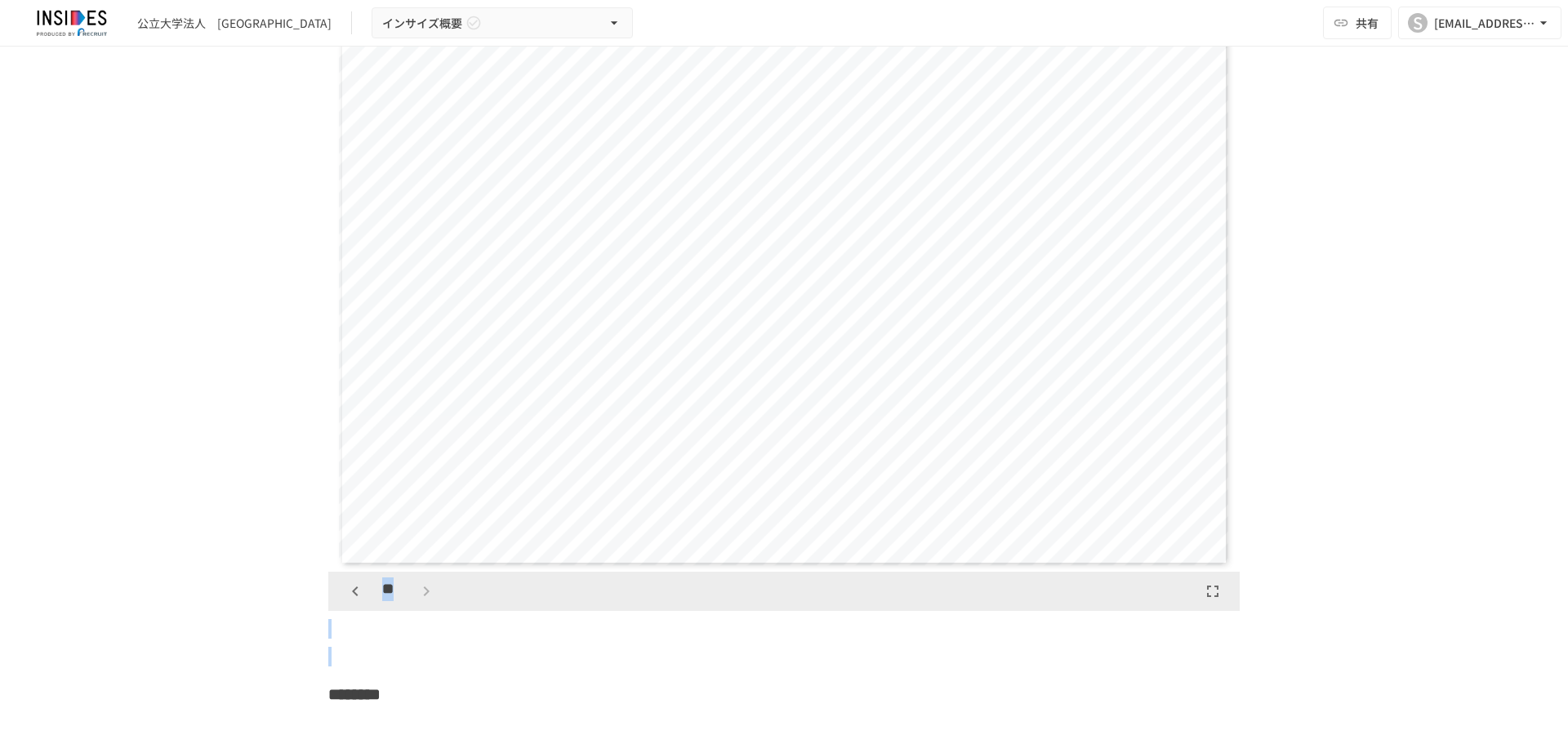 click on "**" at bounding box center [390, 591] 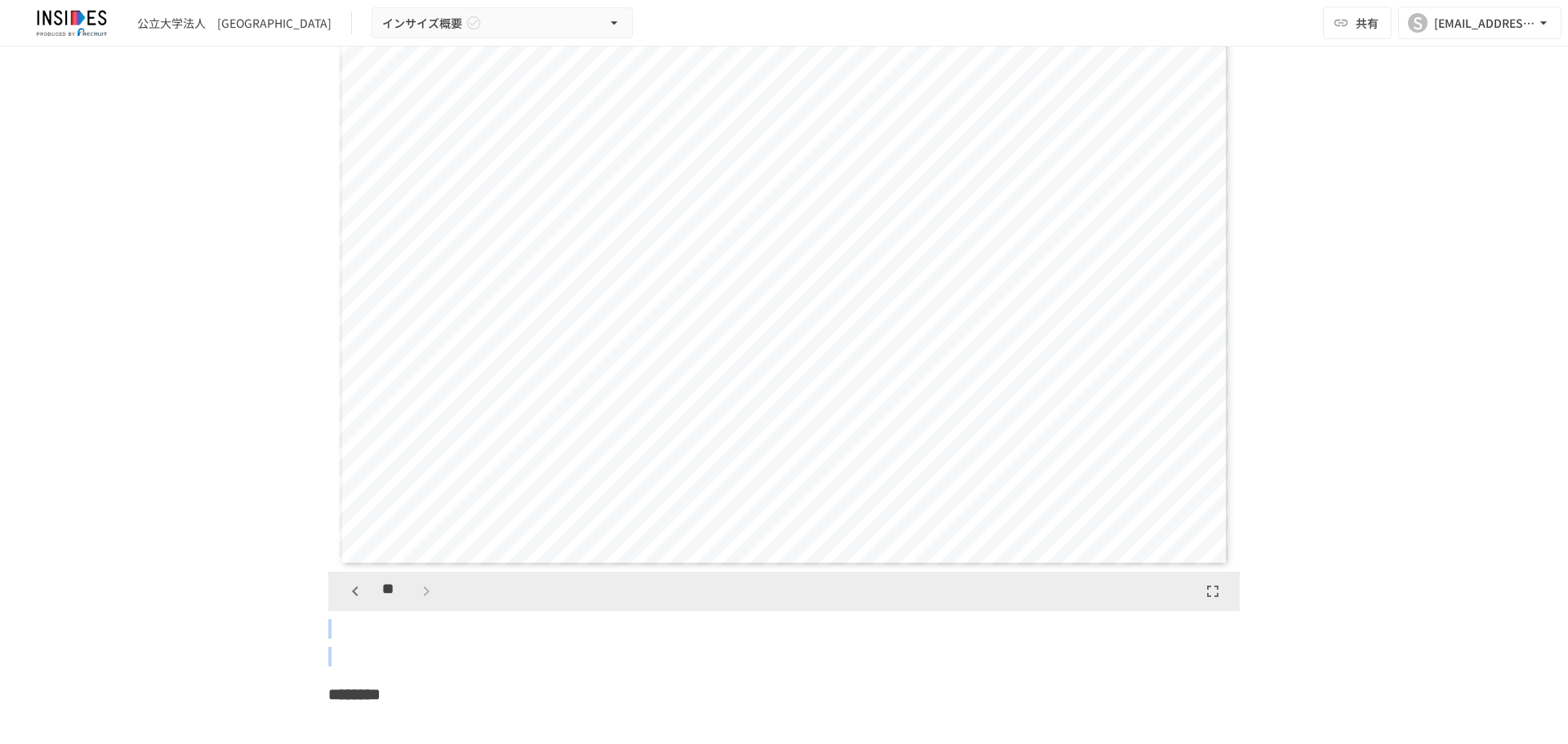 click on "**" at bounding box center (390, 591) 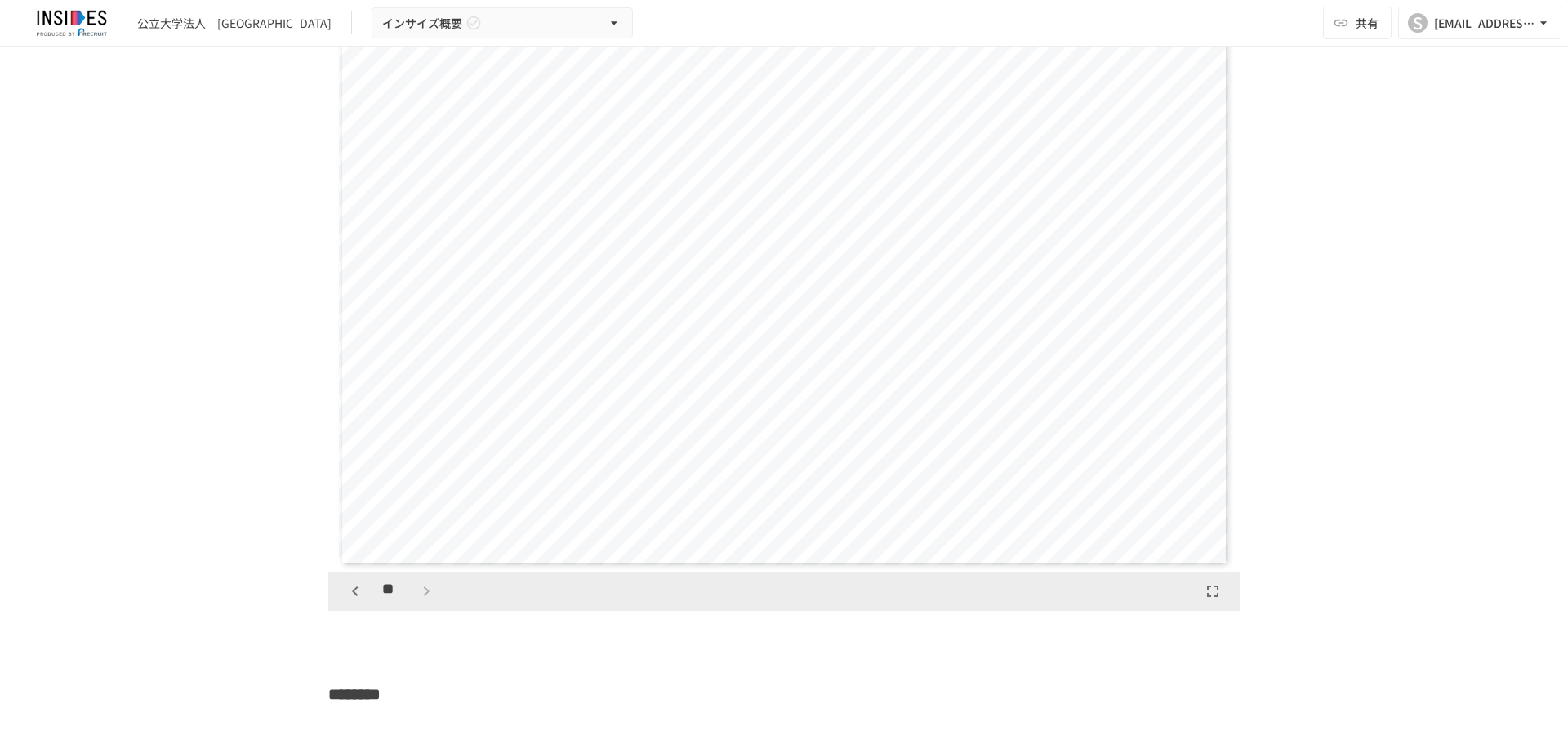 click on "**" at bounding box center [390, 591] 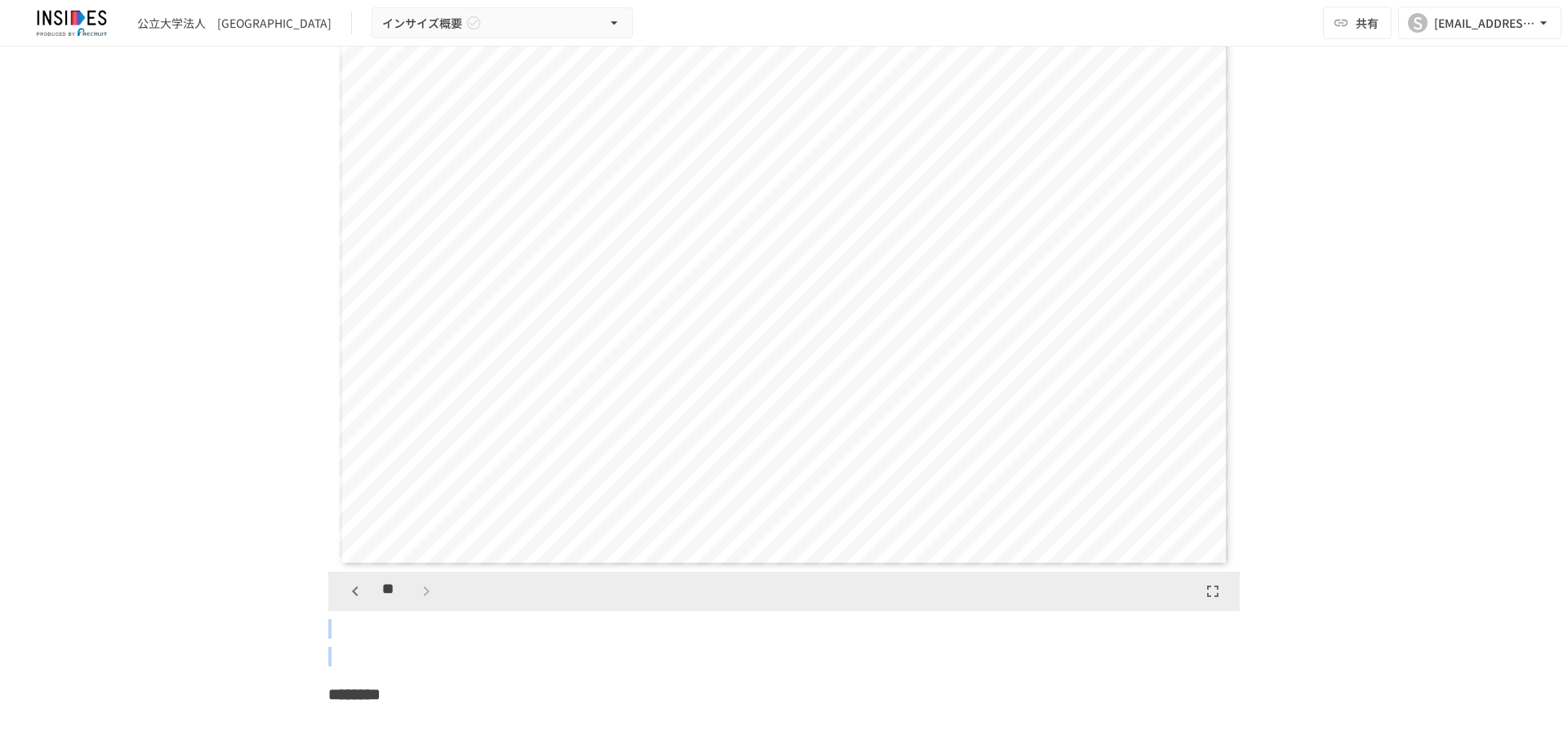 click on "**" at bounding box center (390, 591) 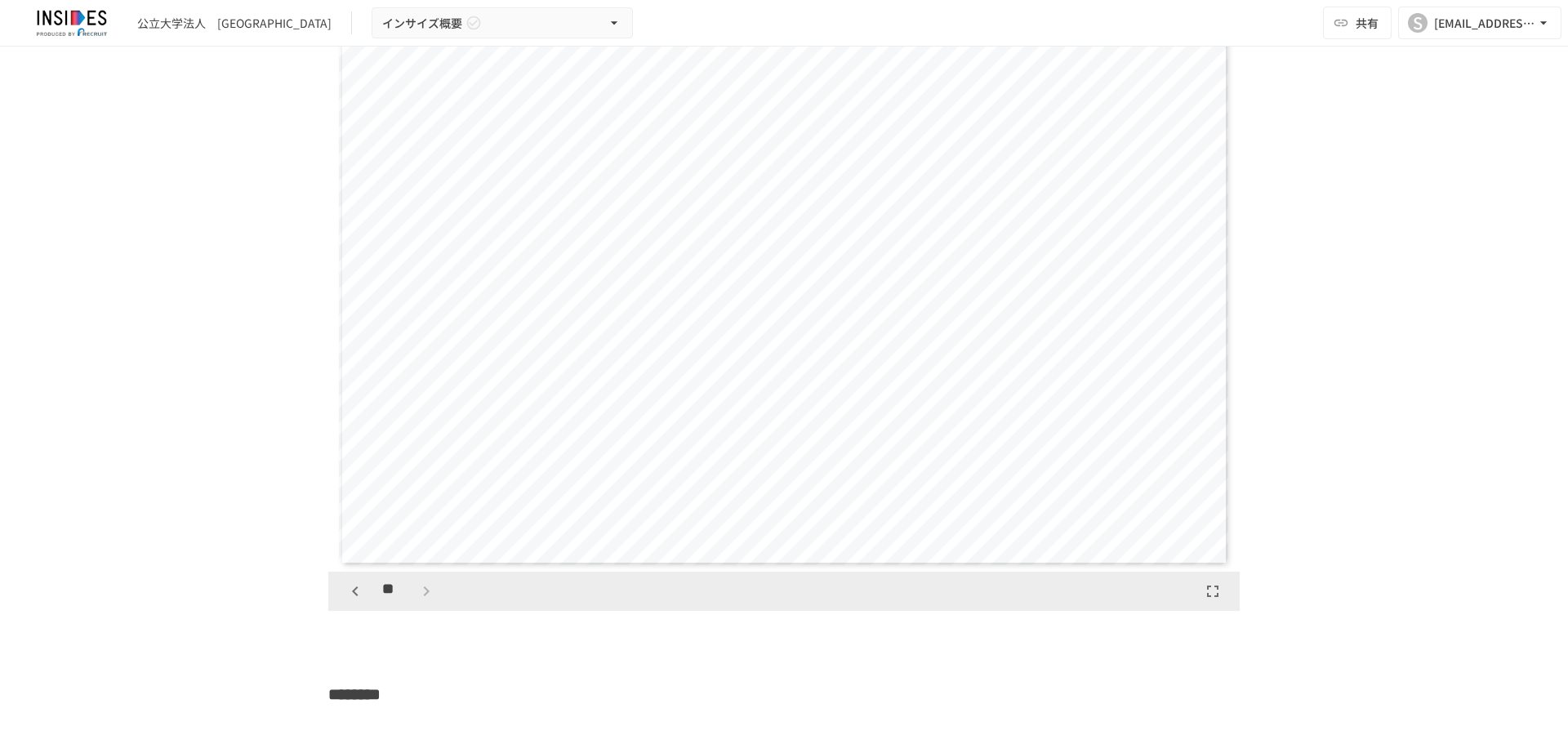 click on "**" at bounding box center (390, 591) 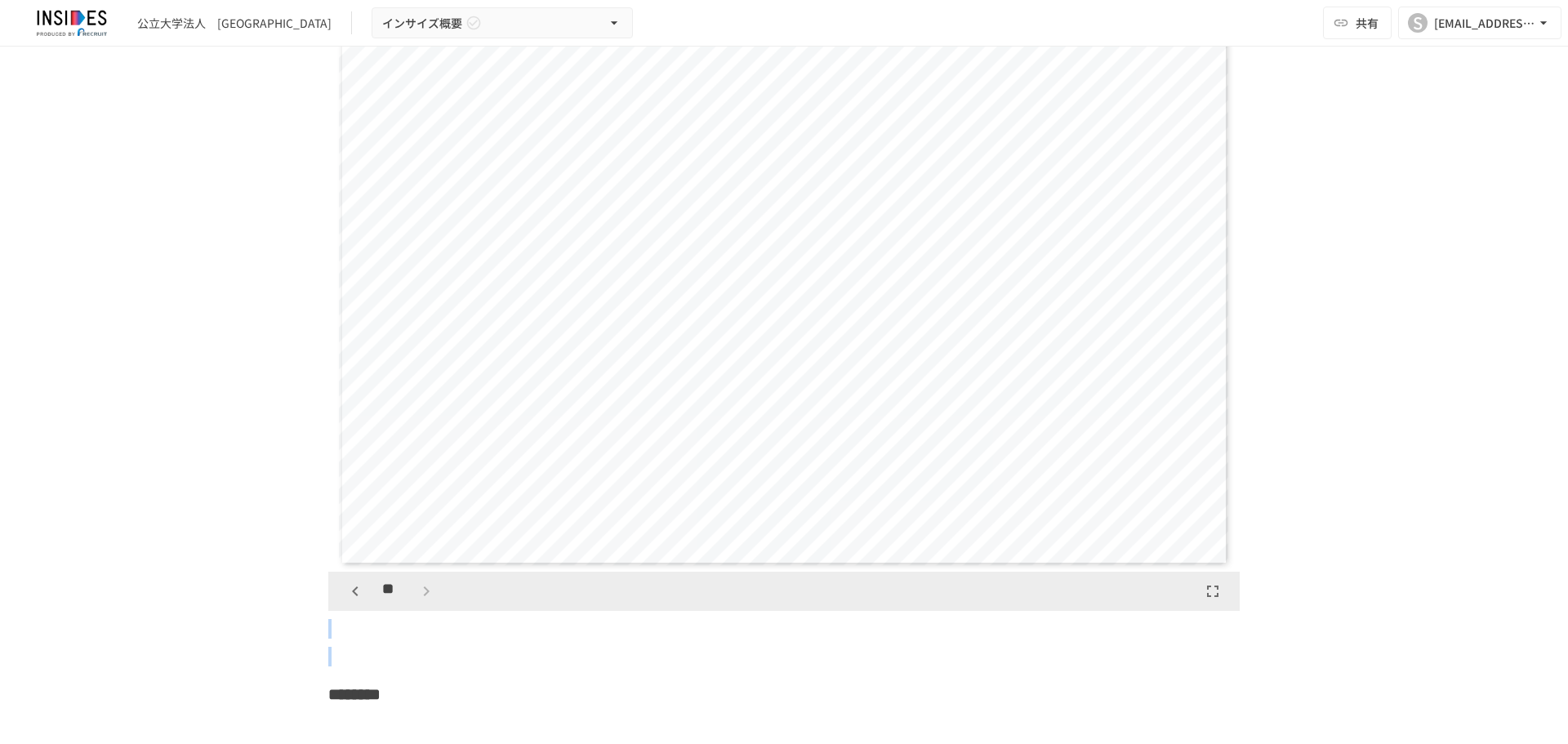 click on "**" at bounding box center [390, 591] 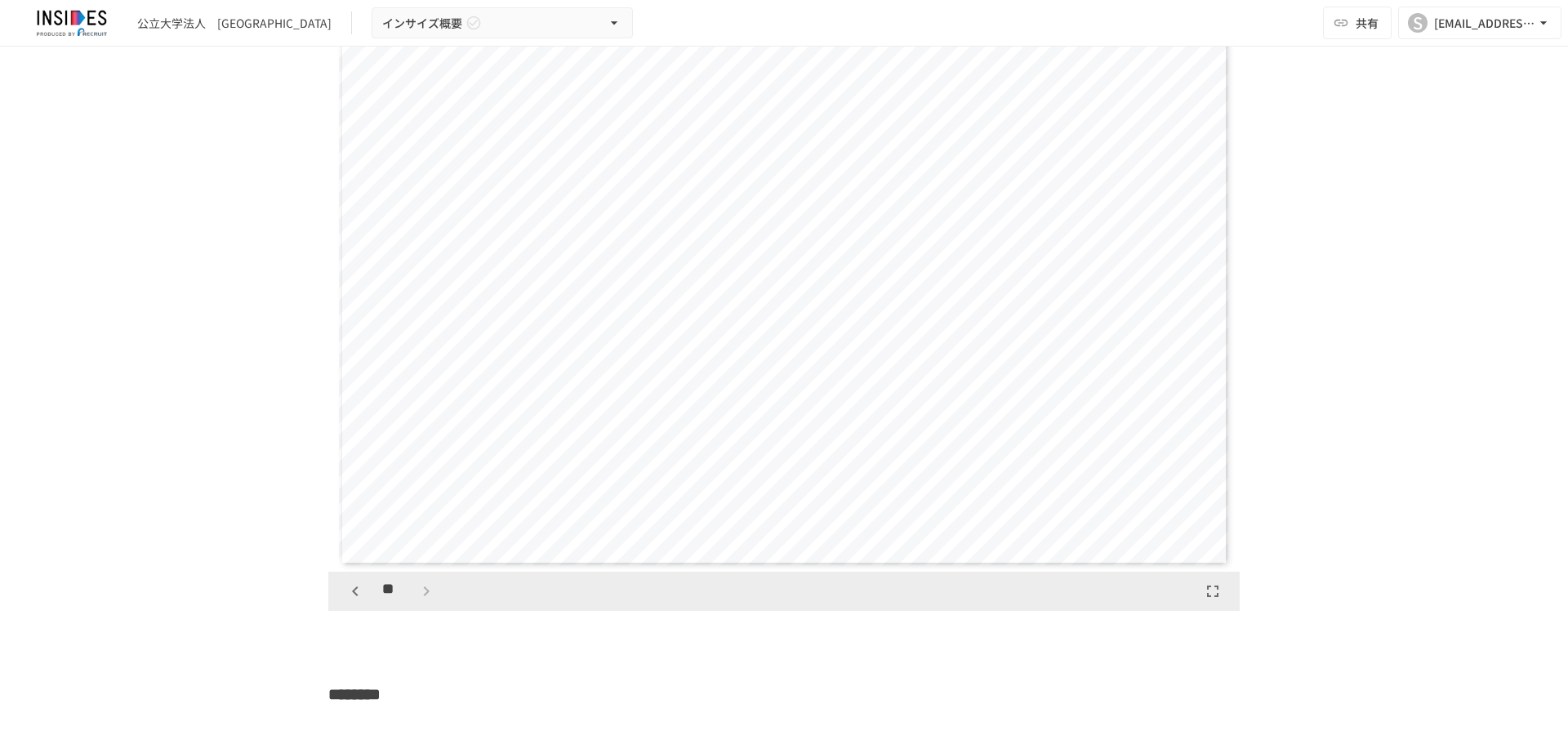 click on "**" at bounding box center (390, 591) 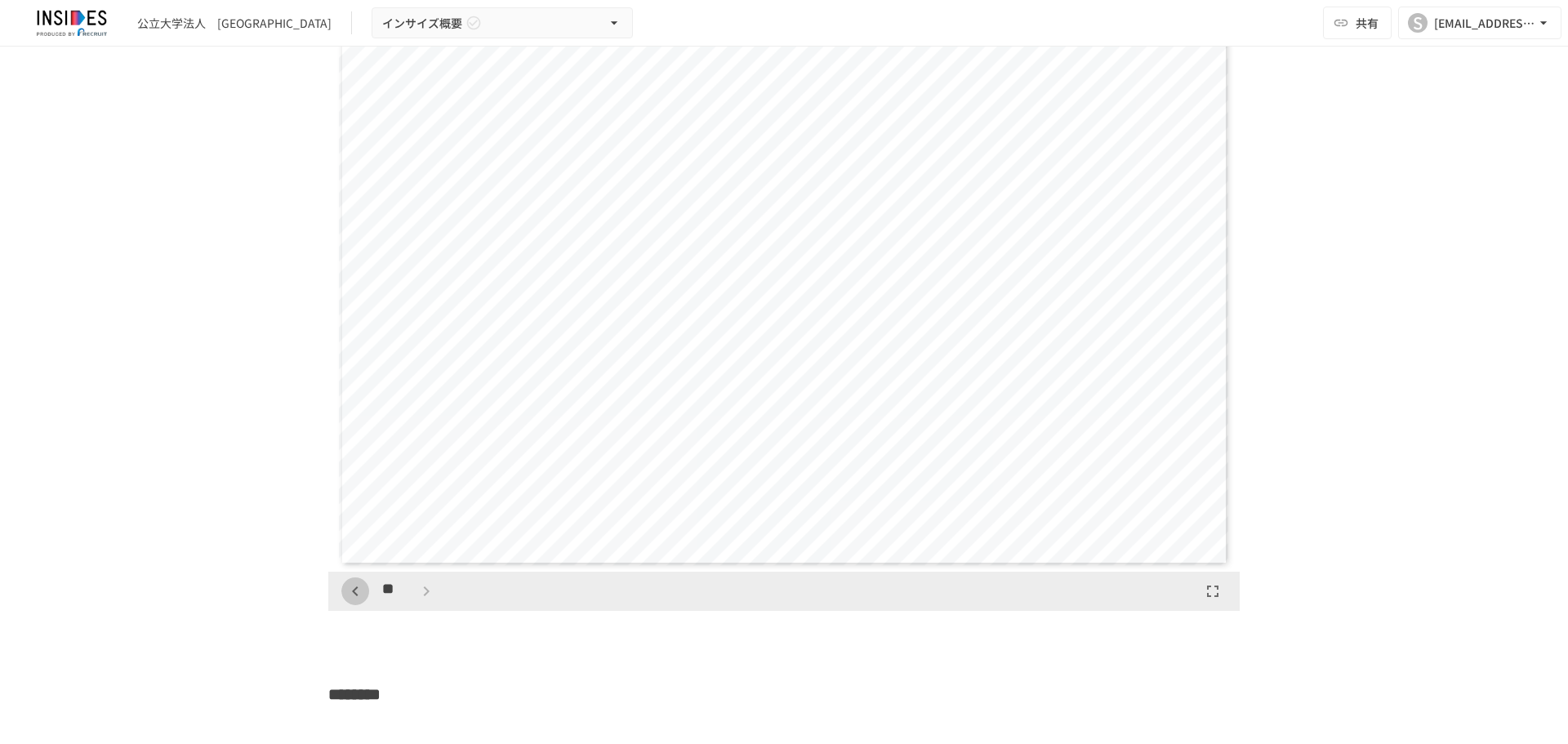 click 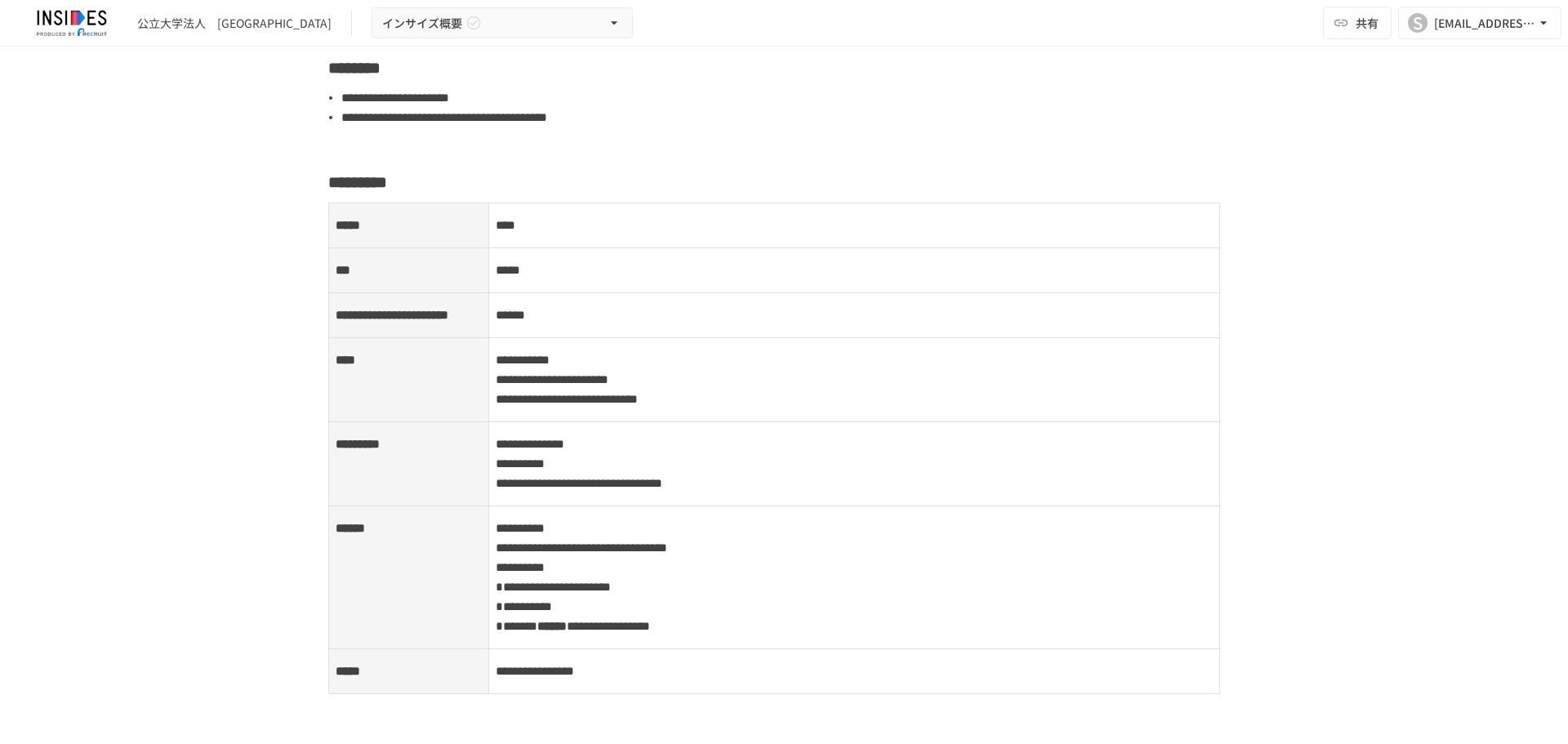 scroll, scrollTop: 735, scrollLeft: 0, axis: vertical 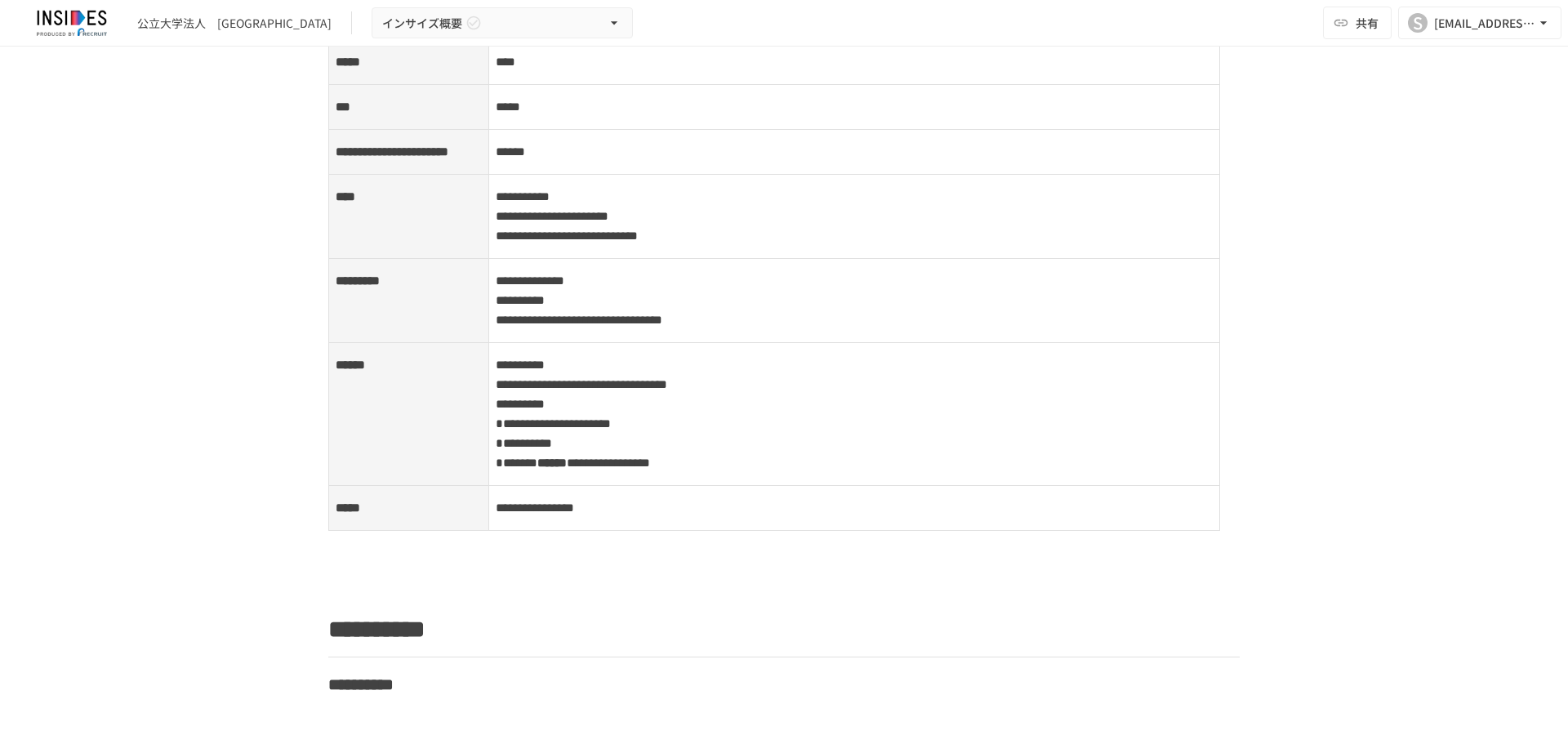 click at bounding box center [784, 572] 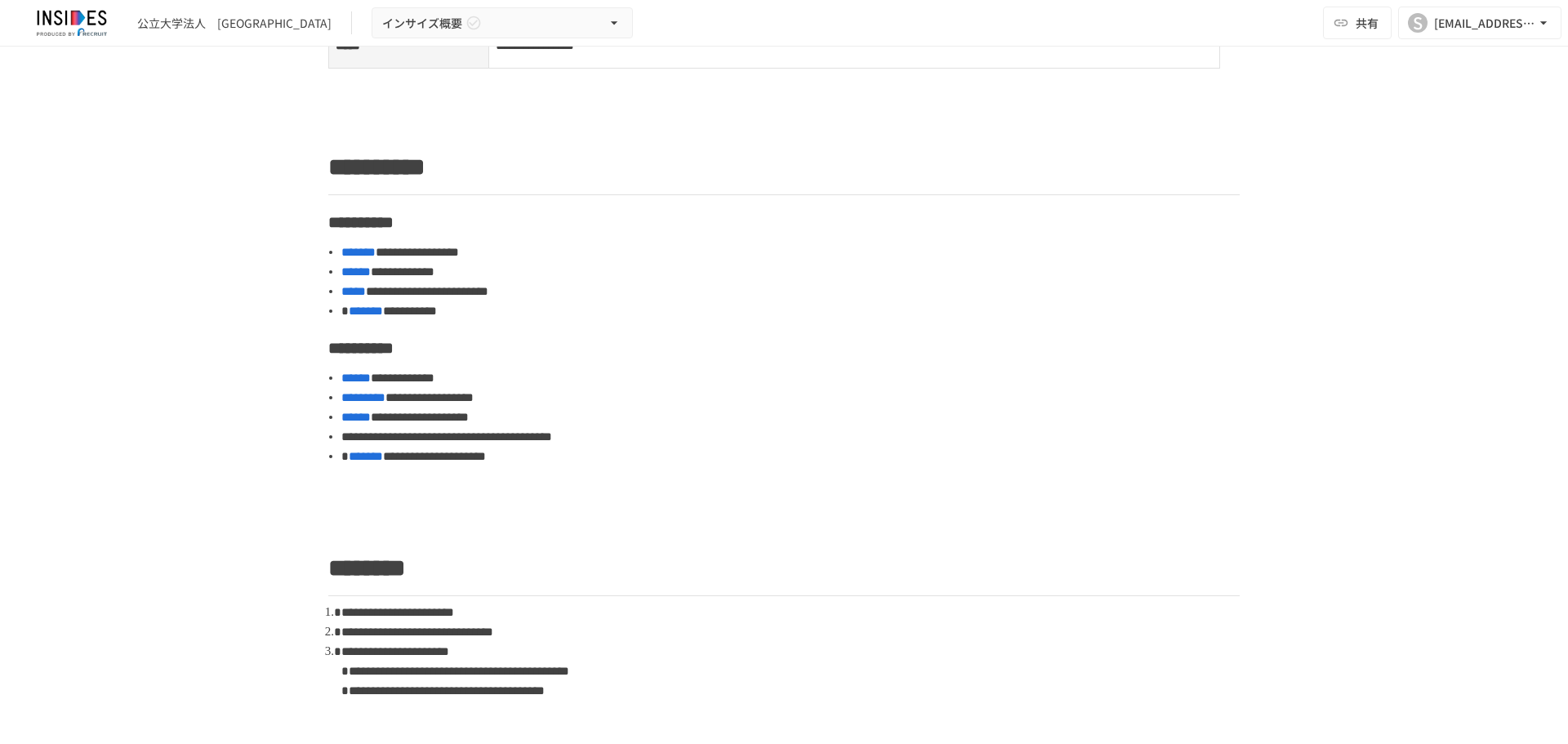 scroll, scrollTop: 1225, scrollLeft: 0, axis: vertical 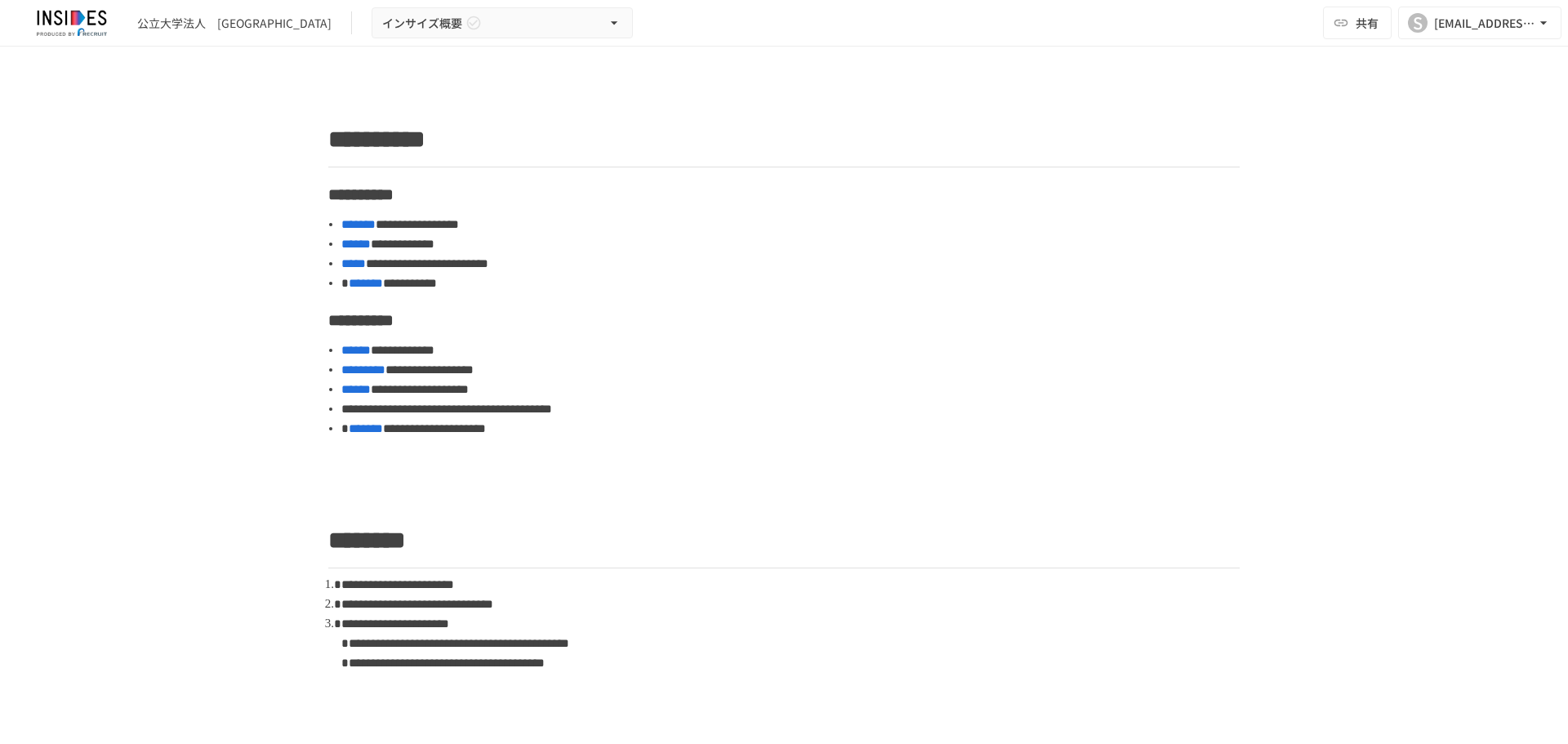 click on "**********" at bounding box center (791, 225) 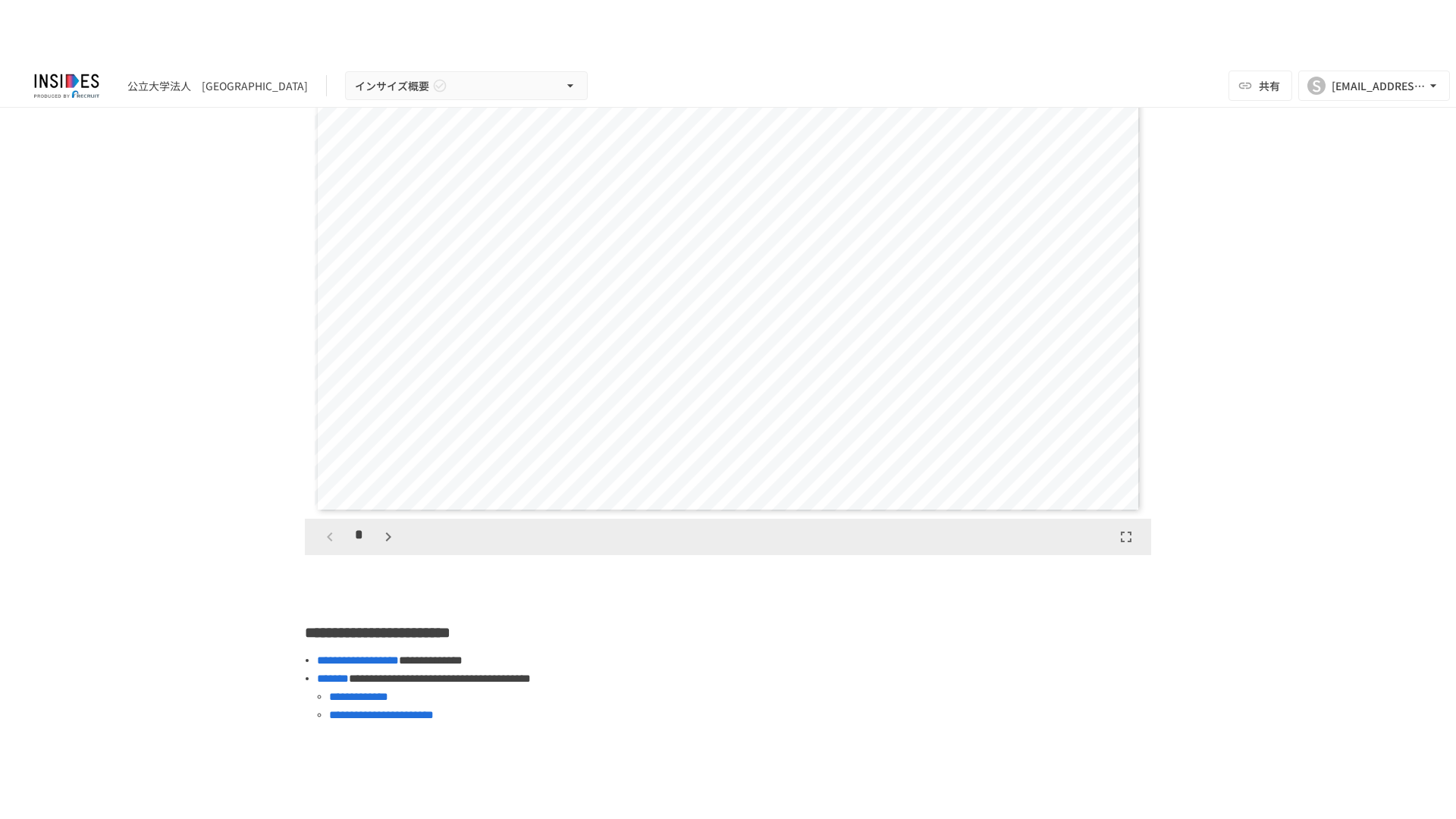 scroll, scrollTop: 1972, scrollLeft: 0, axis: vertical 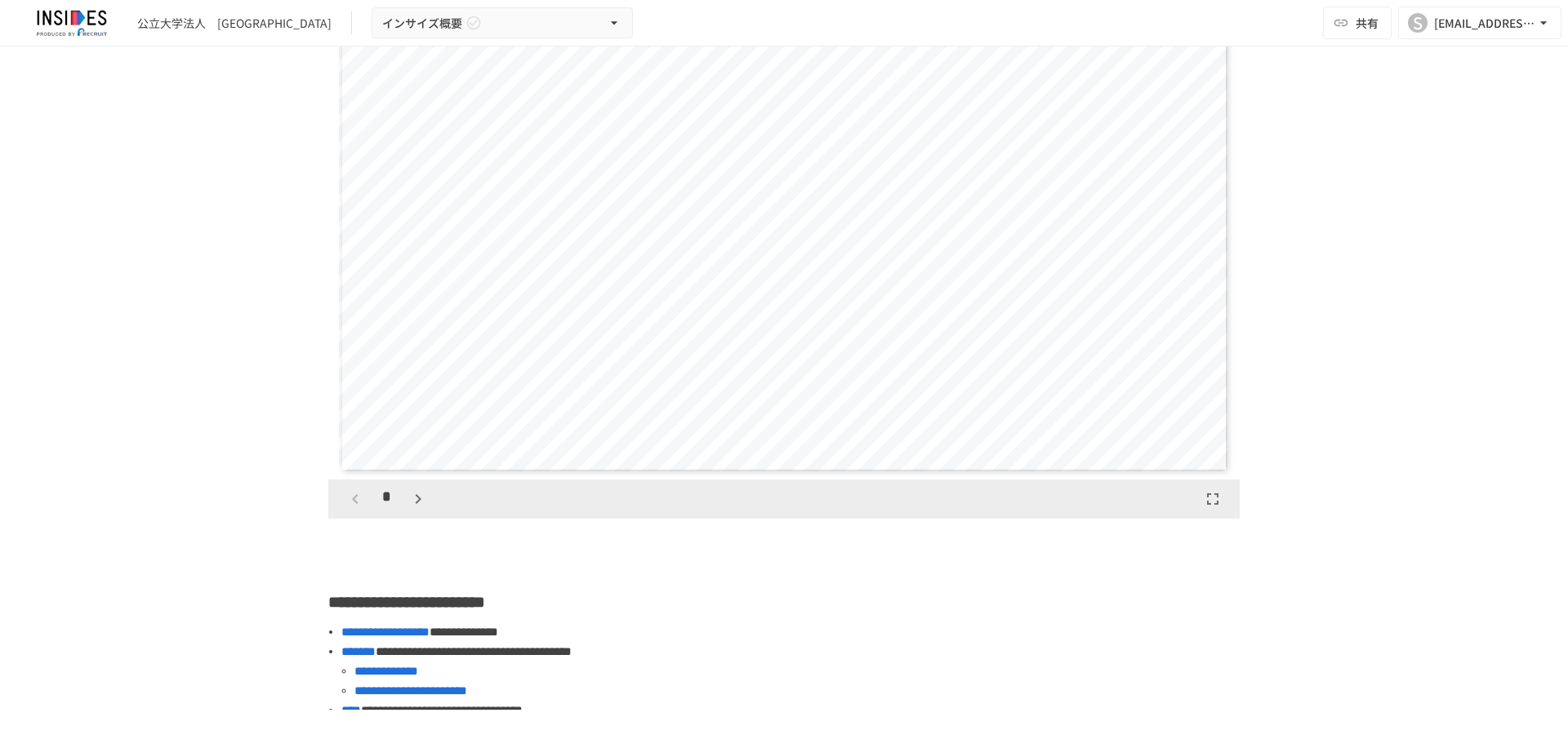 click on "**********" at bounding box center (784, 378) 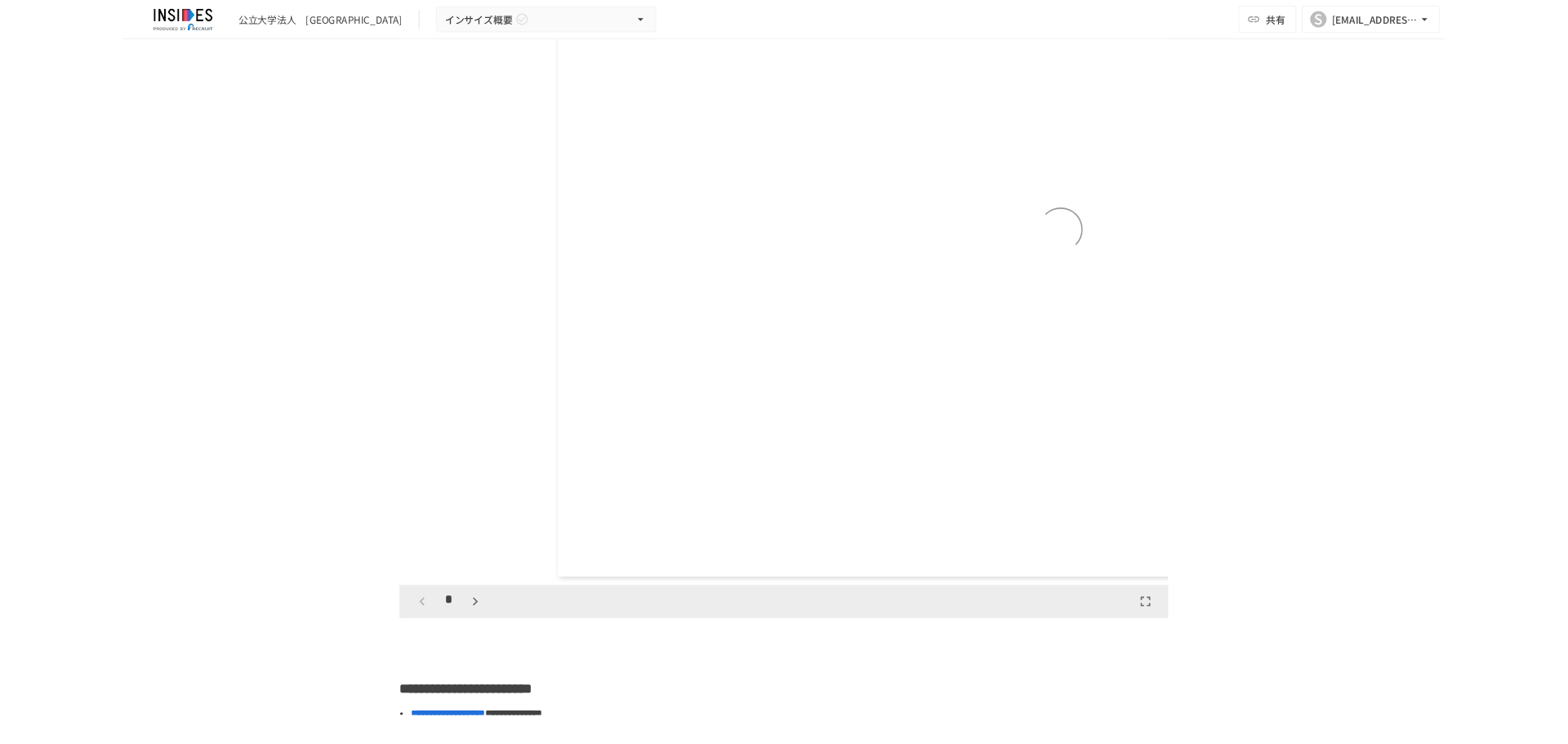 scroll, scrollTop: 8428, scrollLeft: 0, axis: vertical 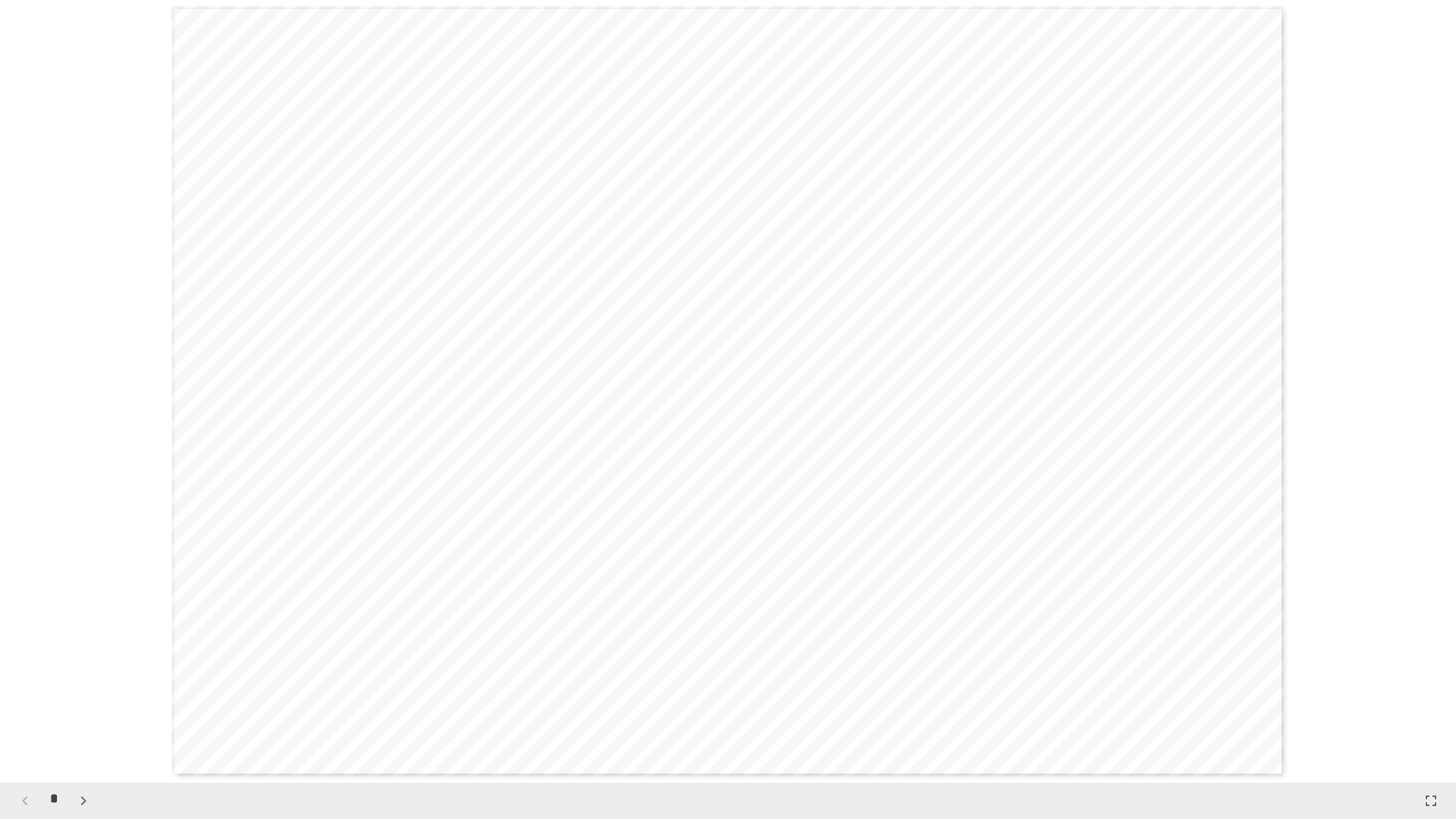 drag, startPoint x: 897, startPoint y: 451, endPoint x: 889, endPoint y: 442, distance: 12.04159 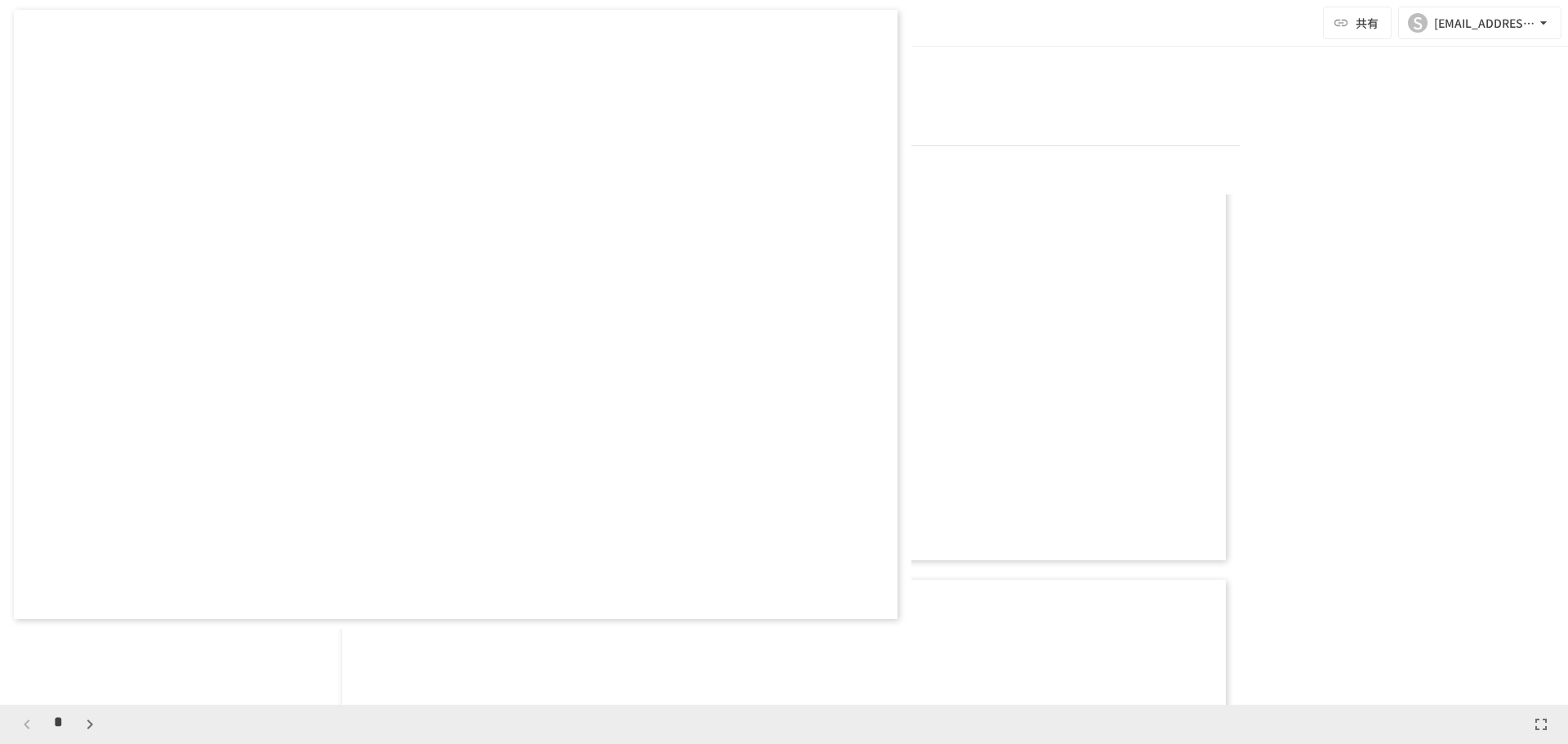 scroll, scrollTop: 8175, scrollLeft: 0, axis: vertical 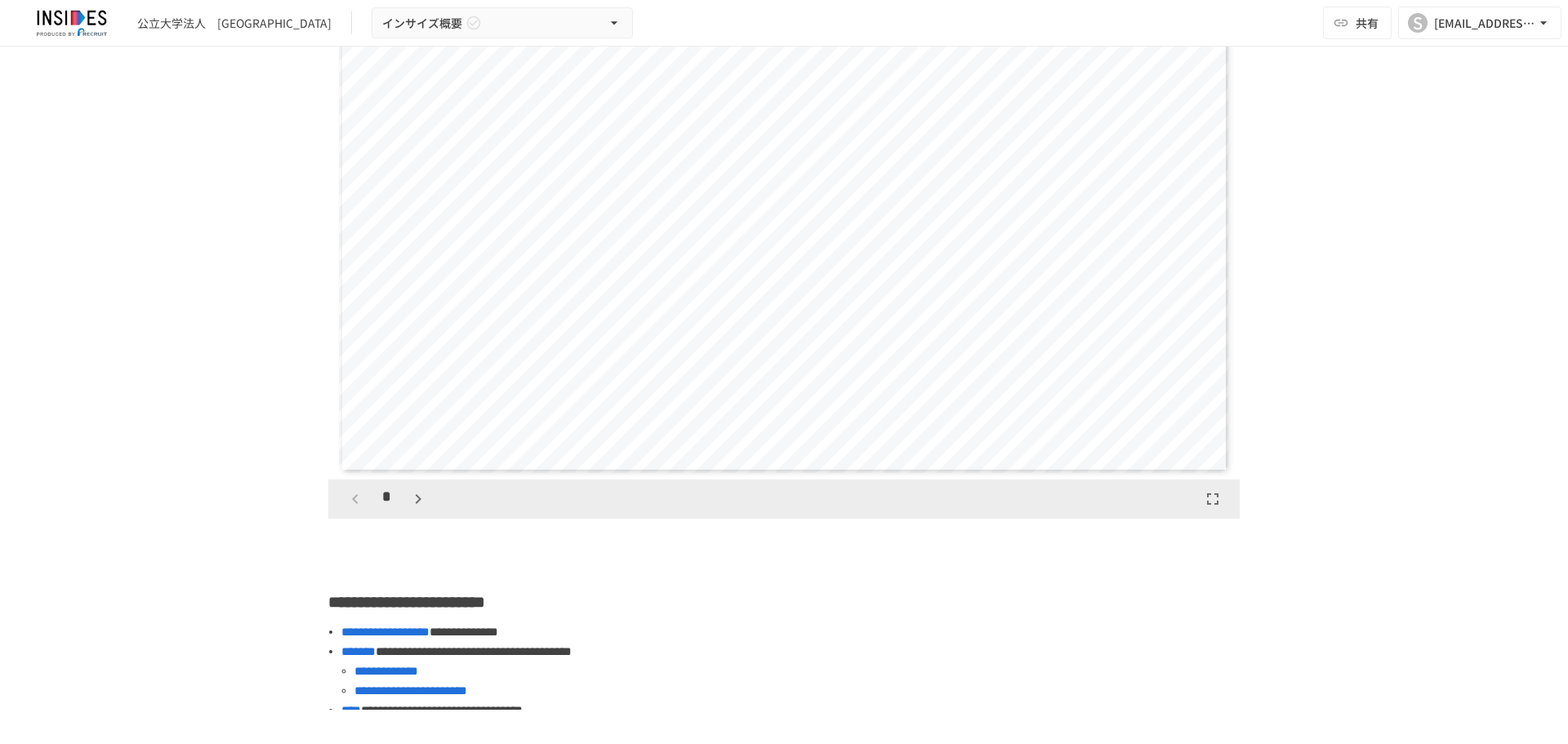 drag, startPoint x: 758, startPoint y: 383, endPoint x: 1336, endPoint y: 494, distance: 588.56181 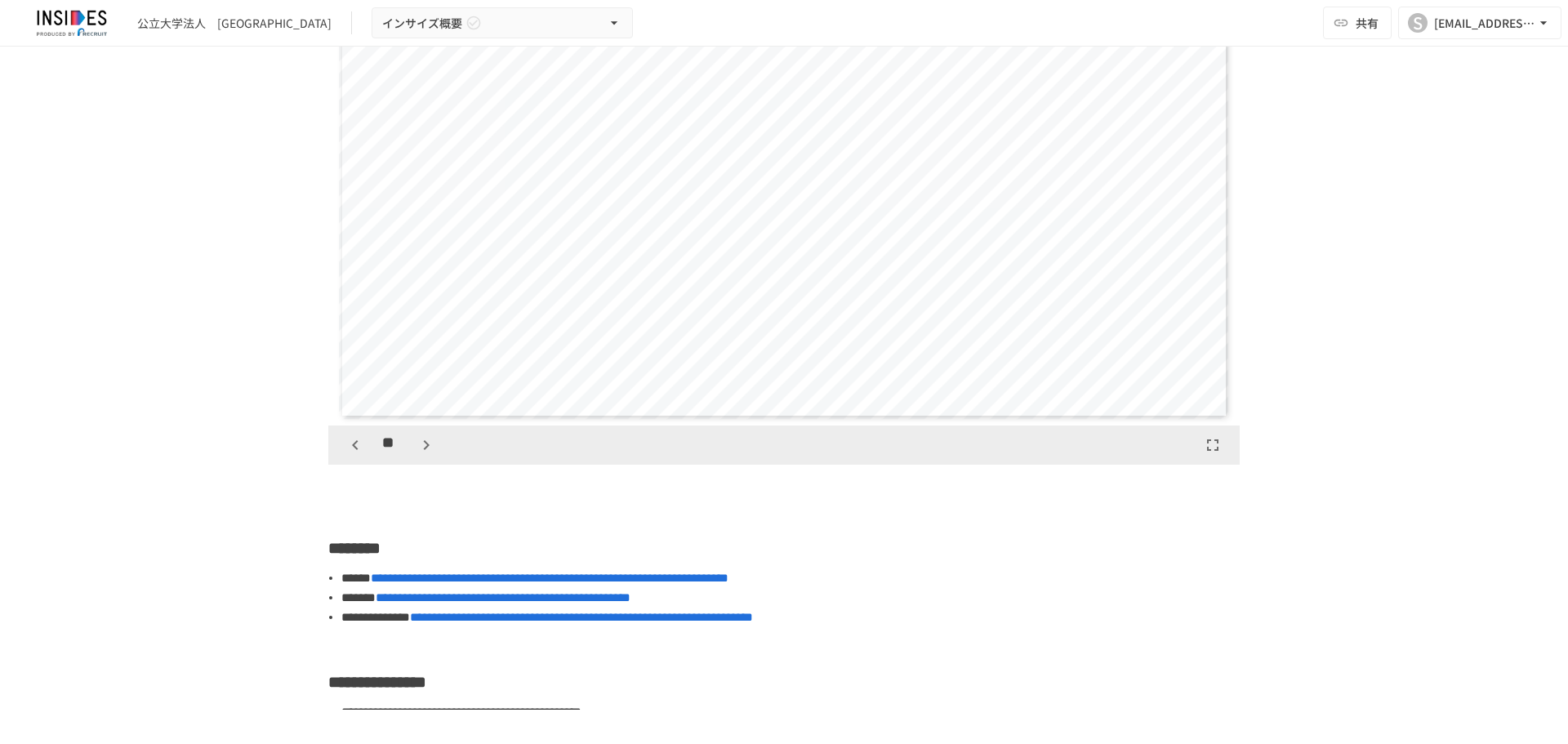 scroll, scrollTop: 3348, scrollLeft: 0, axis: vertical 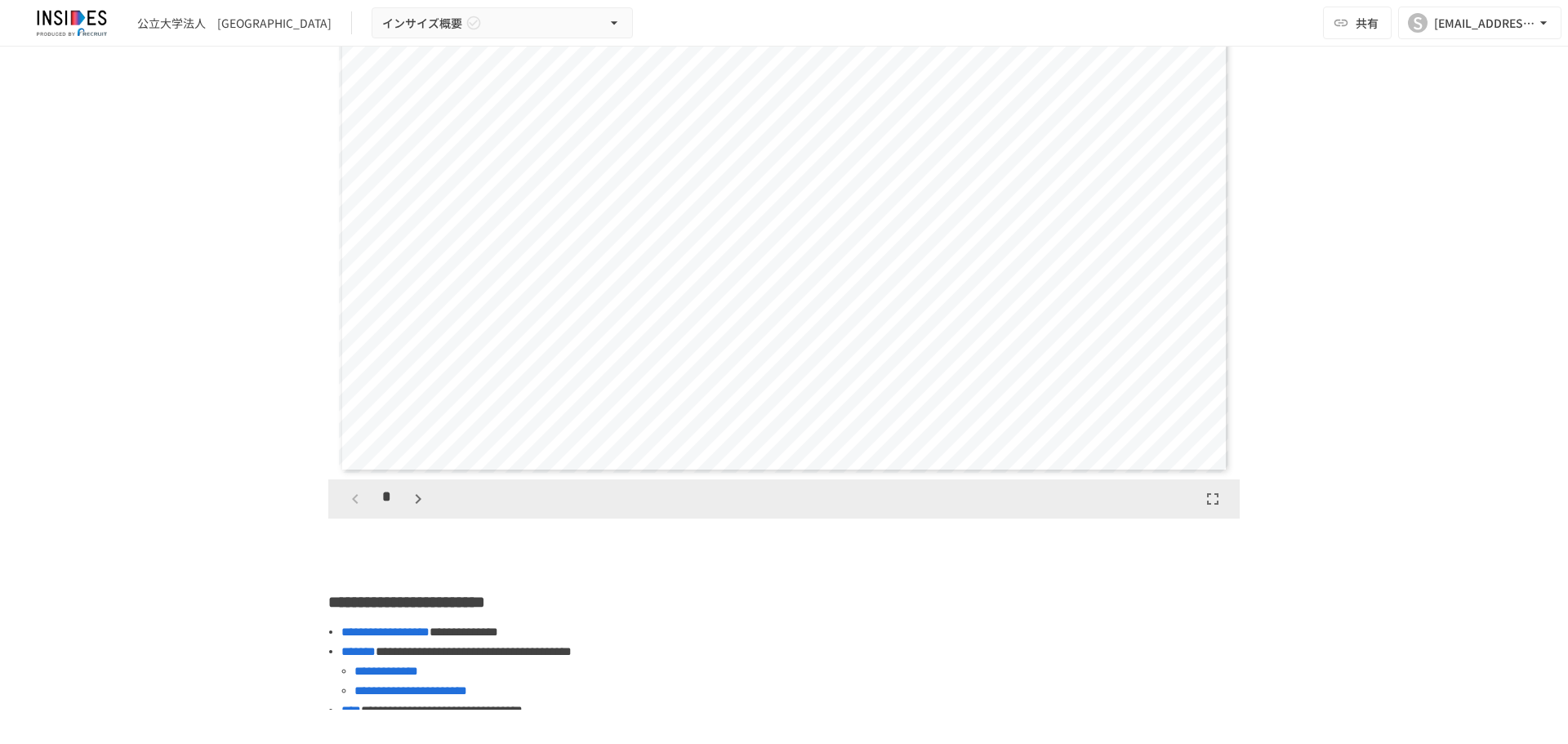 click 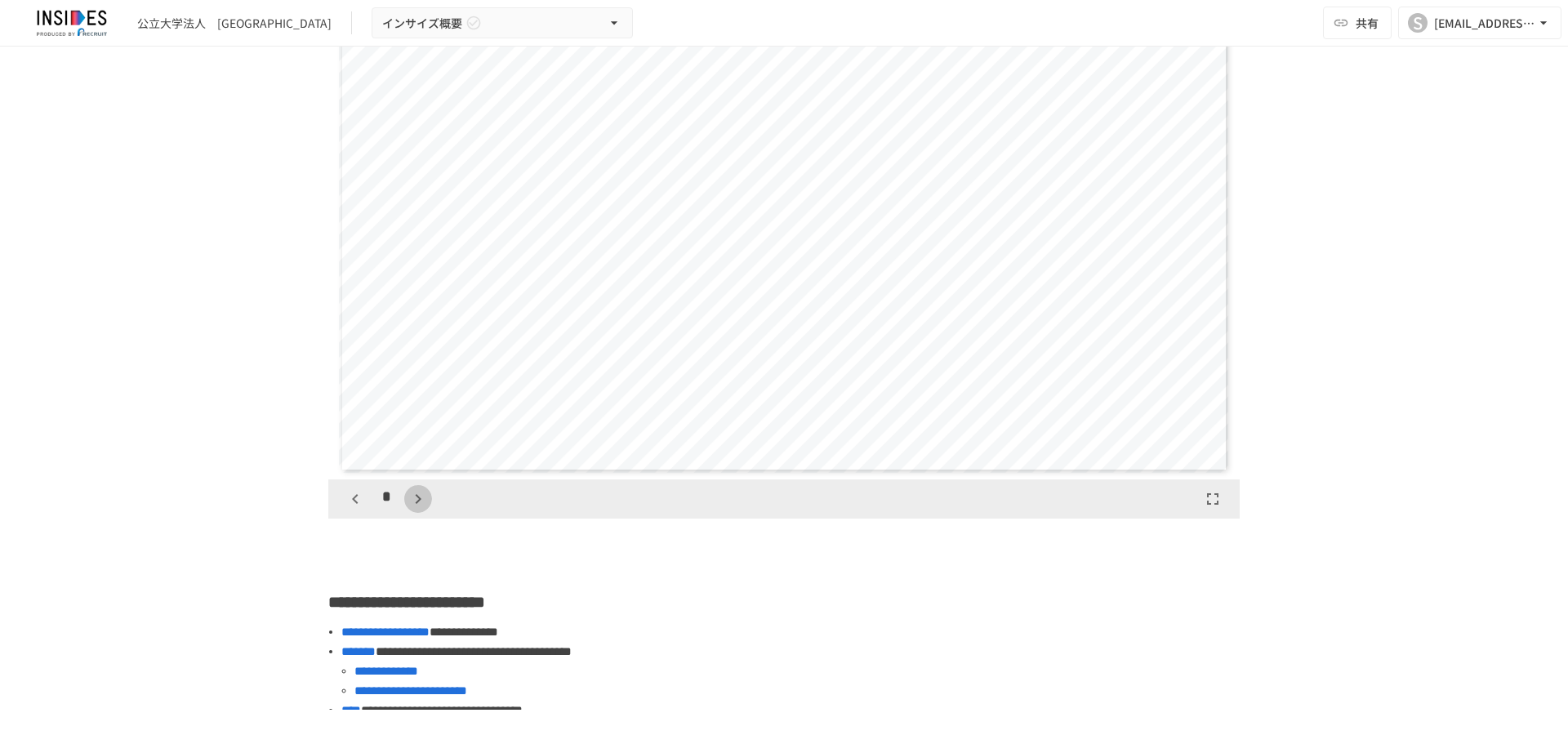 click 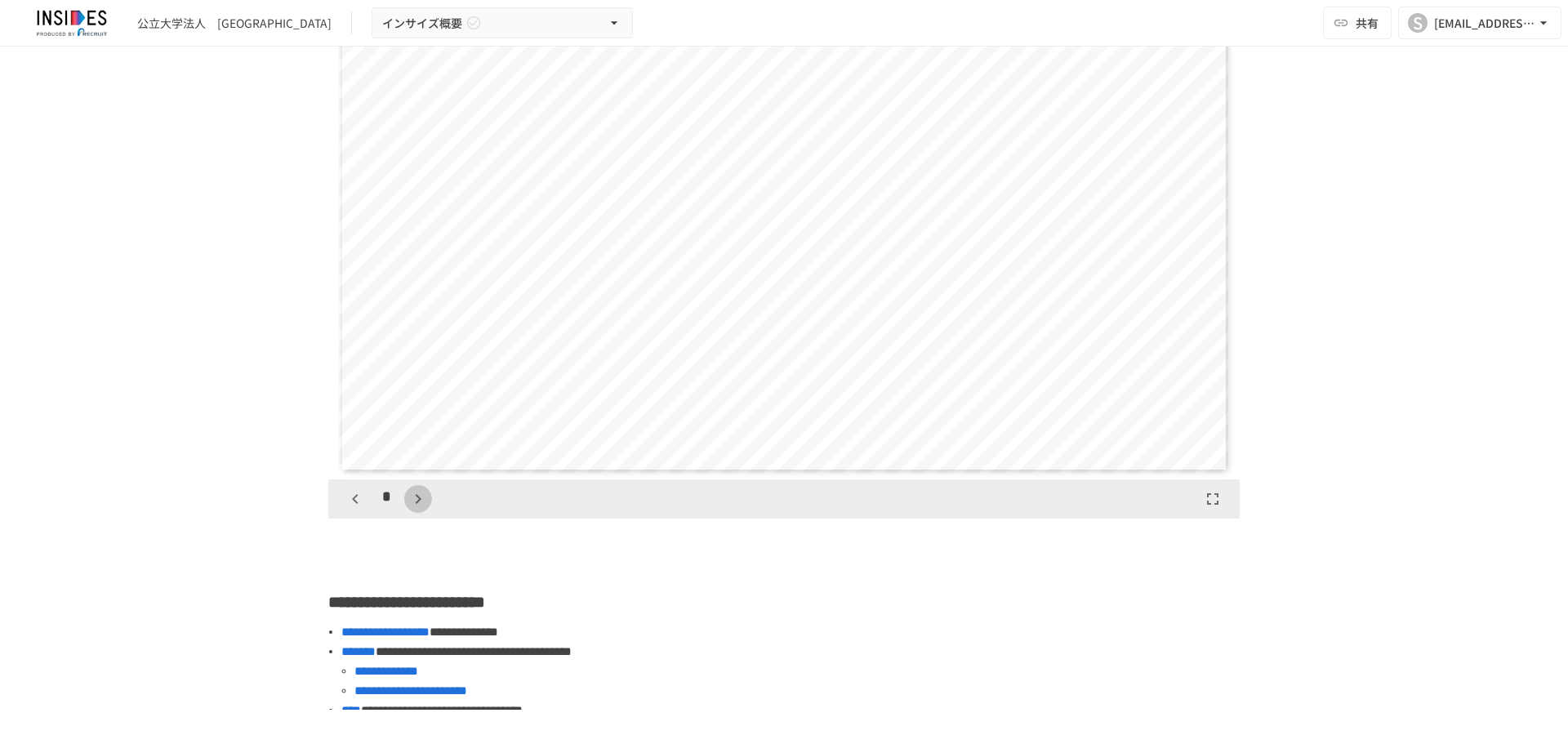 click 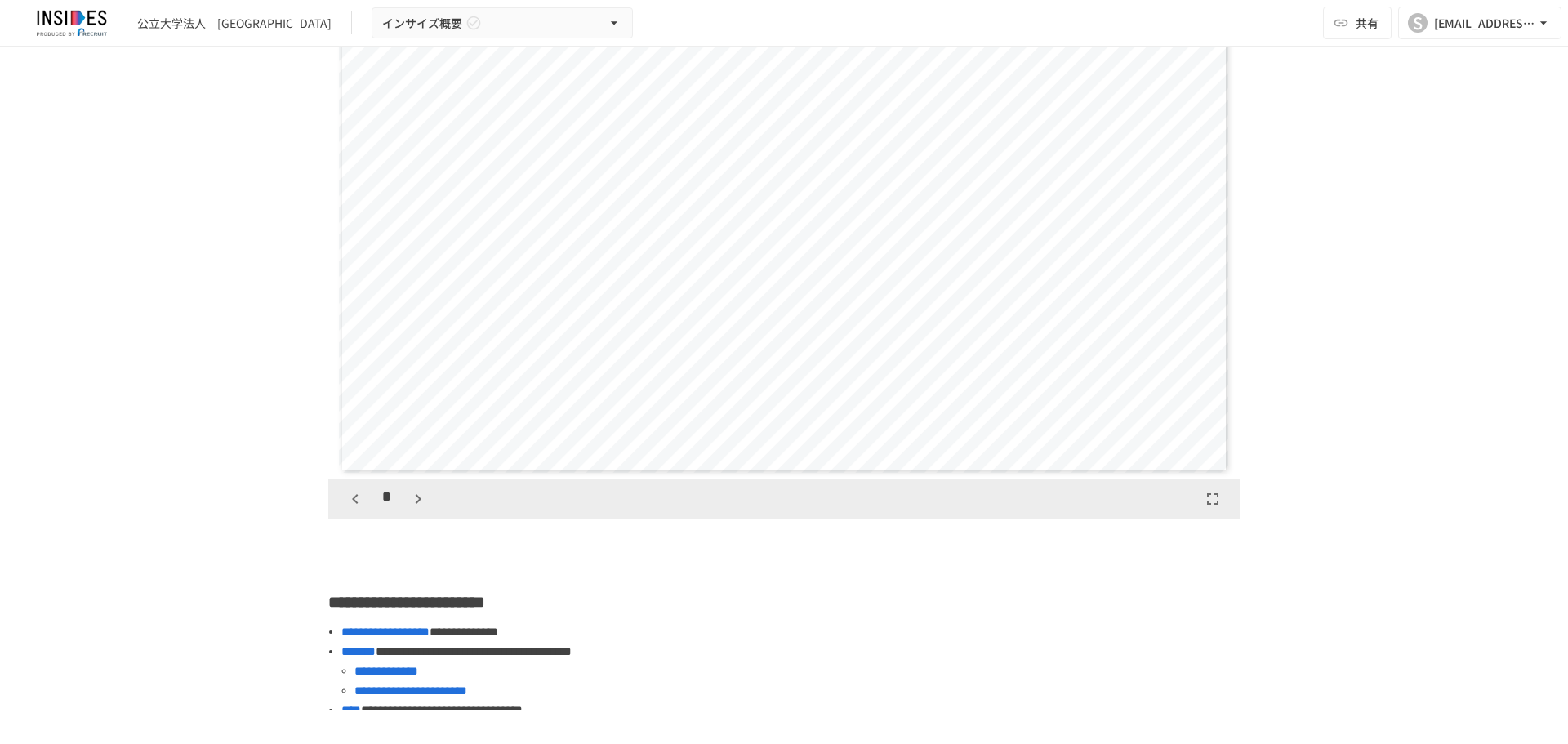 scroll, scrollTop: 1887, scrollLeft: 0, axis: vertical 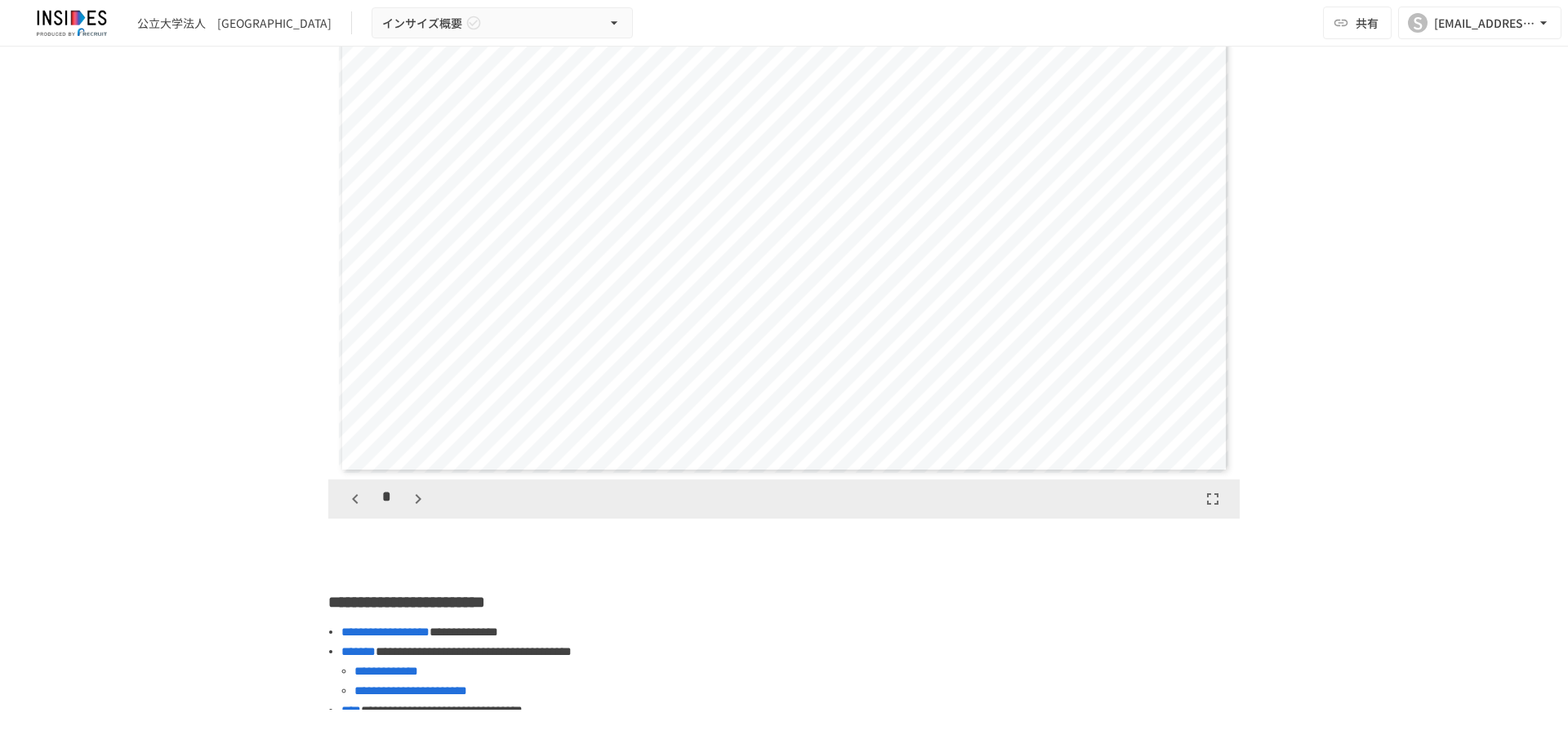 click on "*" at bounding box center (386, 499) 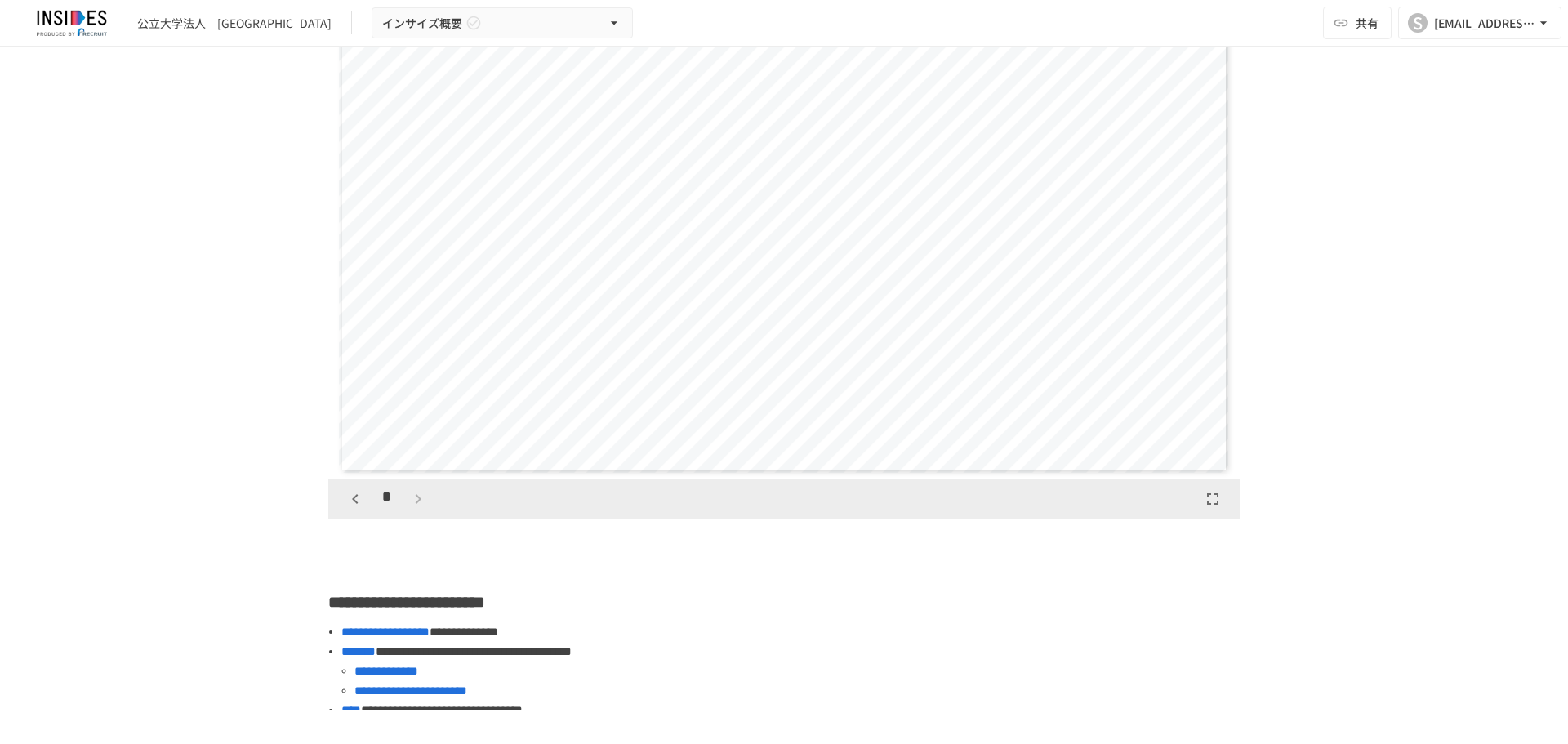 click on "*" at bounding box center (386, 499) 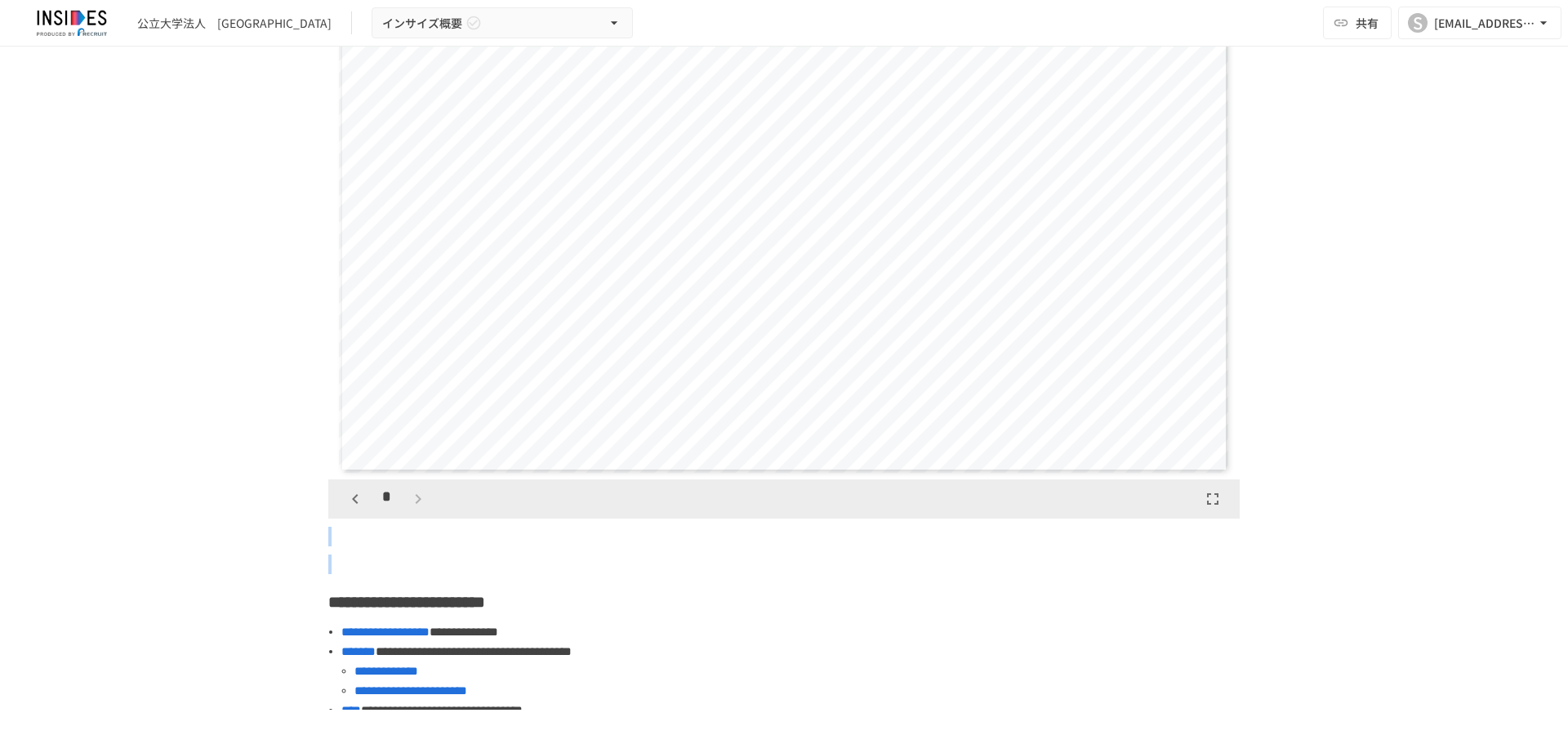 click on "*" at bounding box center [386, 499] 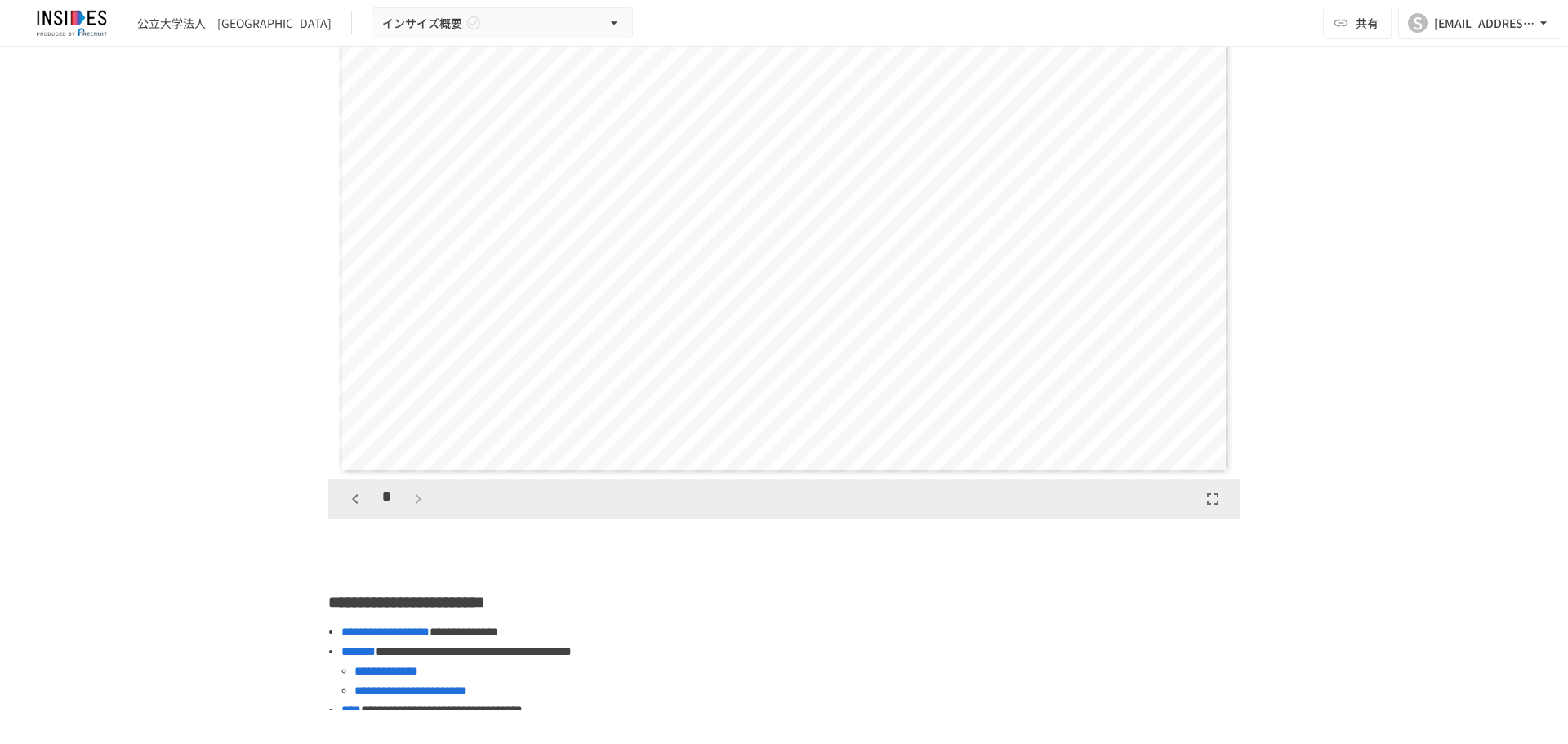 click on "**********" at bounding box center [784, 378] 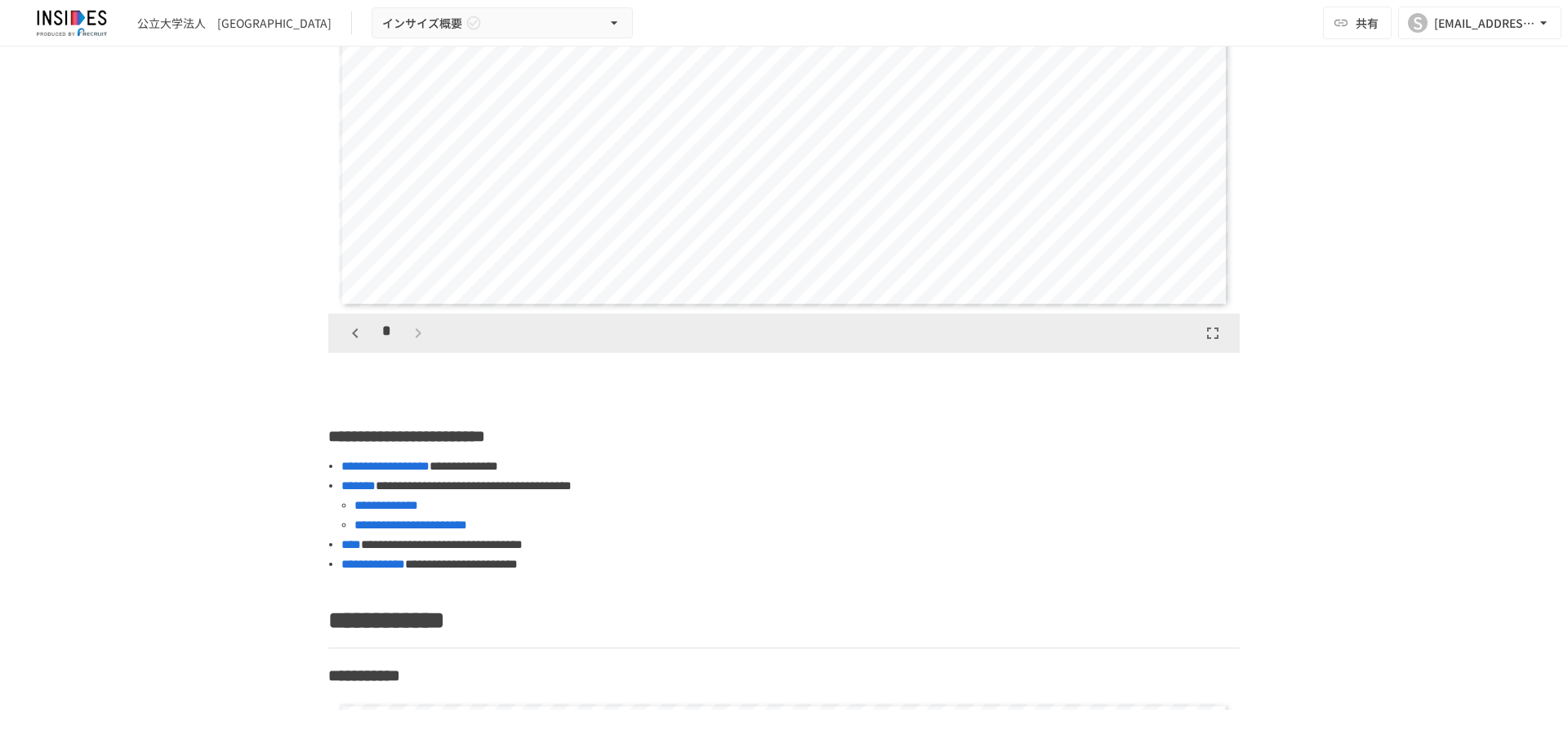 scroll, scrollTop: 2205, scrollLeft: 0, axis: vertical 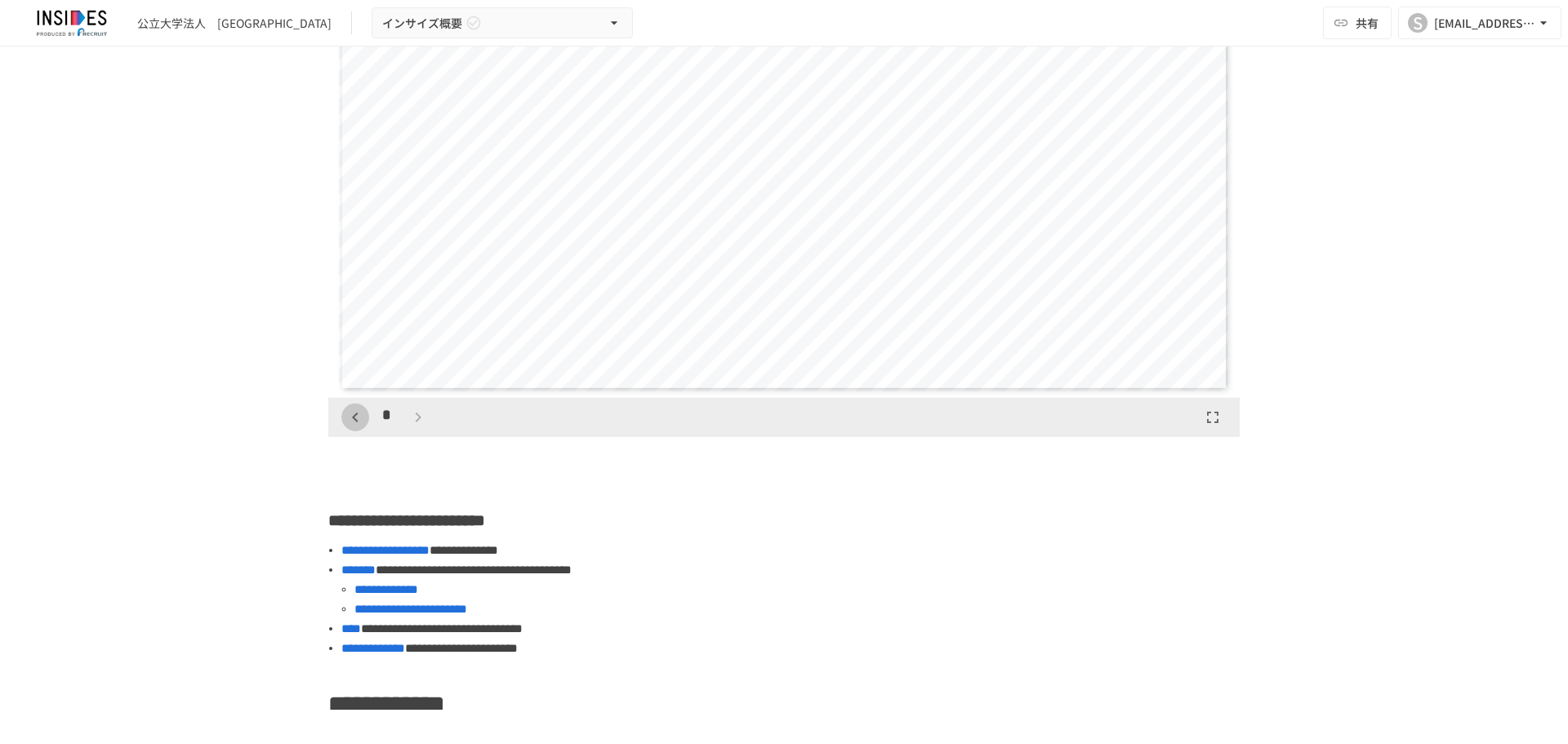 click 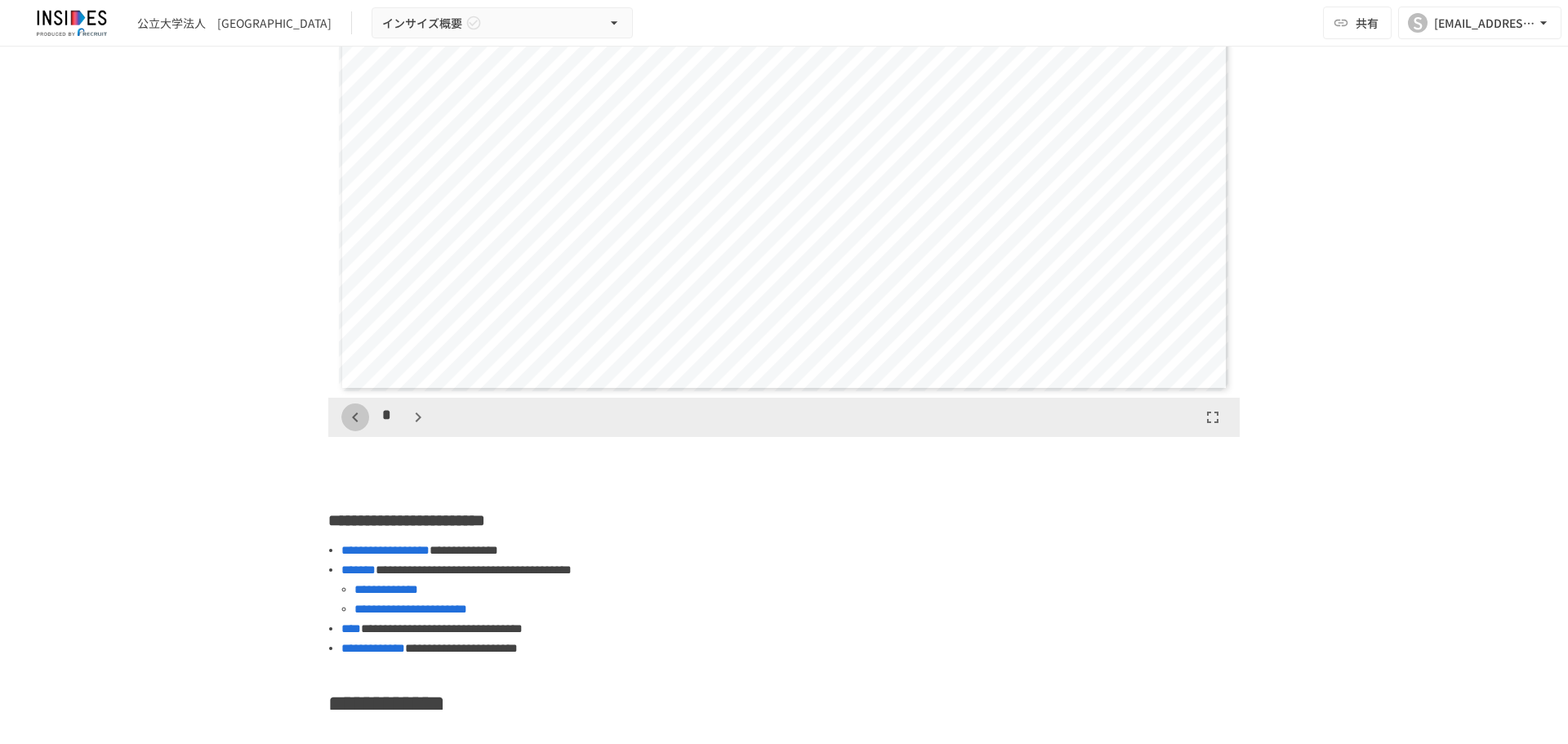 click 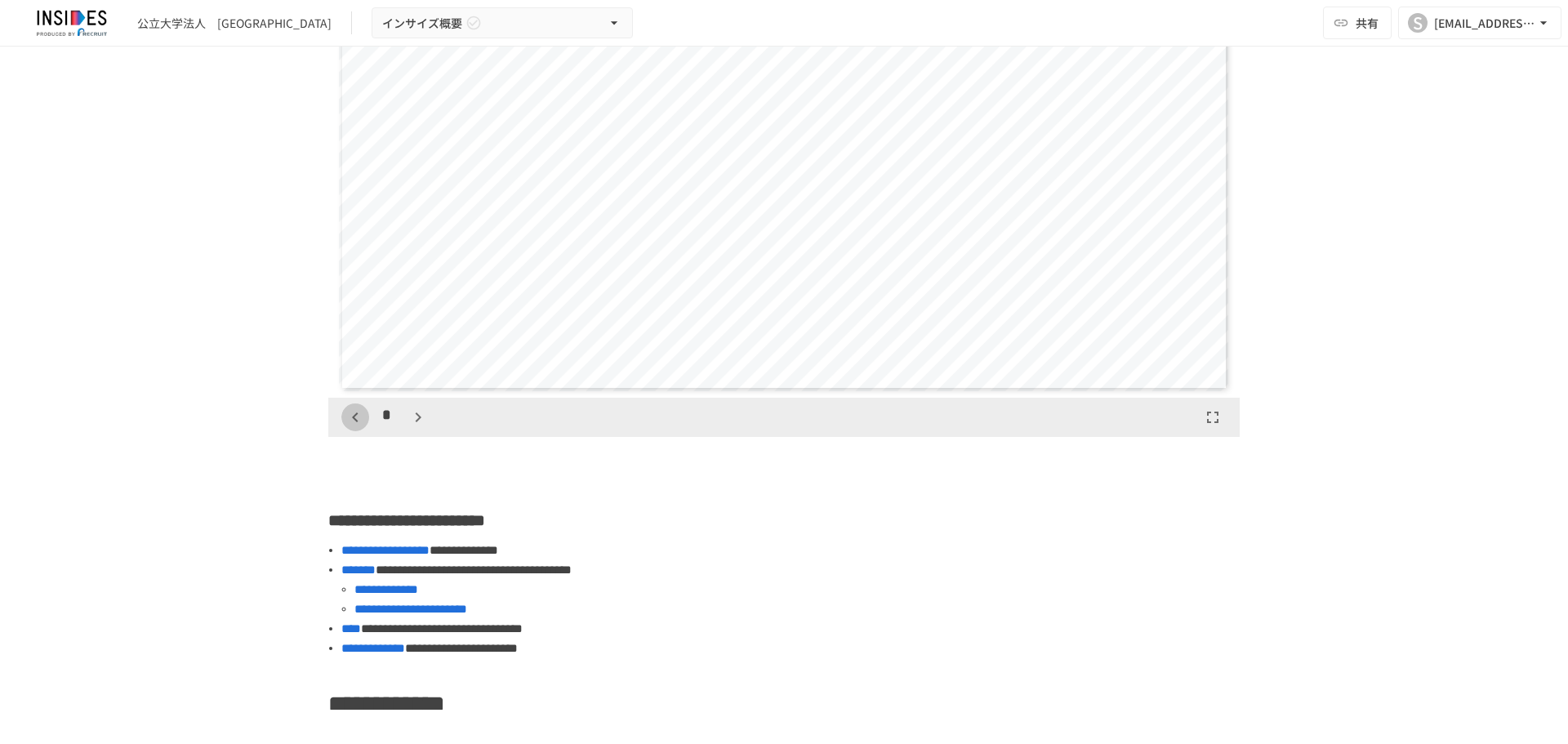 click 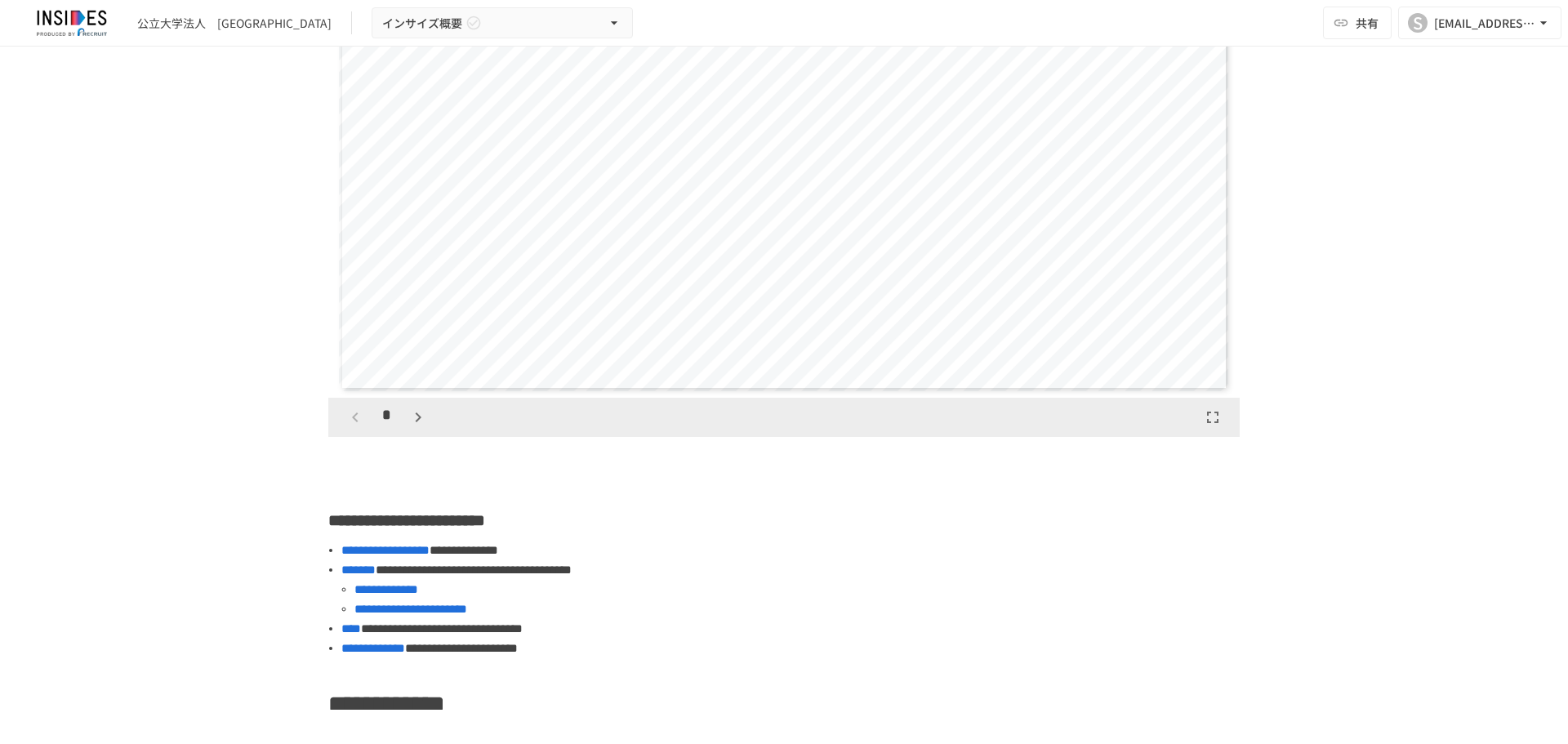 scroll, scrollTop: 0, scrollLeft: 0, axis: both 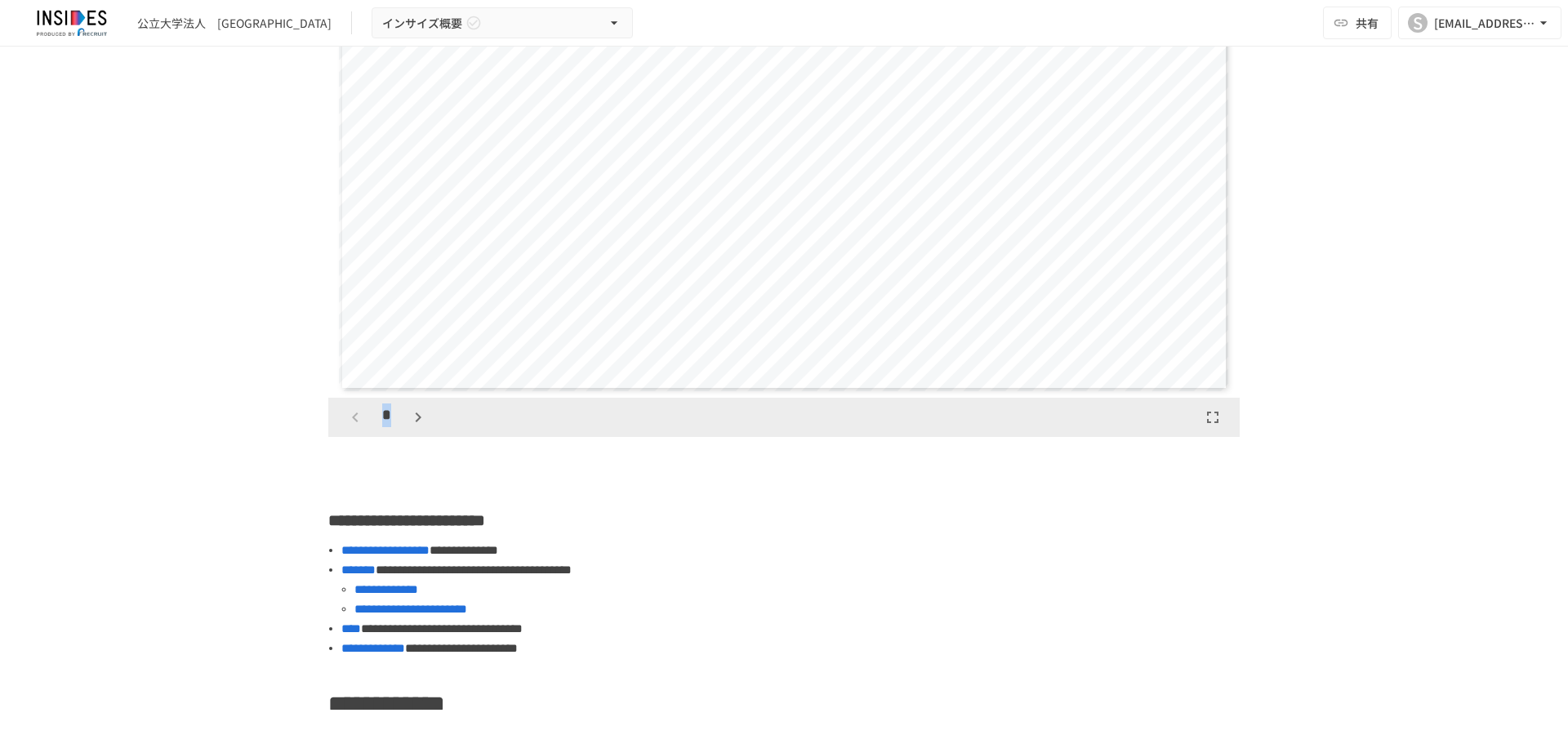 click on "*" at bounding box center (386, 417) 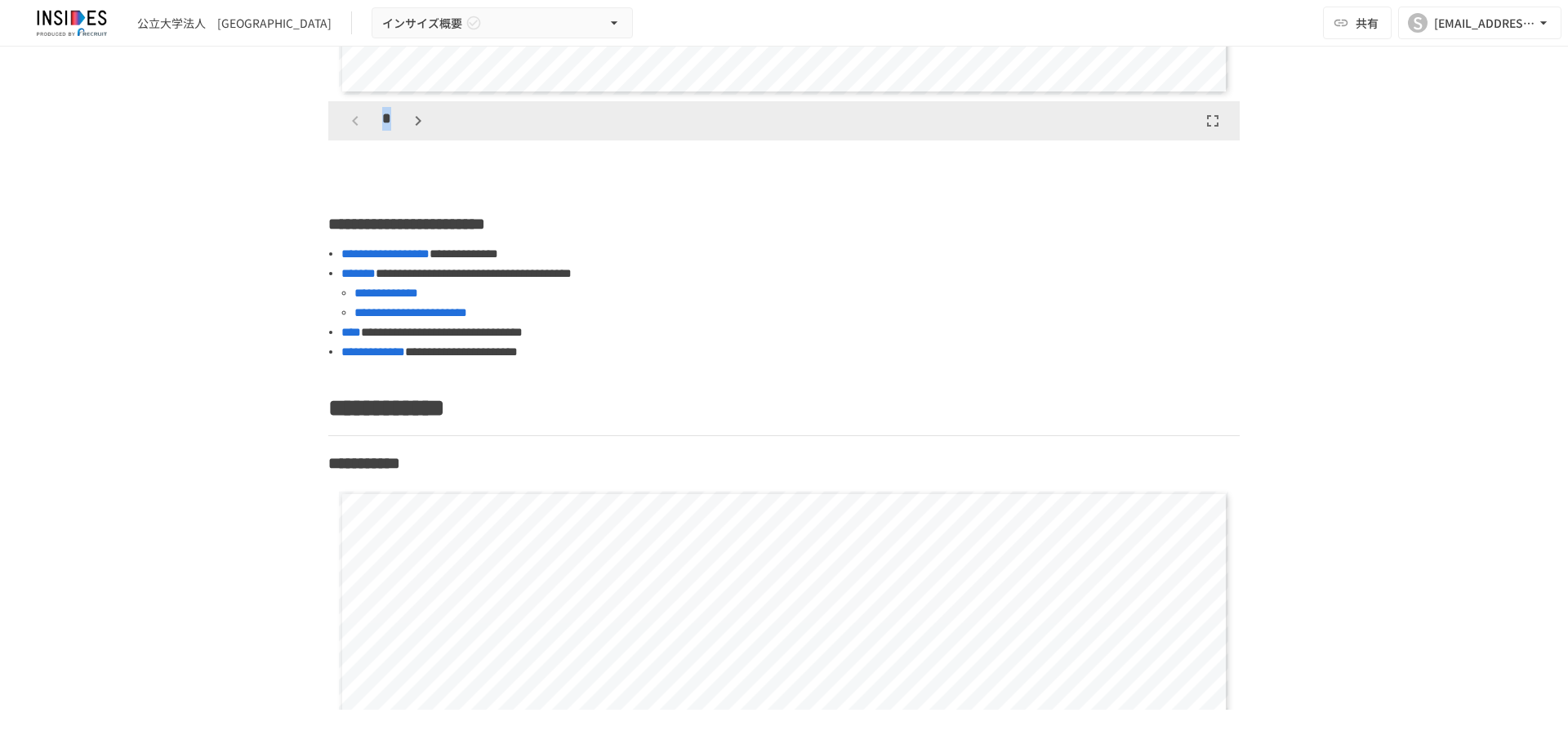 scroll, scrollTop: 2613, scrollLeft: 0, axis: vertical 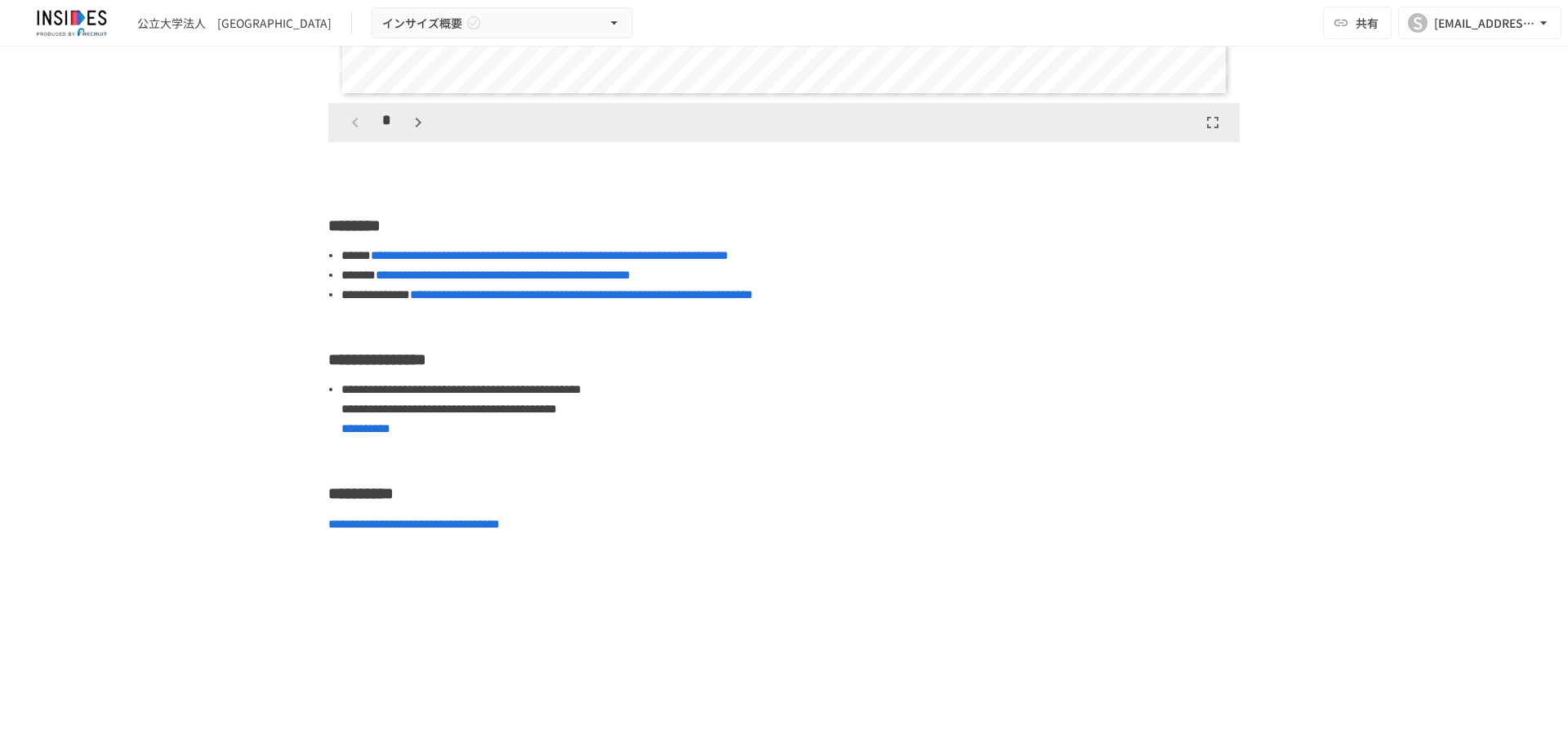 click on "**********" at bounding box center [784, 378] 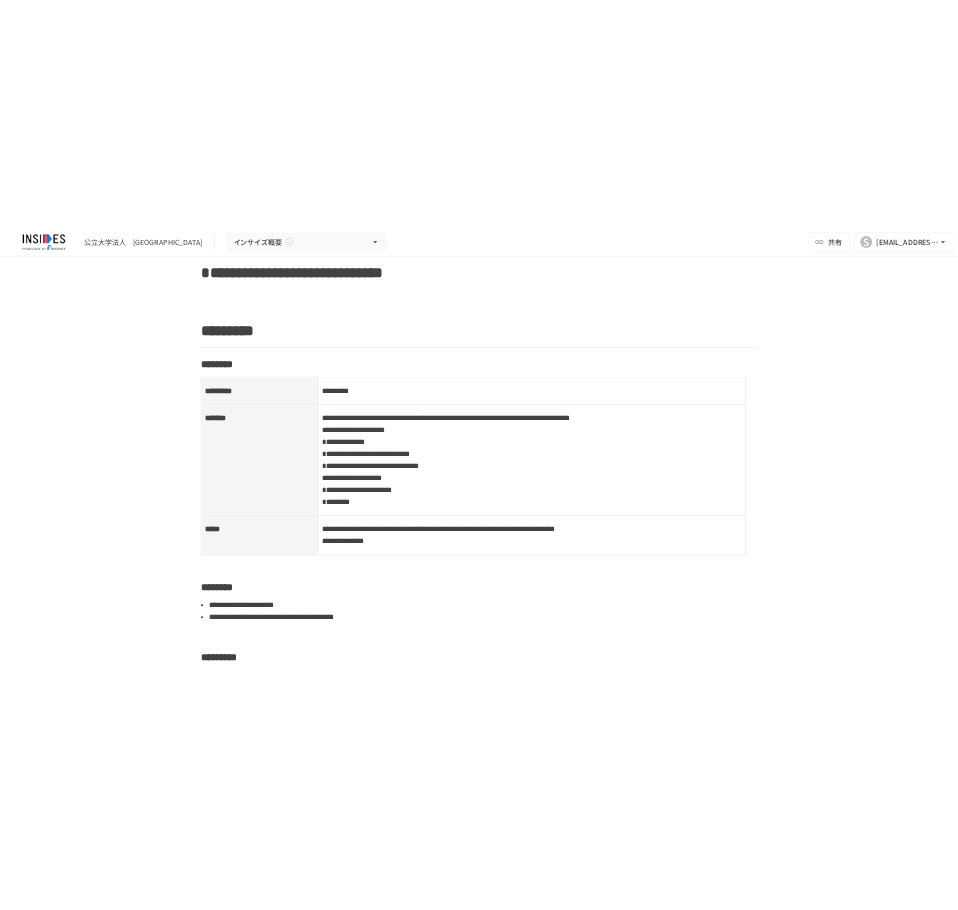 scroll, scrollTop: 0, scrollLeft: 0, axis: both 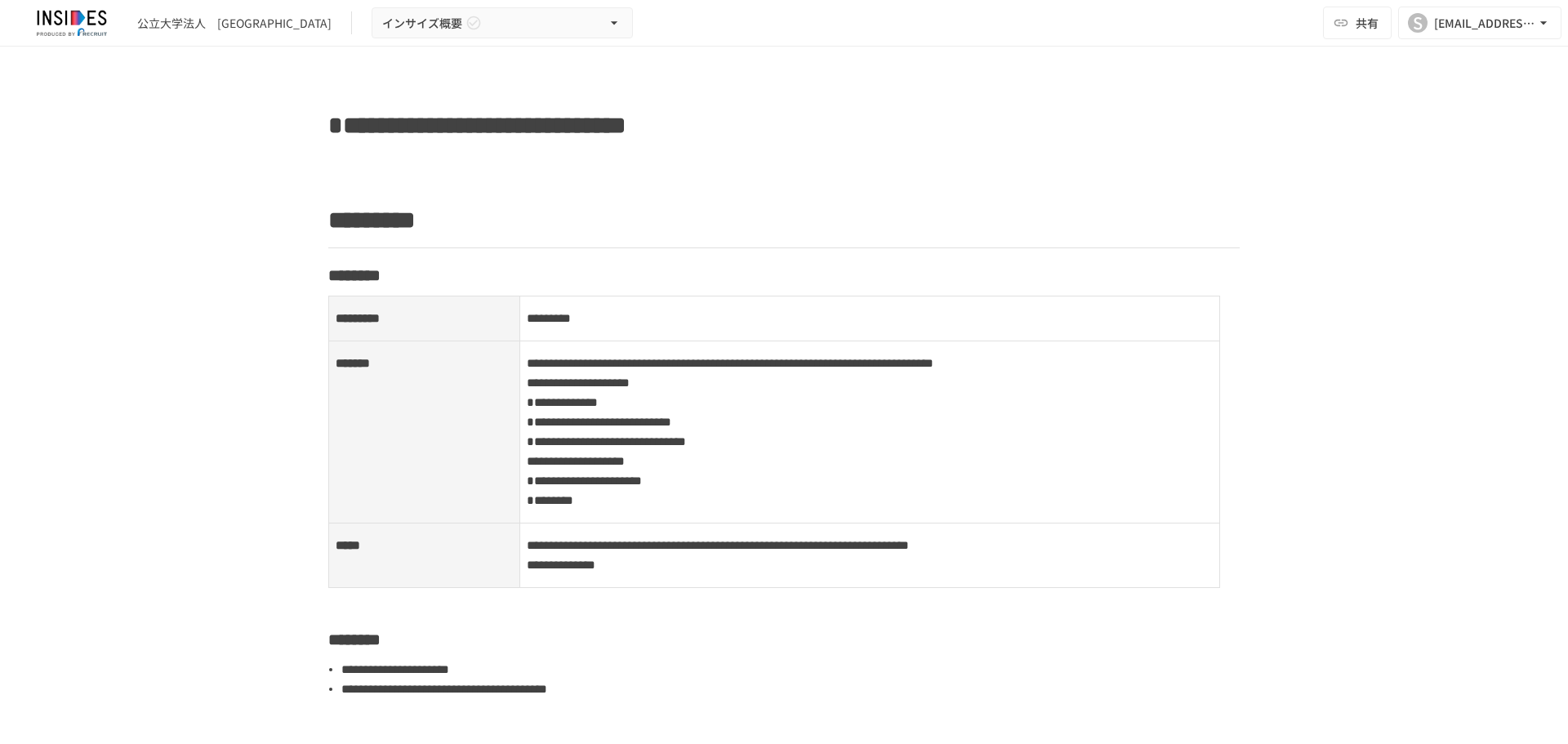 click on "**********" at bounding box center (784, 2076) 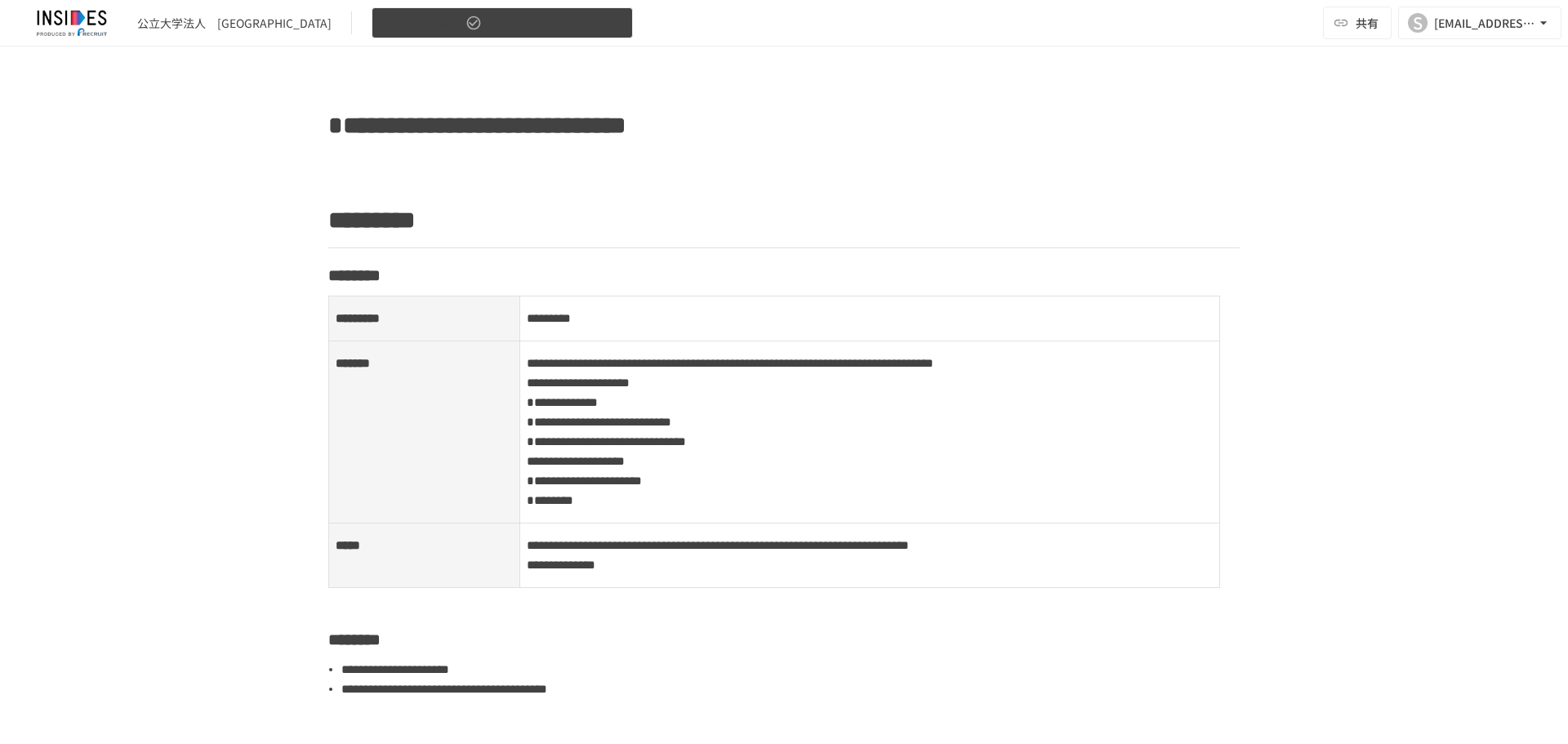 click 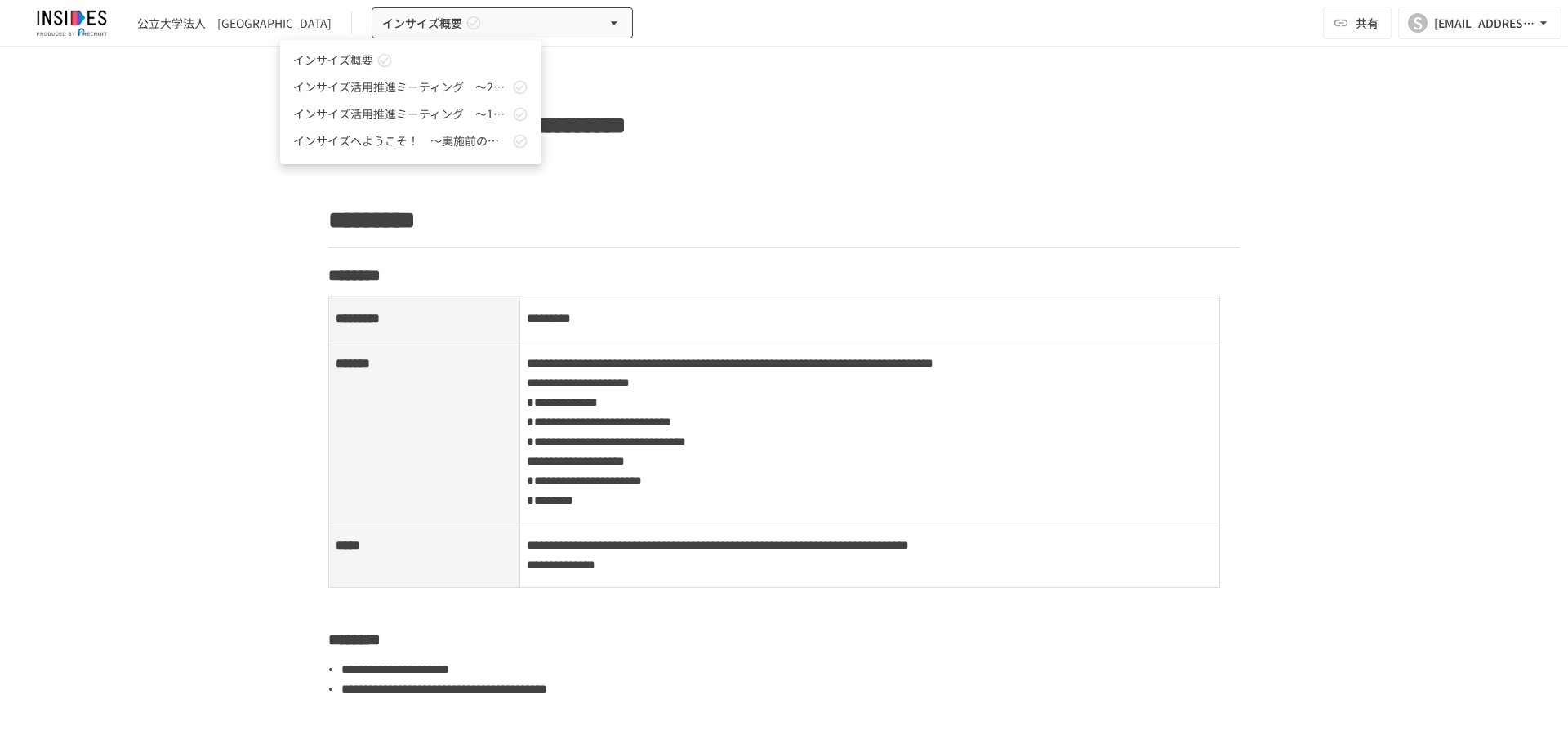 click at bounding box center [784, 372] 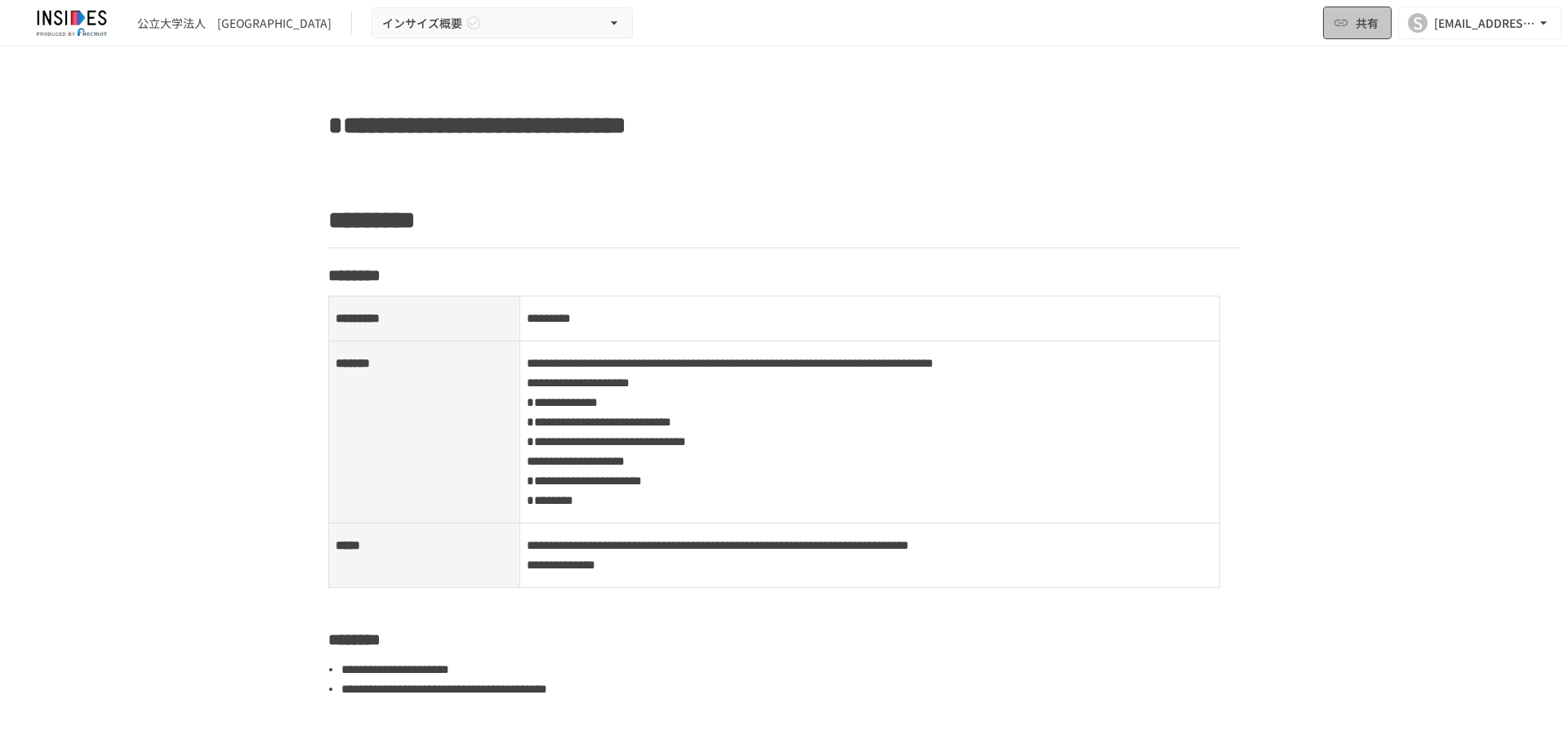 click on "共有" at bounding box center [1367, 23] 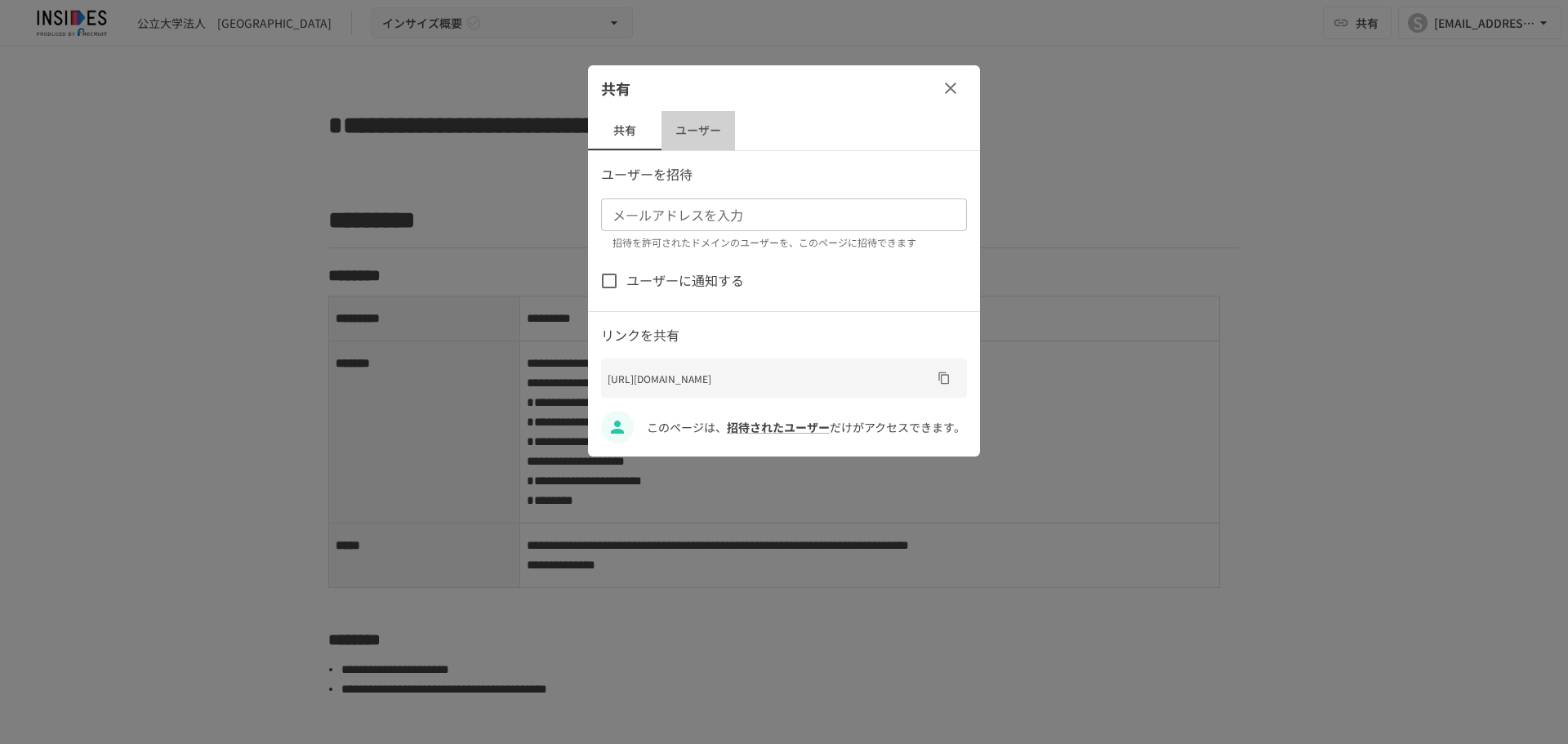 click on "ユーザー" at bounding box center (698, 131) 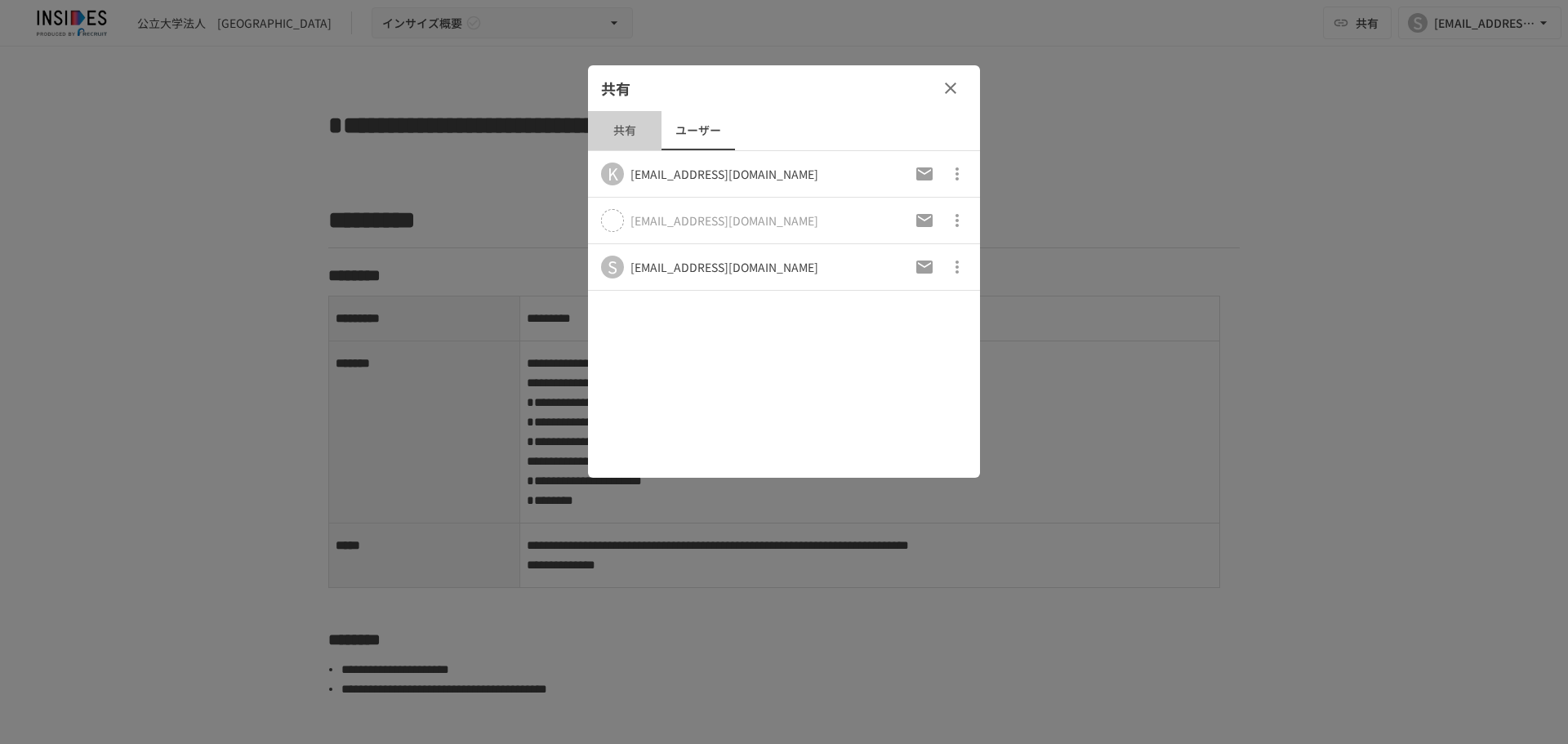 click on "共有" at bounding box center (625, 131) 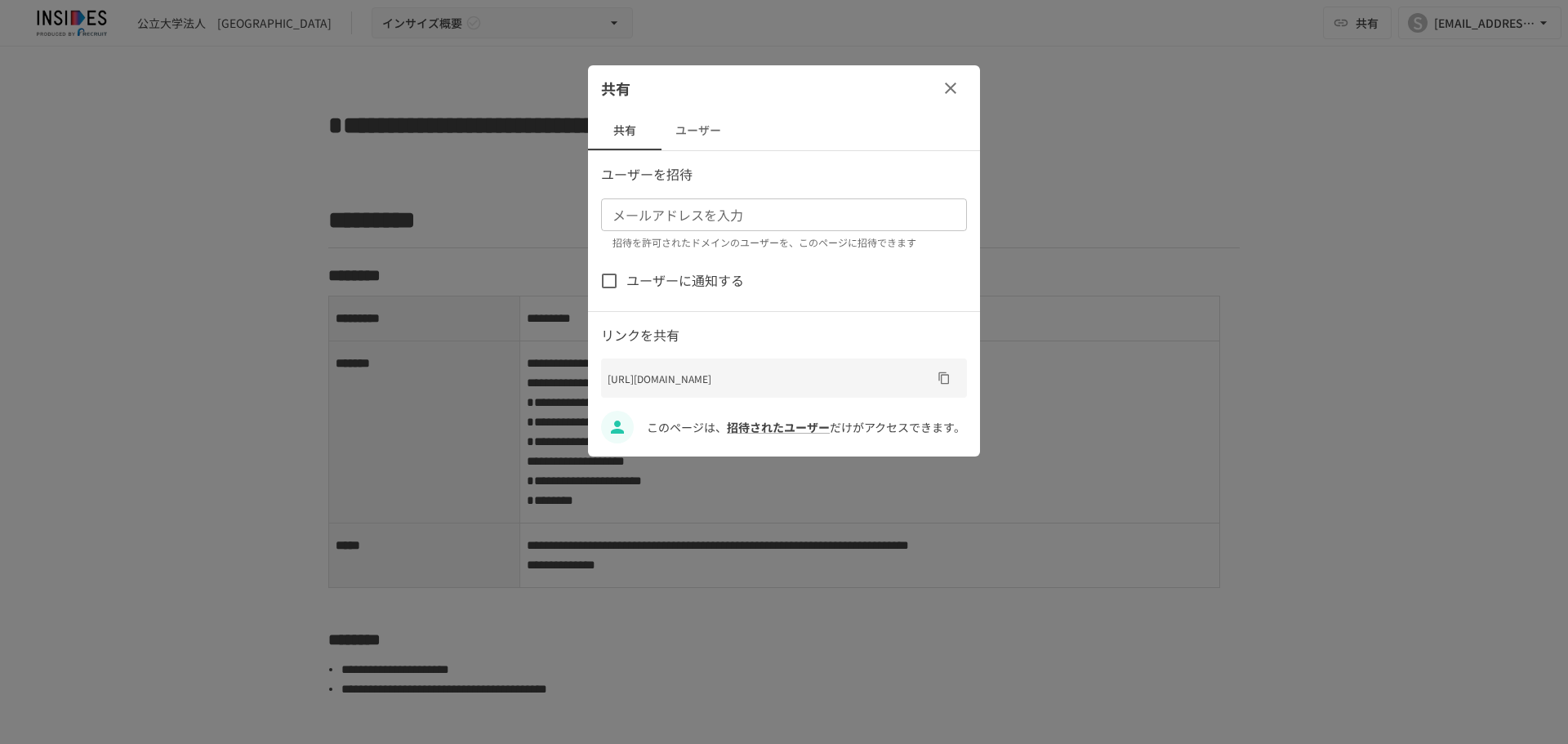 click on "メールアドレスを入力" at bounding box center (782, 215) 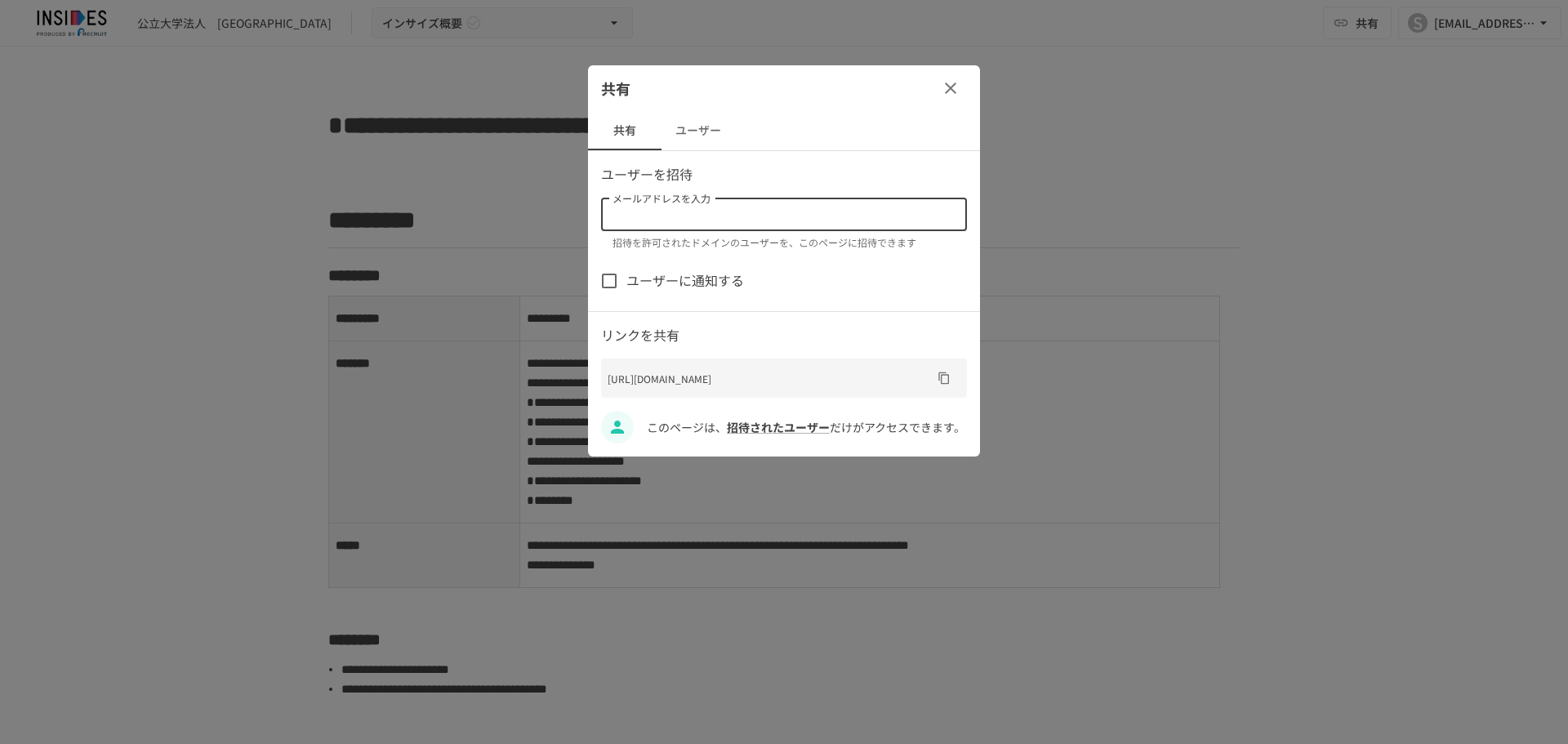 click on "ユーザー" at bounding box center [698, 131] 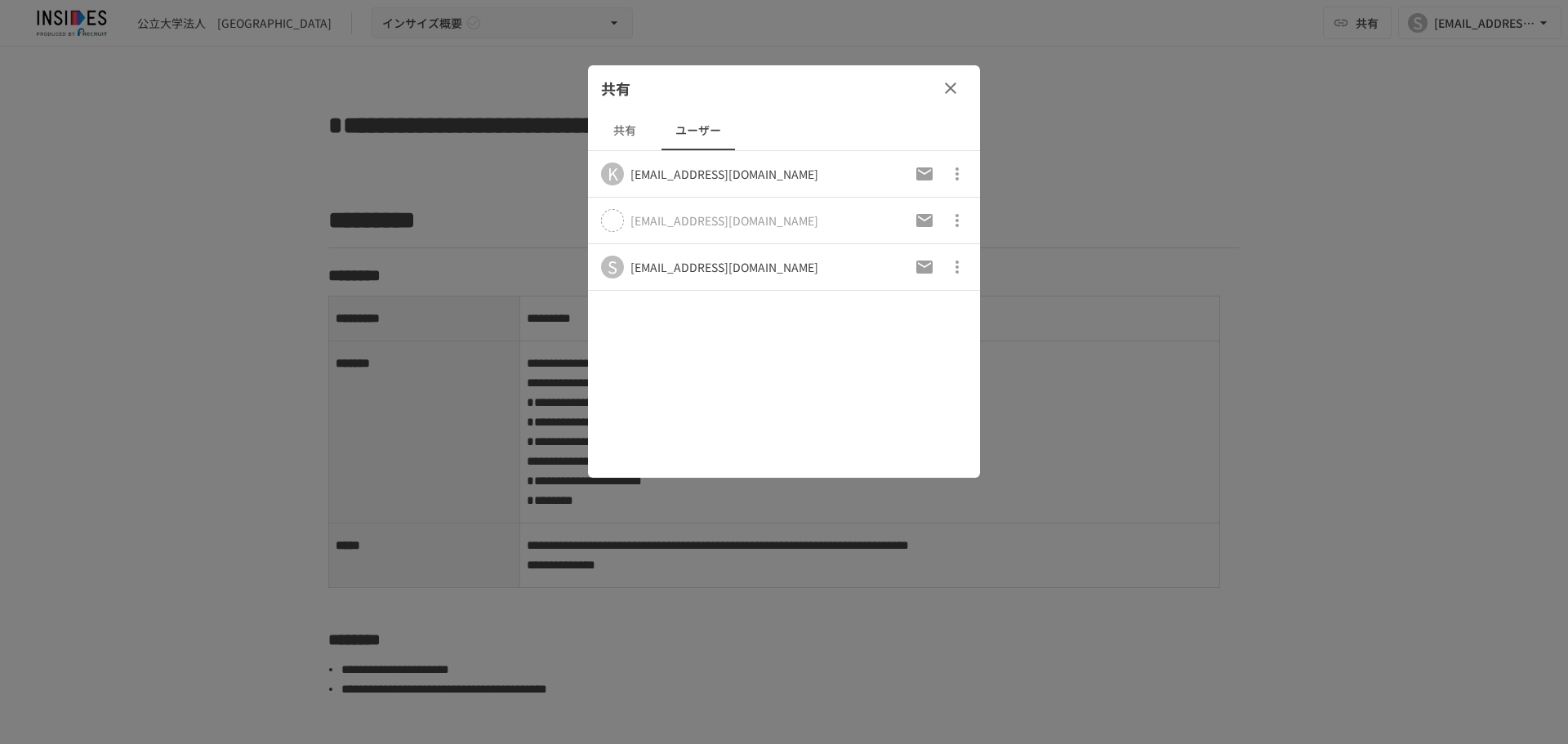 click on "K" at bounding box center [612, 174] 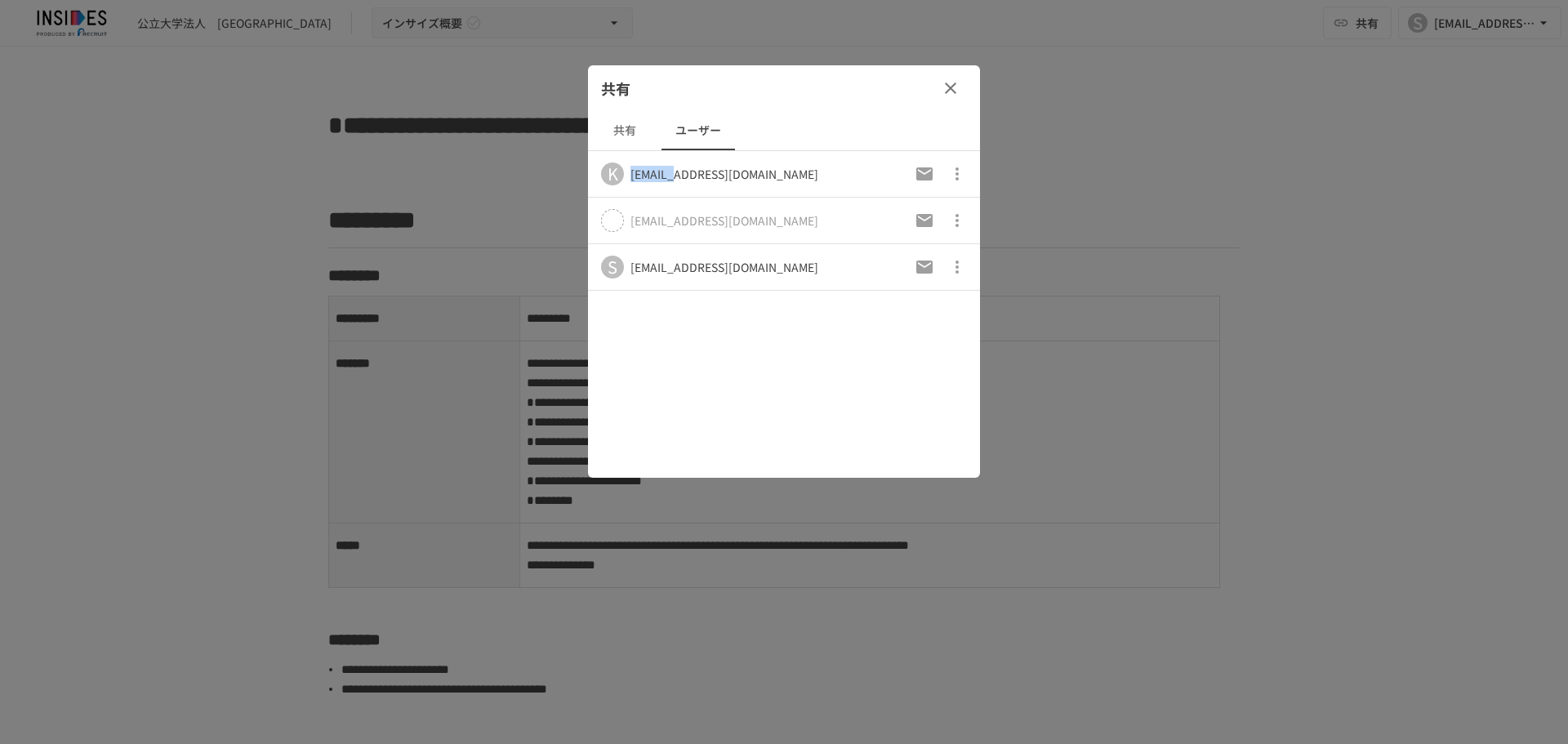 drag, startPoint x: 631, startPoint y: 173, endPoint x: 672, endPoint y: 177, distance: 41.19466 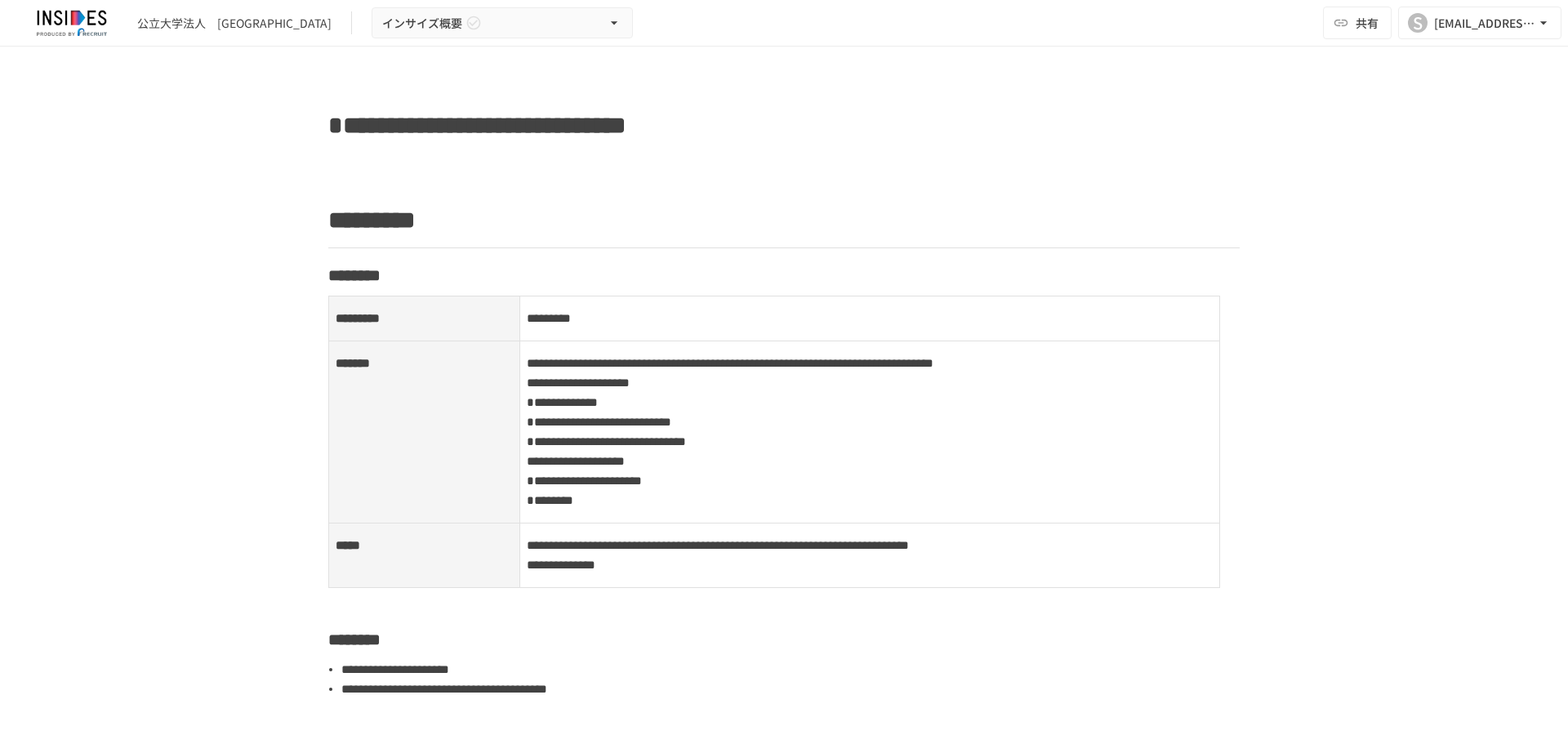 type 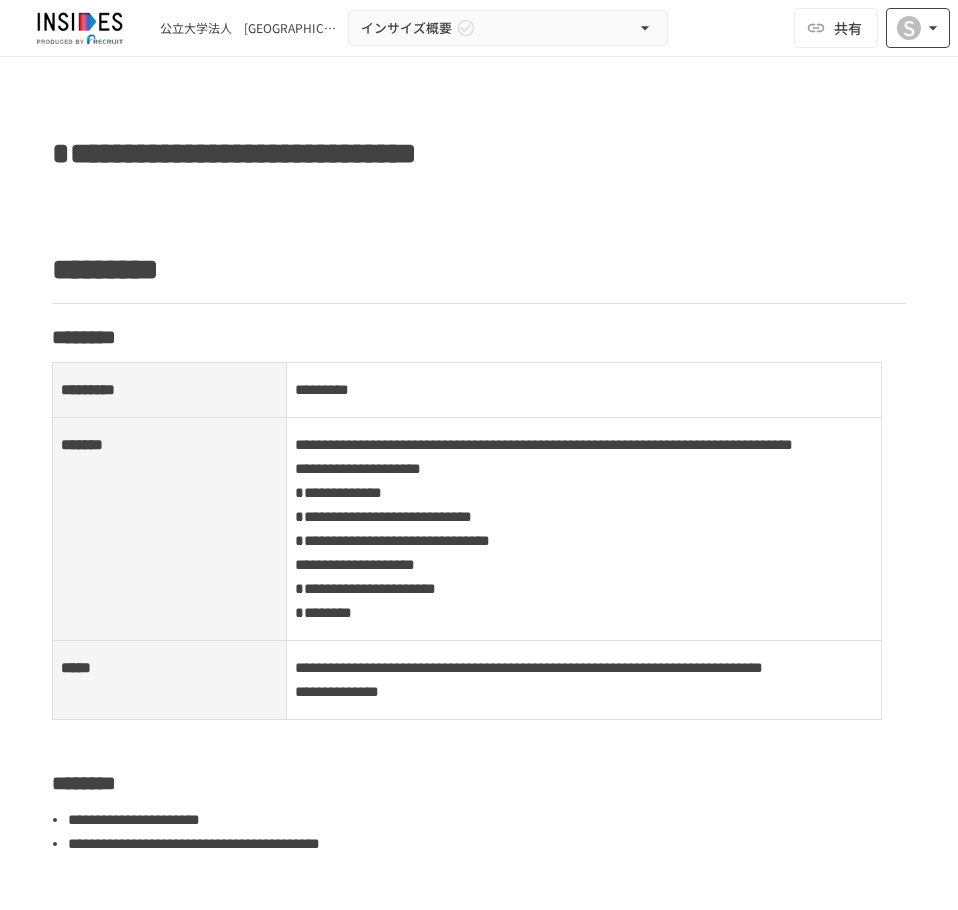click on "S" at bounding box center [909, 28] 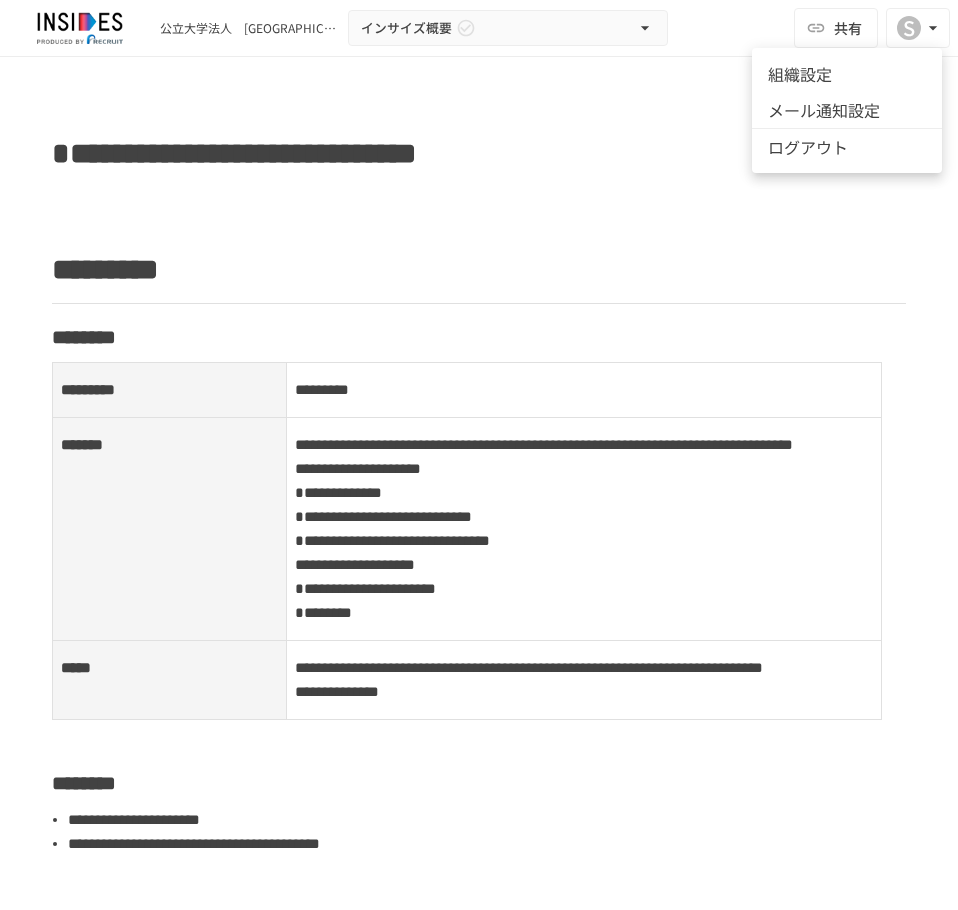 click at bounding box center [479, 455] 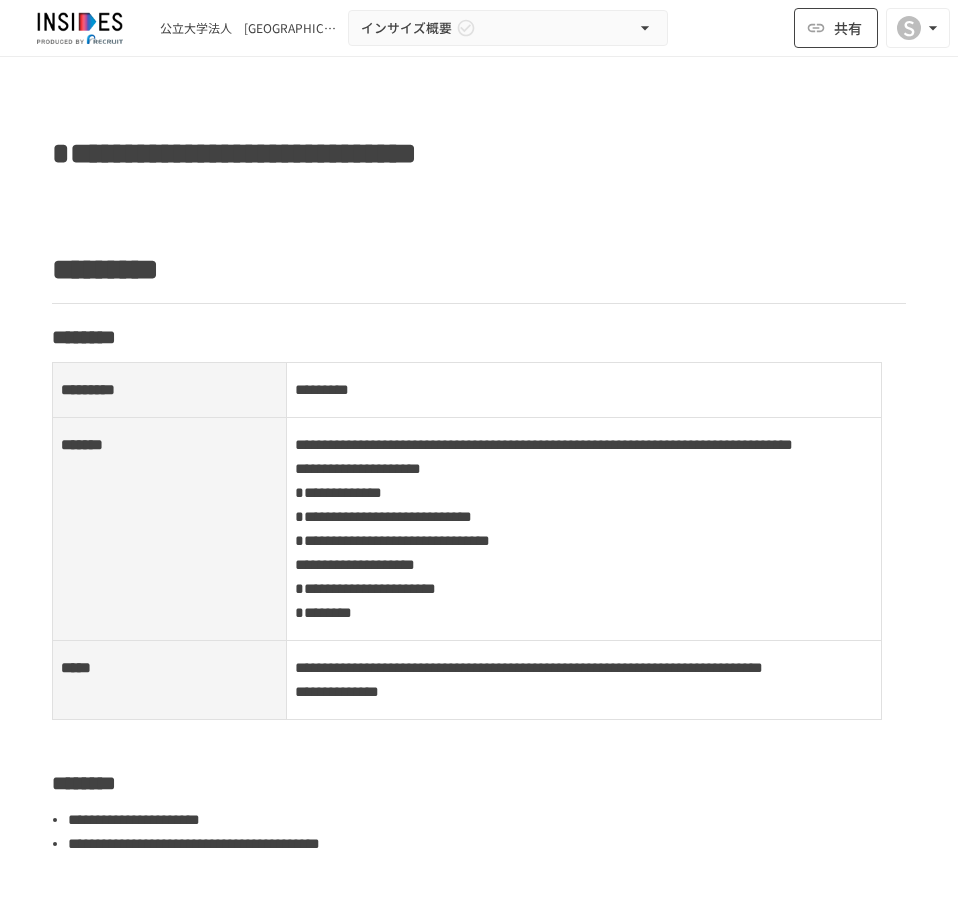 click on "共有" at bounding box center [848, 28] 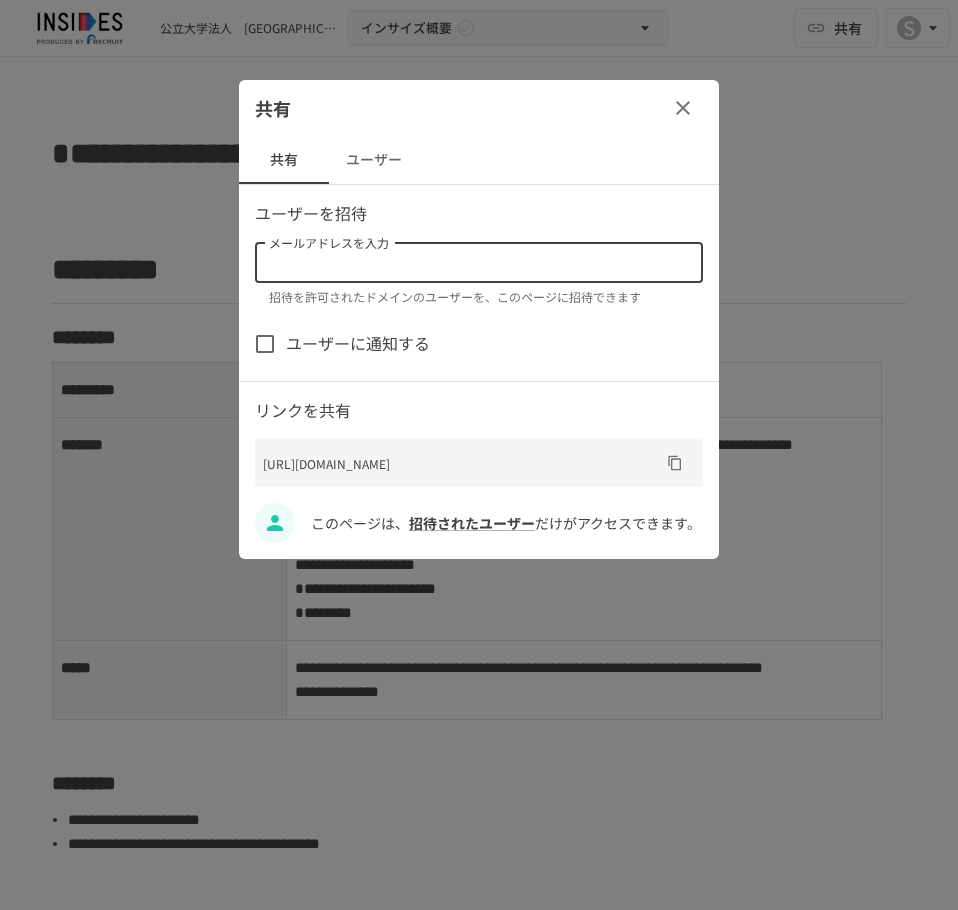 click on "メールアドレスを入力" at bounding box center (477, 263) 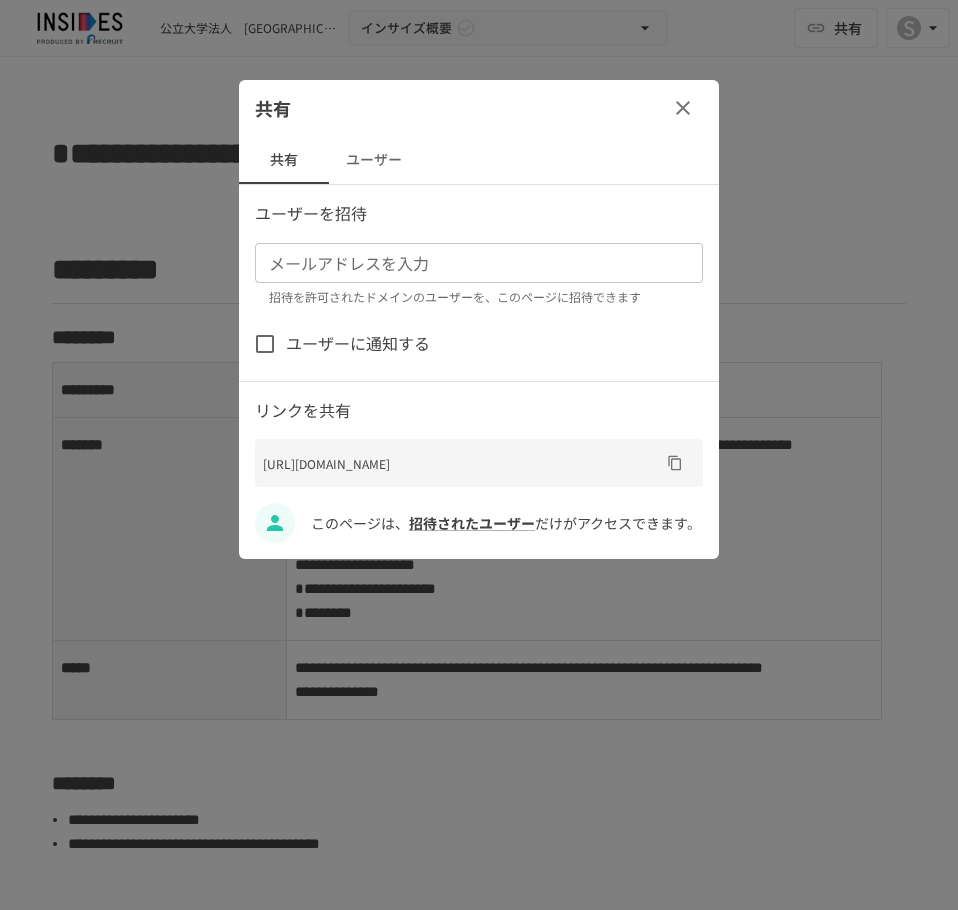 click on "メールアドレスを入力" at bounding box center [477, 263] 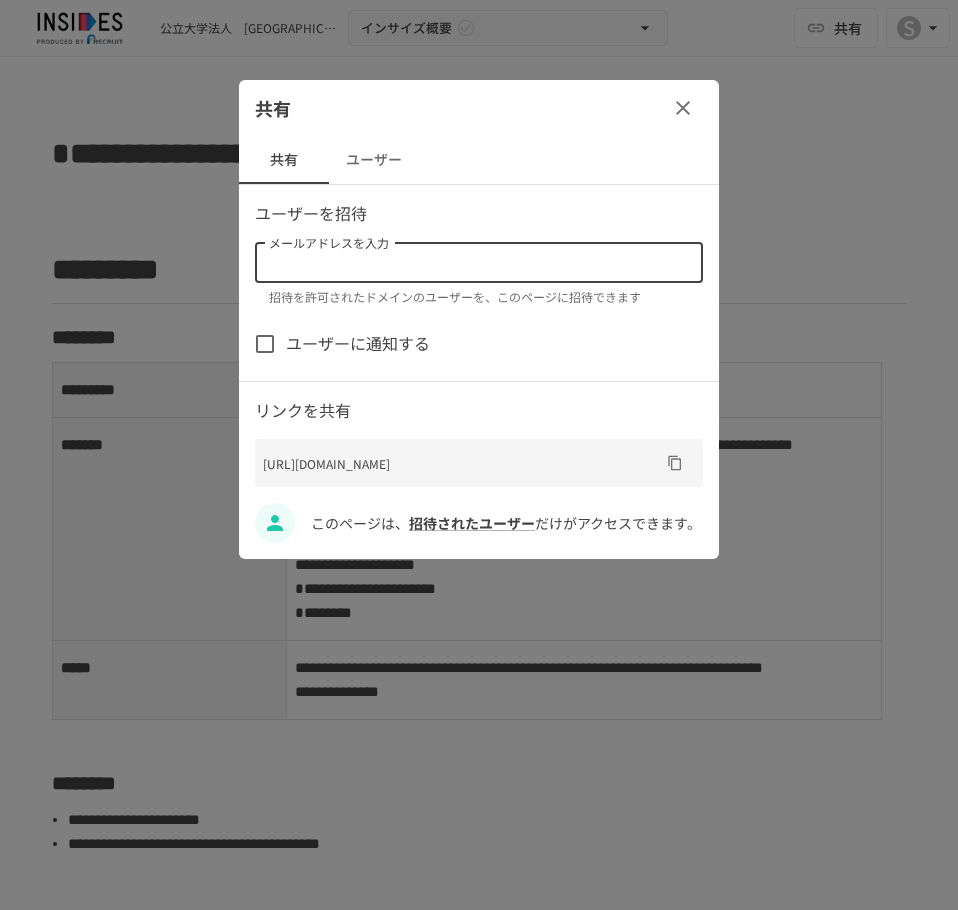 paste on "**********" 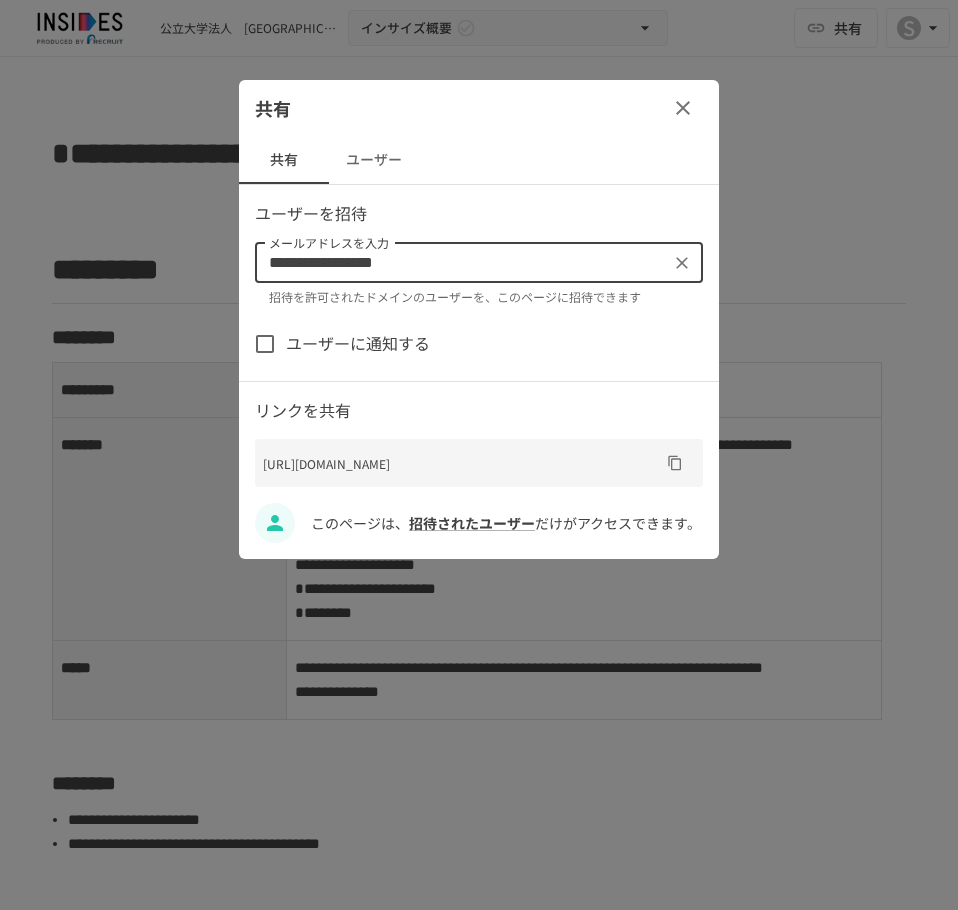 type on "**********" 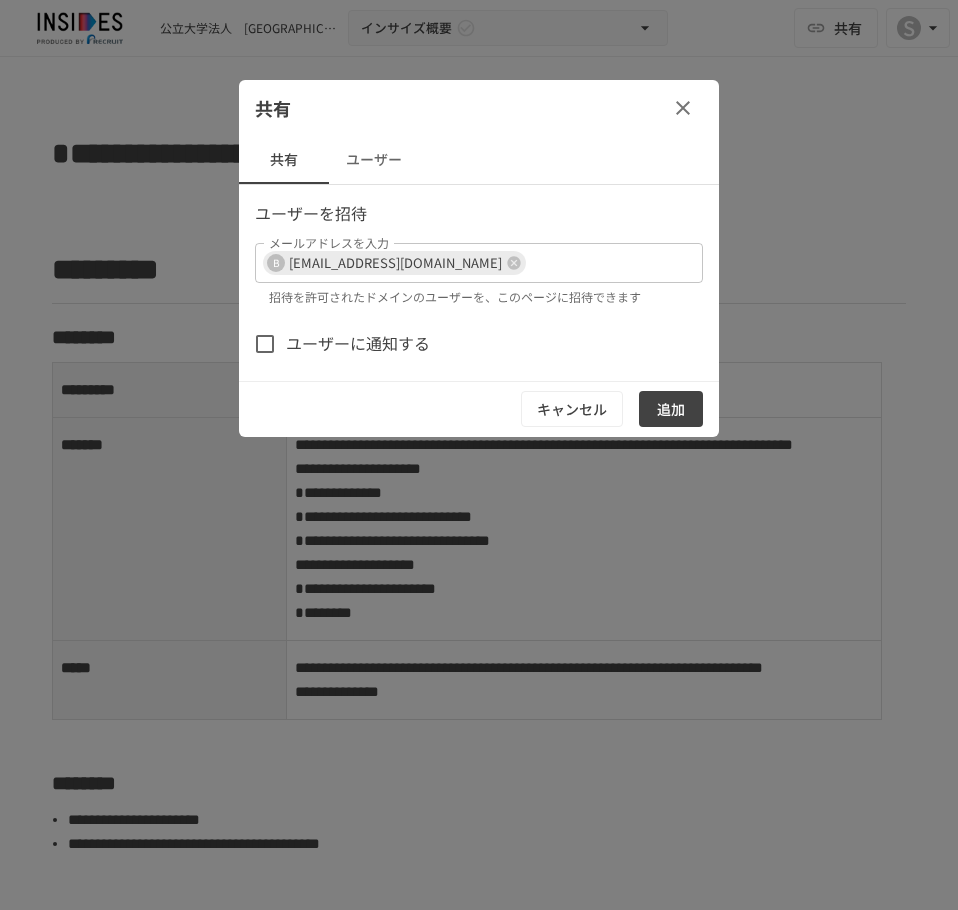 click on "ユーザーに通知する" at bounding box center [358, 344] 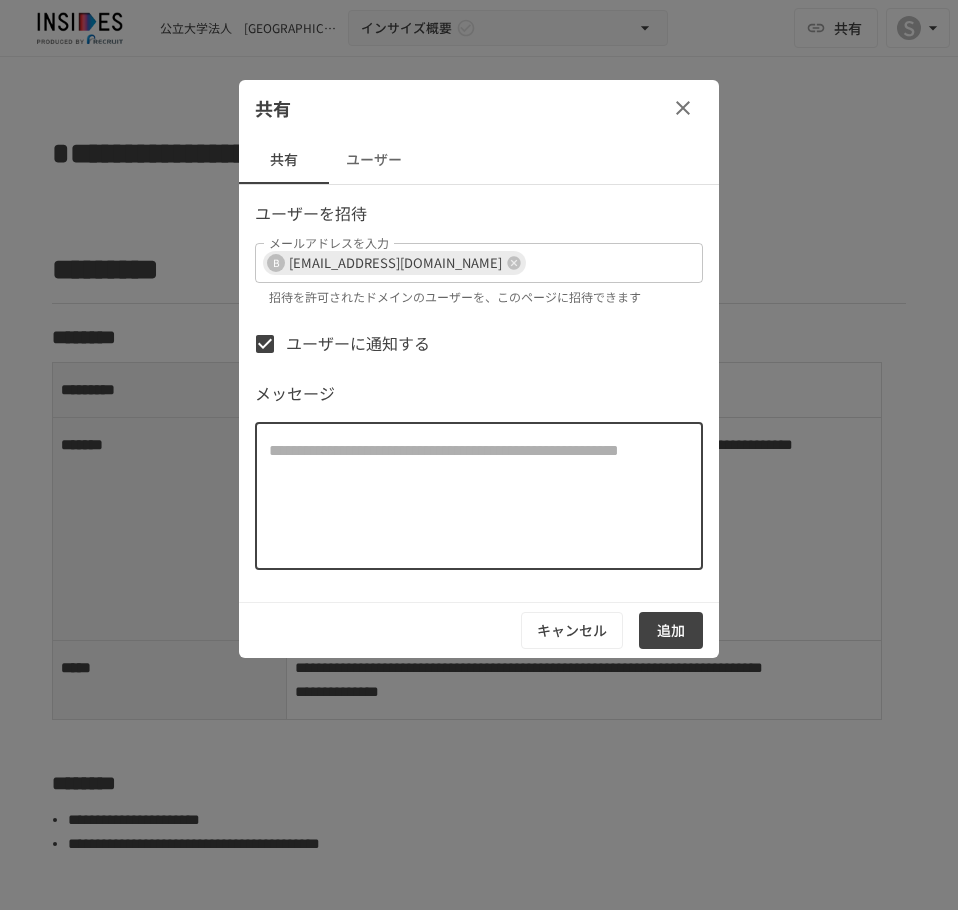 click at bounding box center (479, 496) 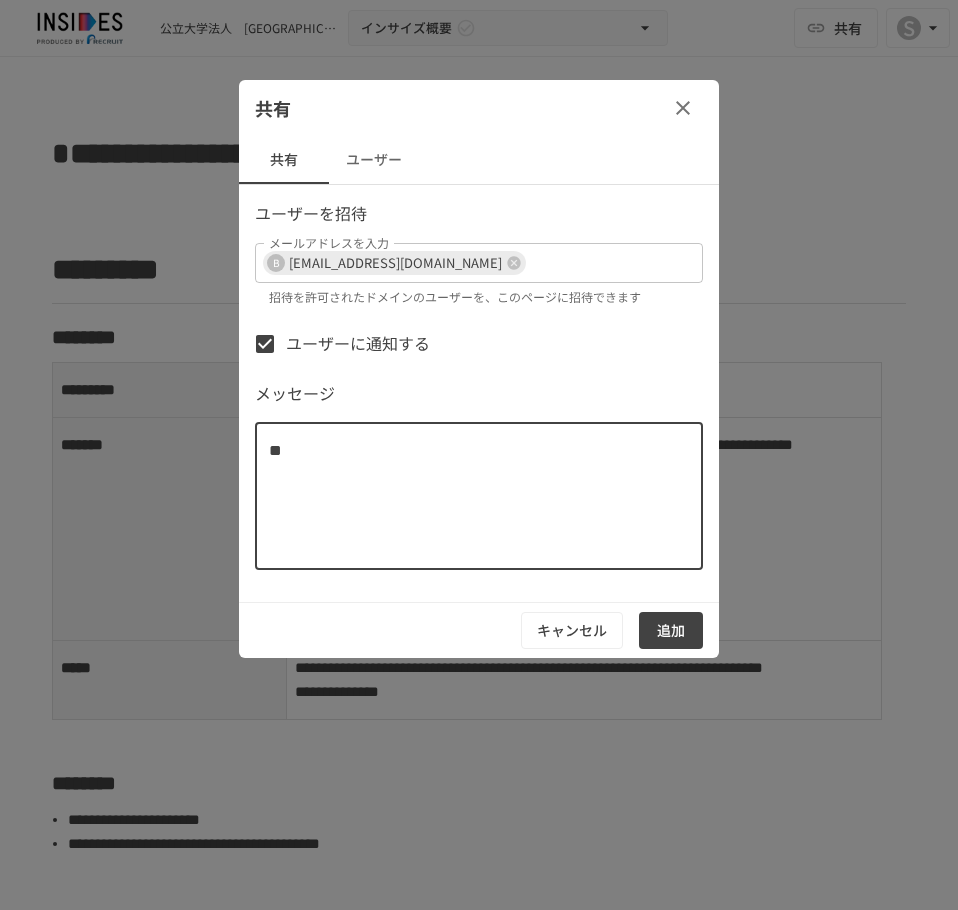 type on "*" 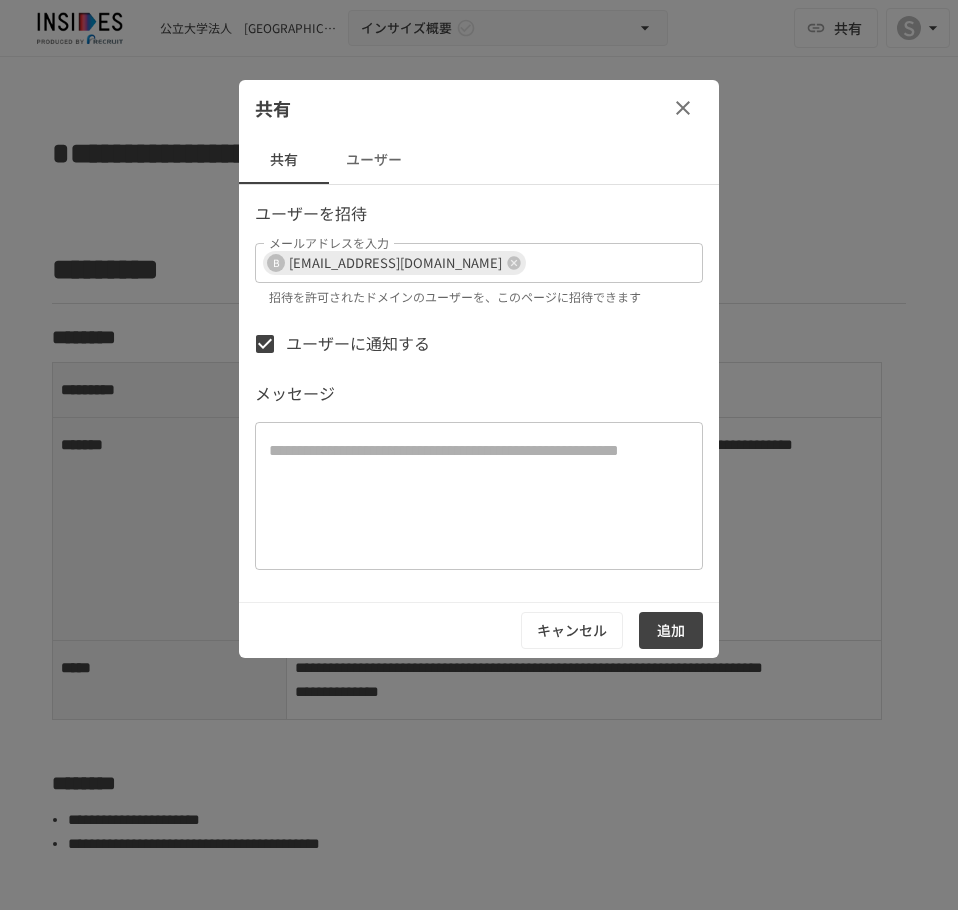 click at bounding box center (471, 496) 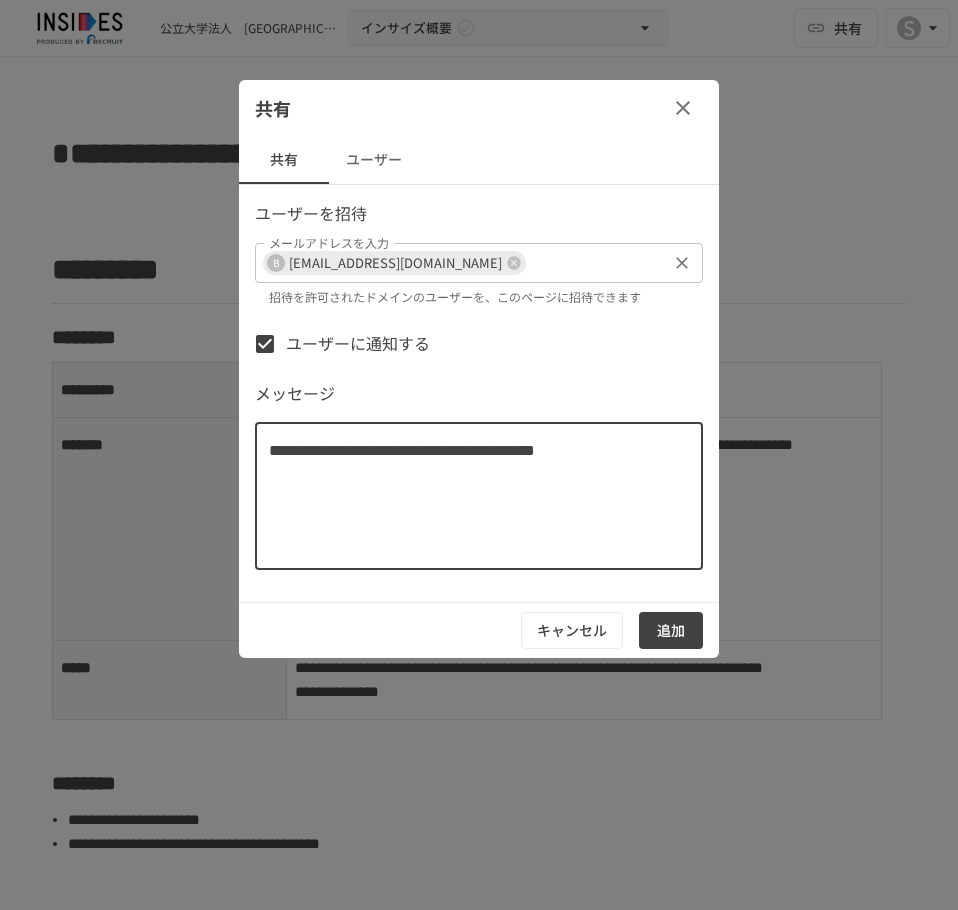 type on "**********" 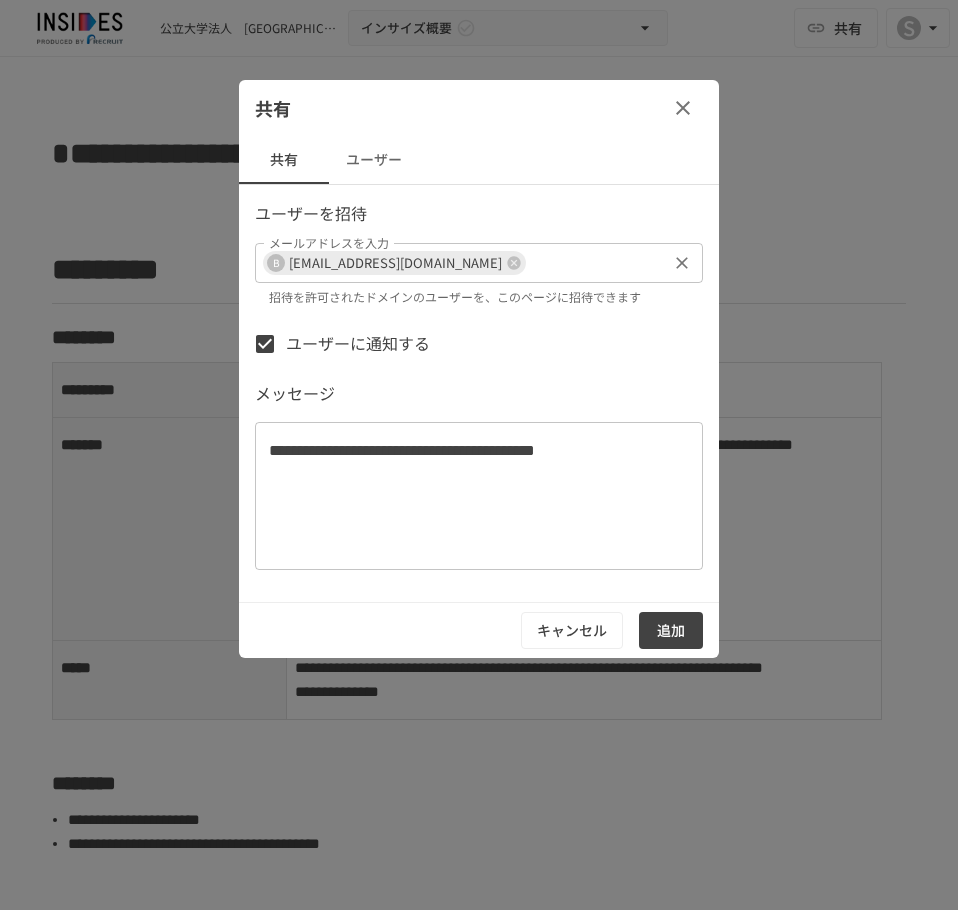 click on "メールアドレスを入力" at bounding box center (596, 263) 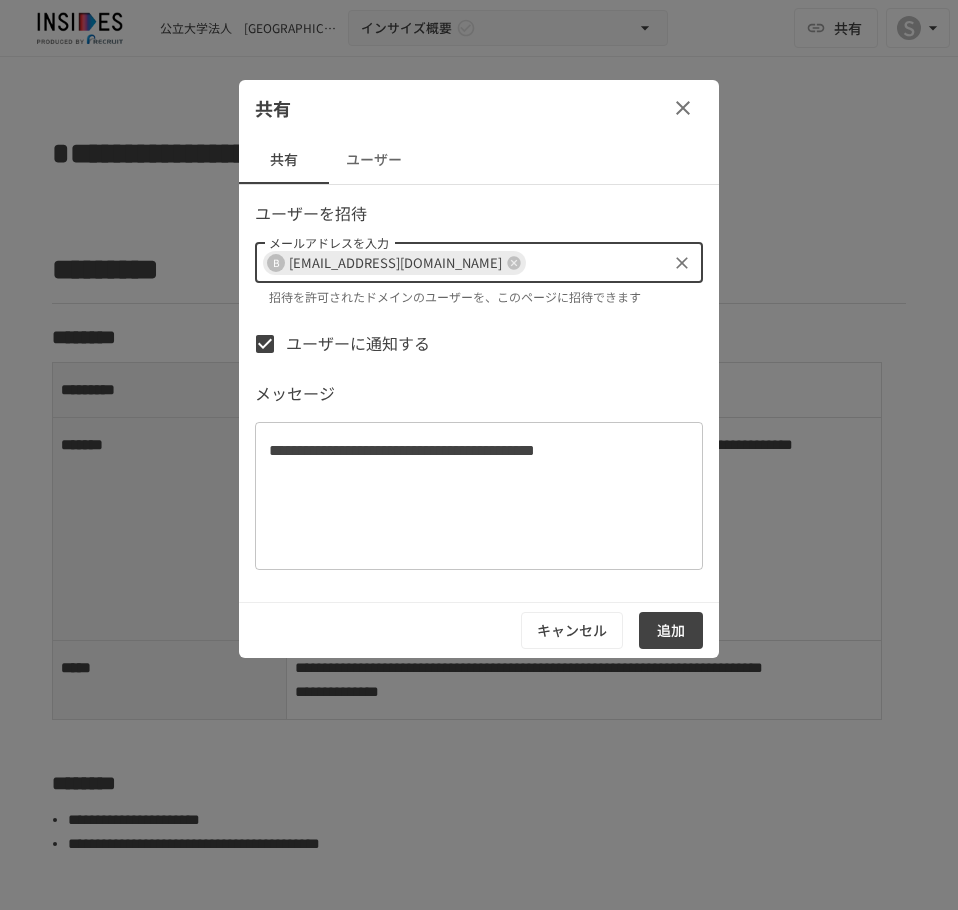 paste on "**********" 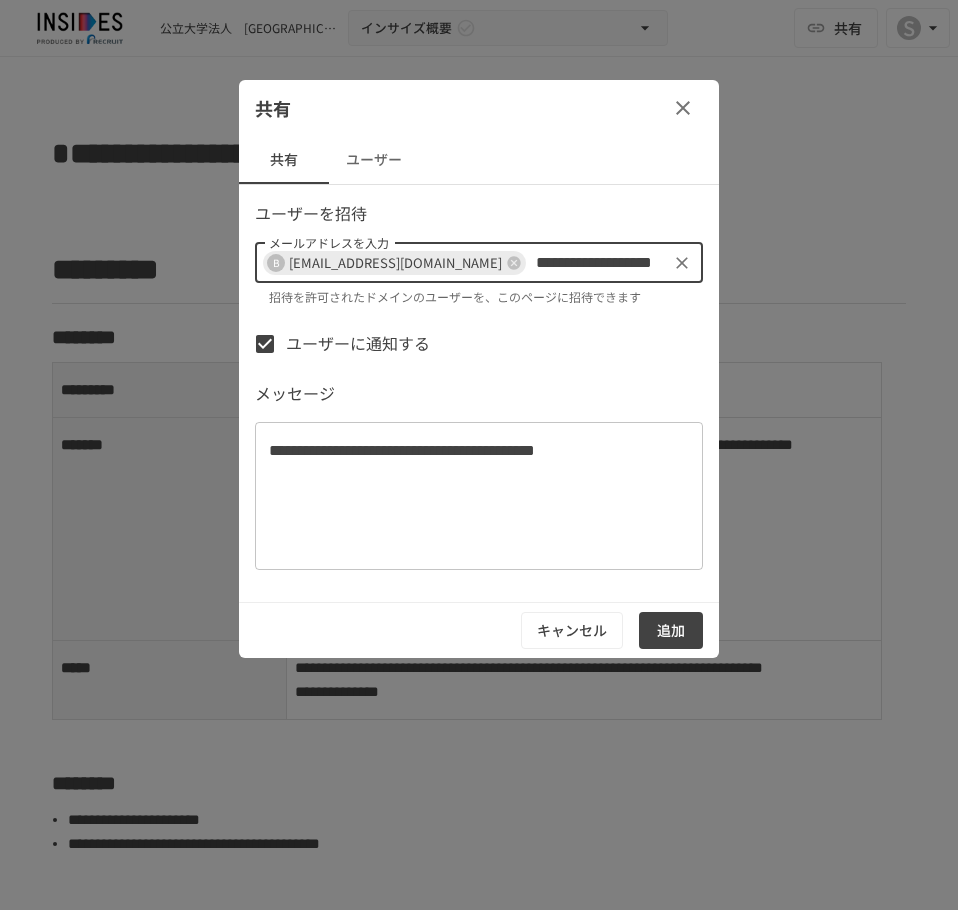 type on "**********" 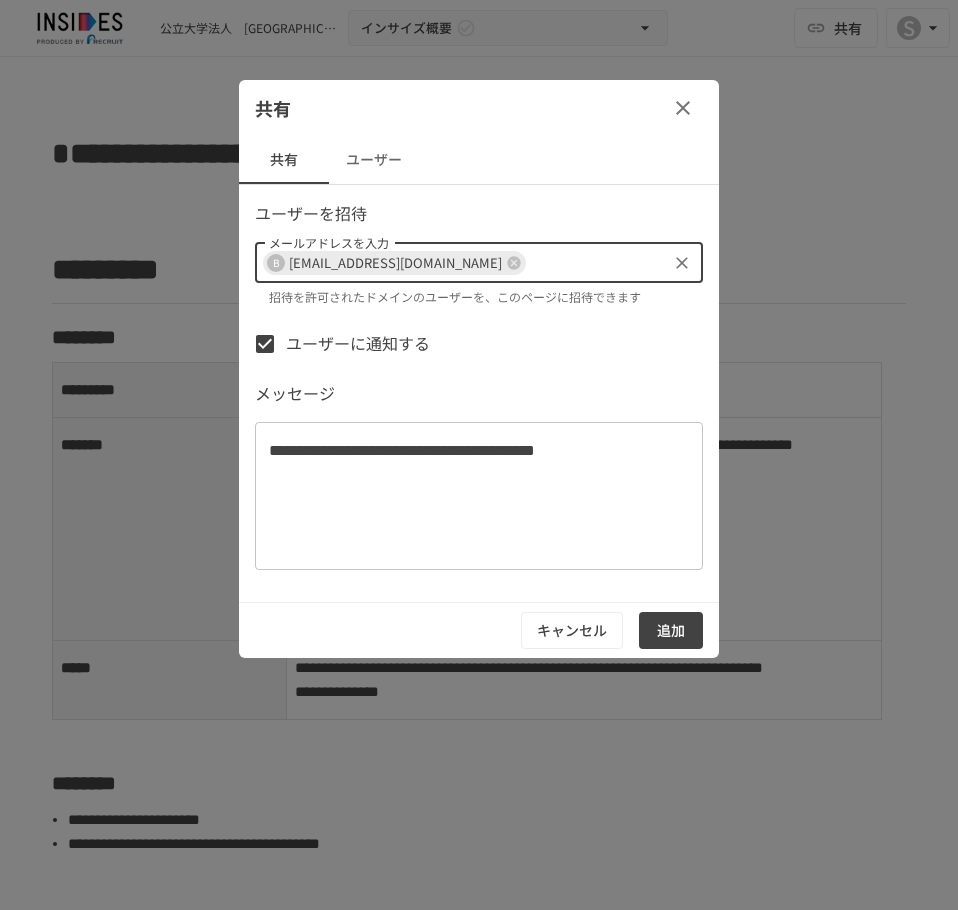 click on "**********" at bounding box center (471, 496) 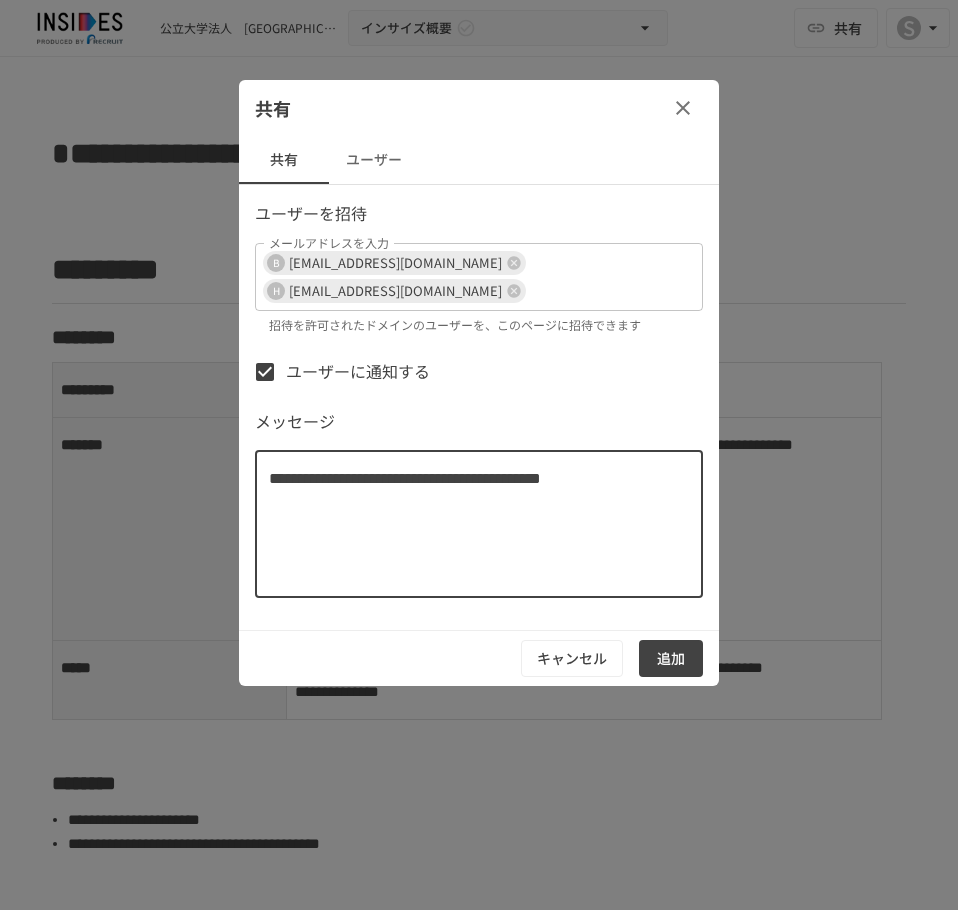 type on "**********" 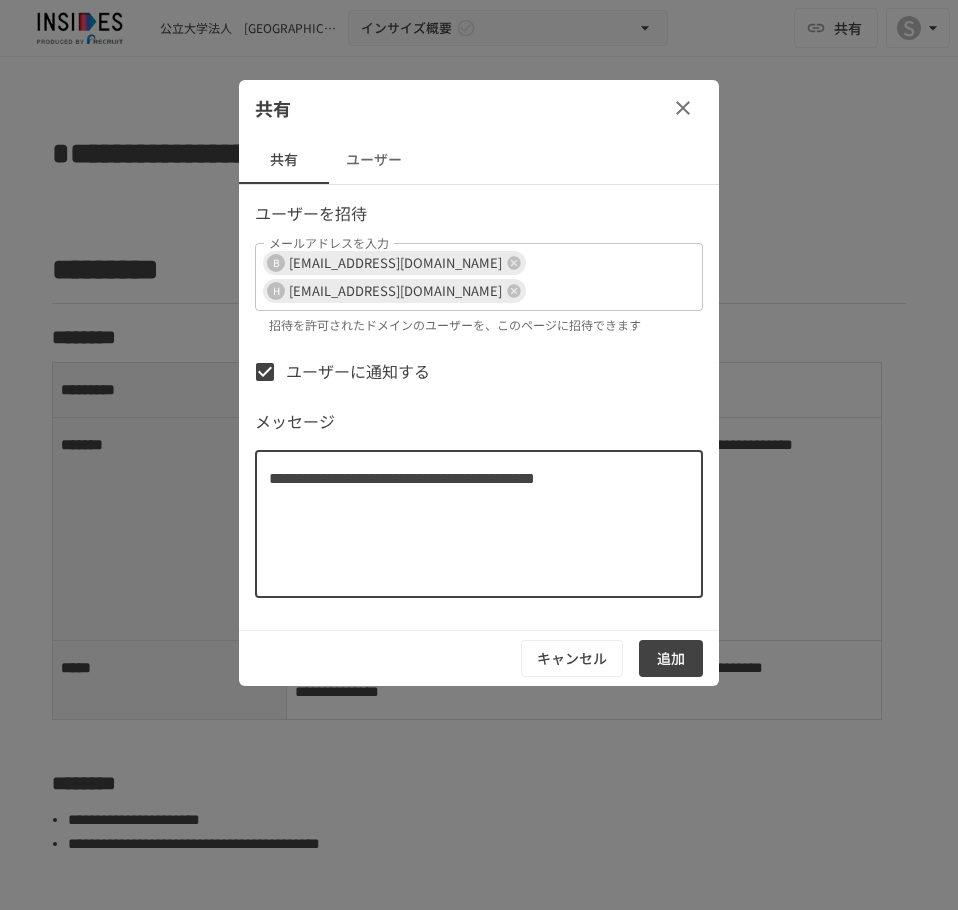 click on "ユーザー" at bounding box center (374, 160) 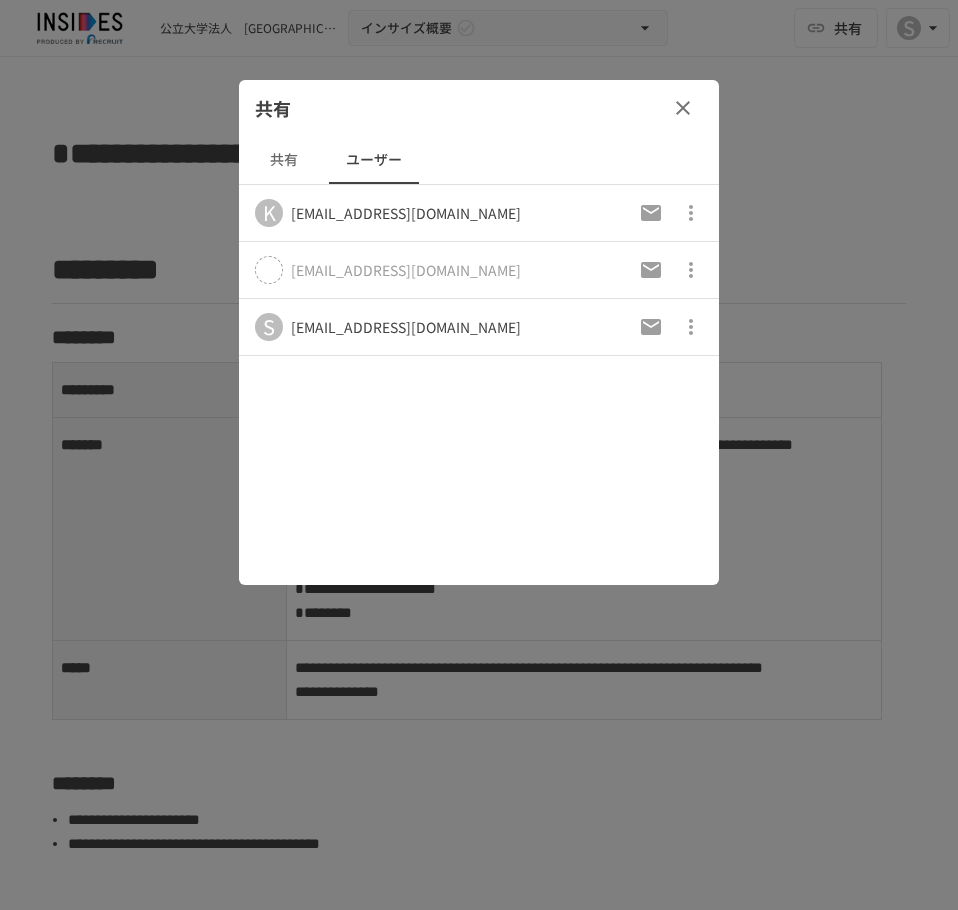 click on "共有" at bounding box center (284, 160) 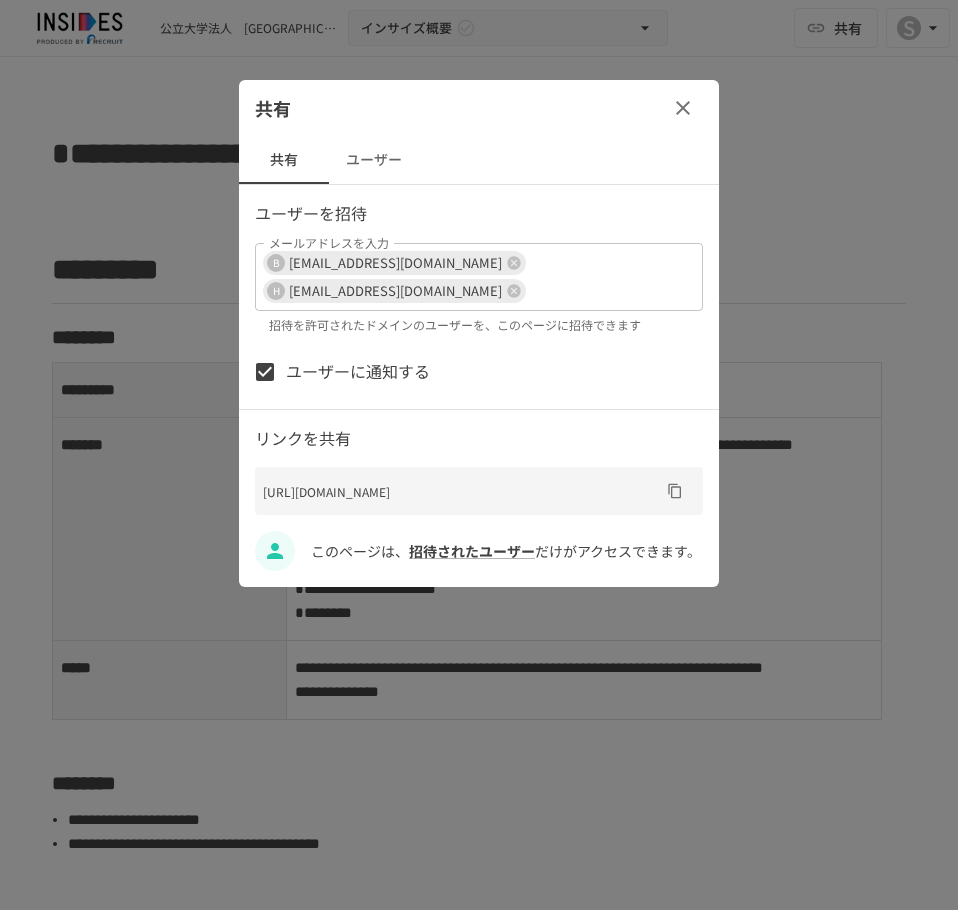 click on "ユーザーに通知する" at bounding box center (479, 372) 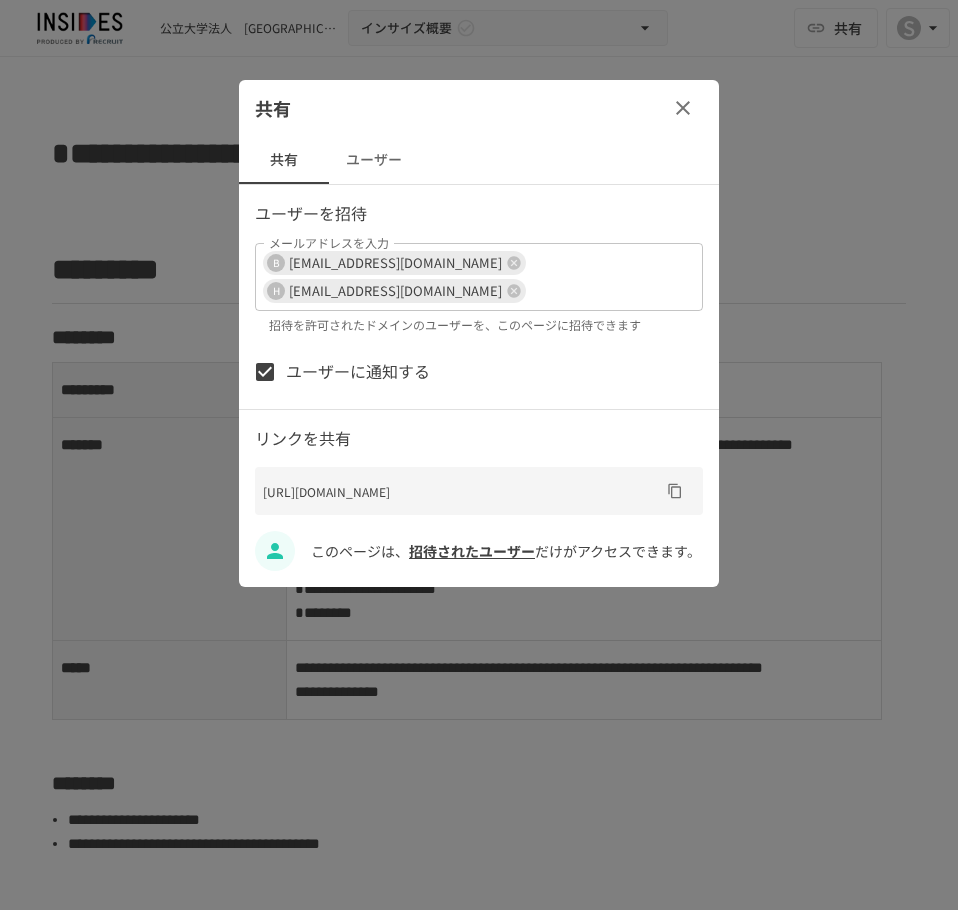 click on "招待されたユーザー" at bounding box center (472, 551) 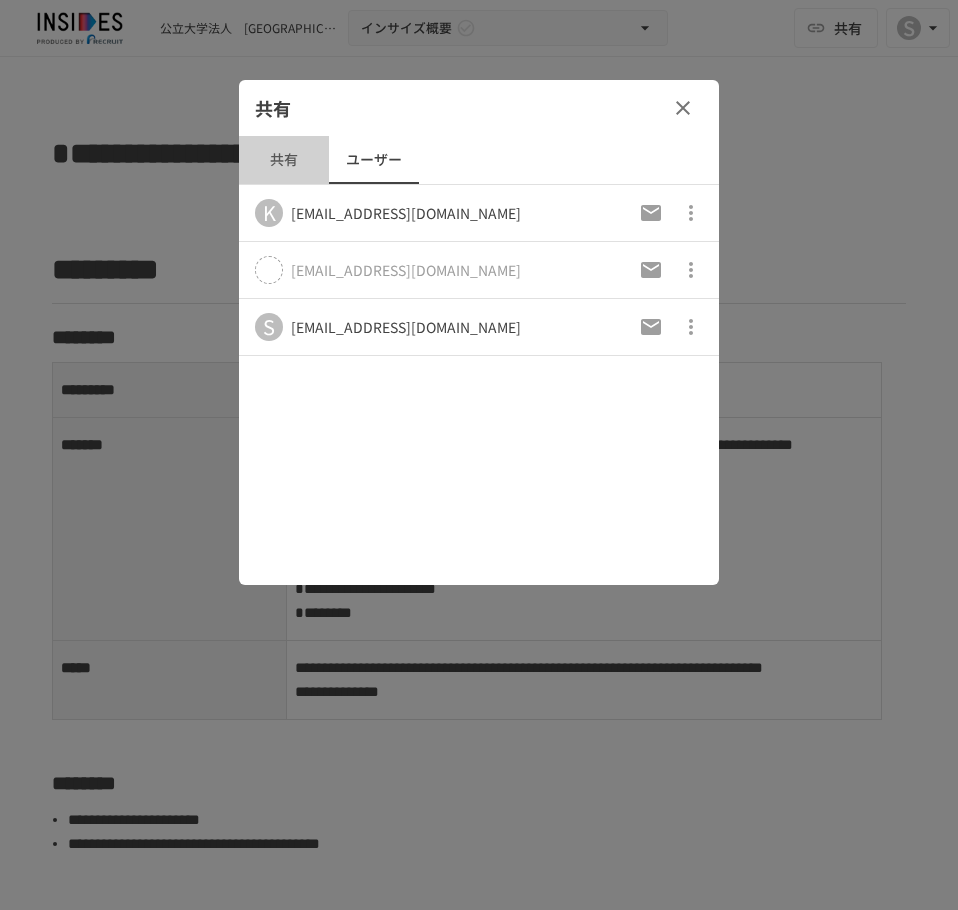 click on "共有" at bounding box center [284, 160] 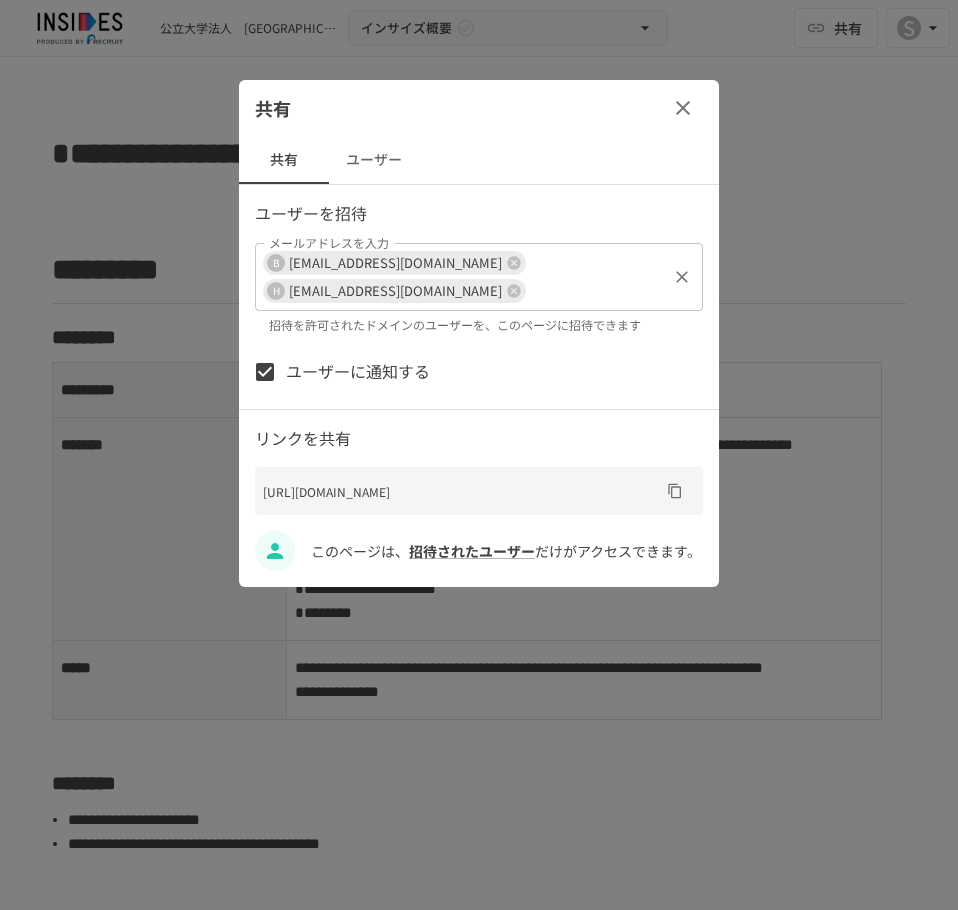 click on "besshor@omu.ac.jp" at bounding box center (395, 262) 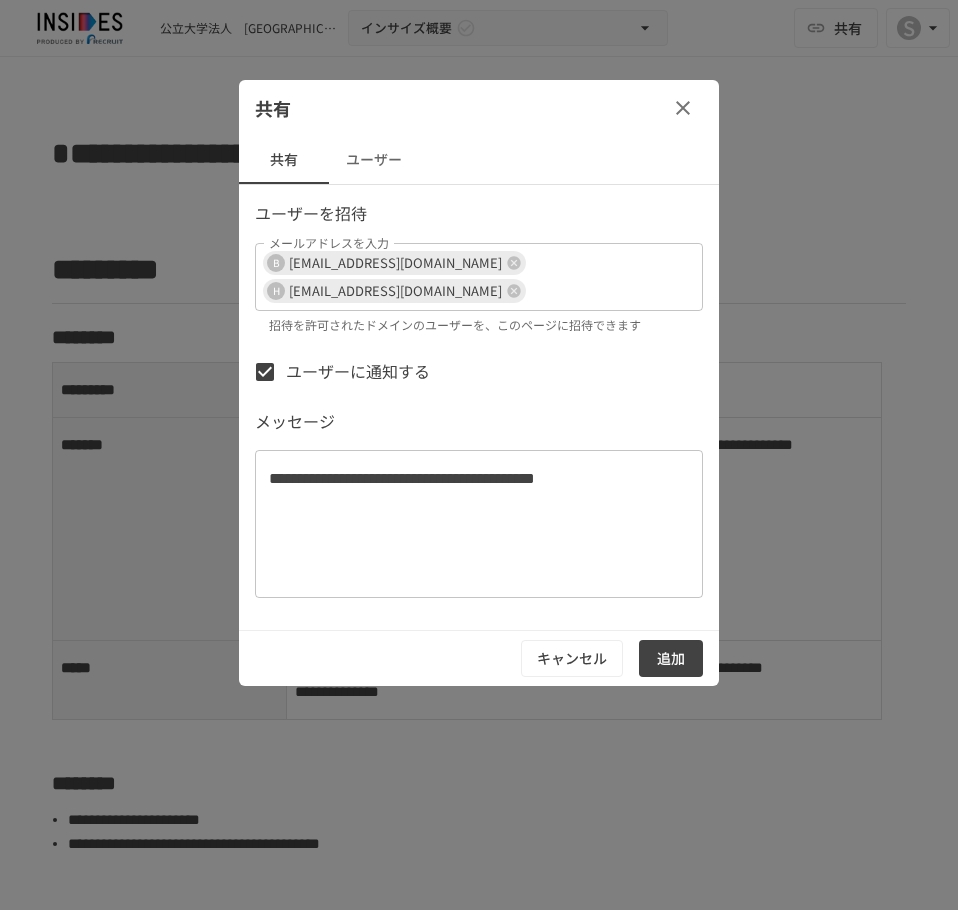 click on "追加" at bounding box center (671, 658) 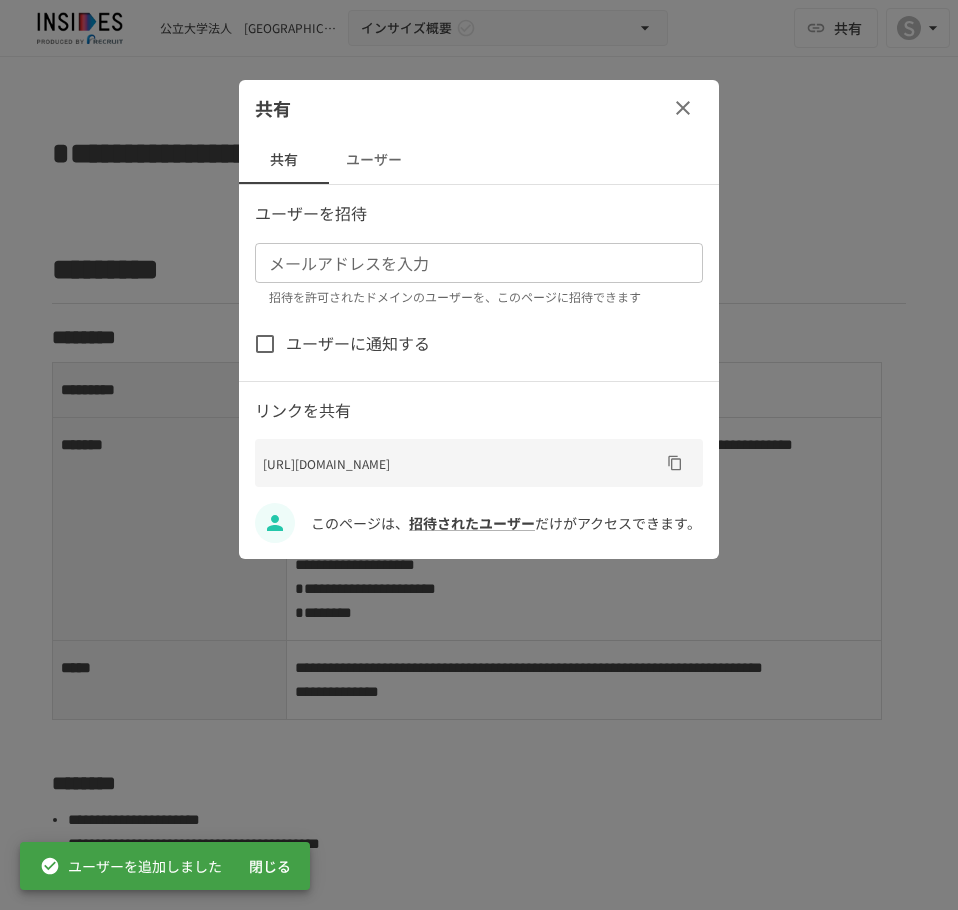 click on "ユーザー" at bounding box center [374, 160] 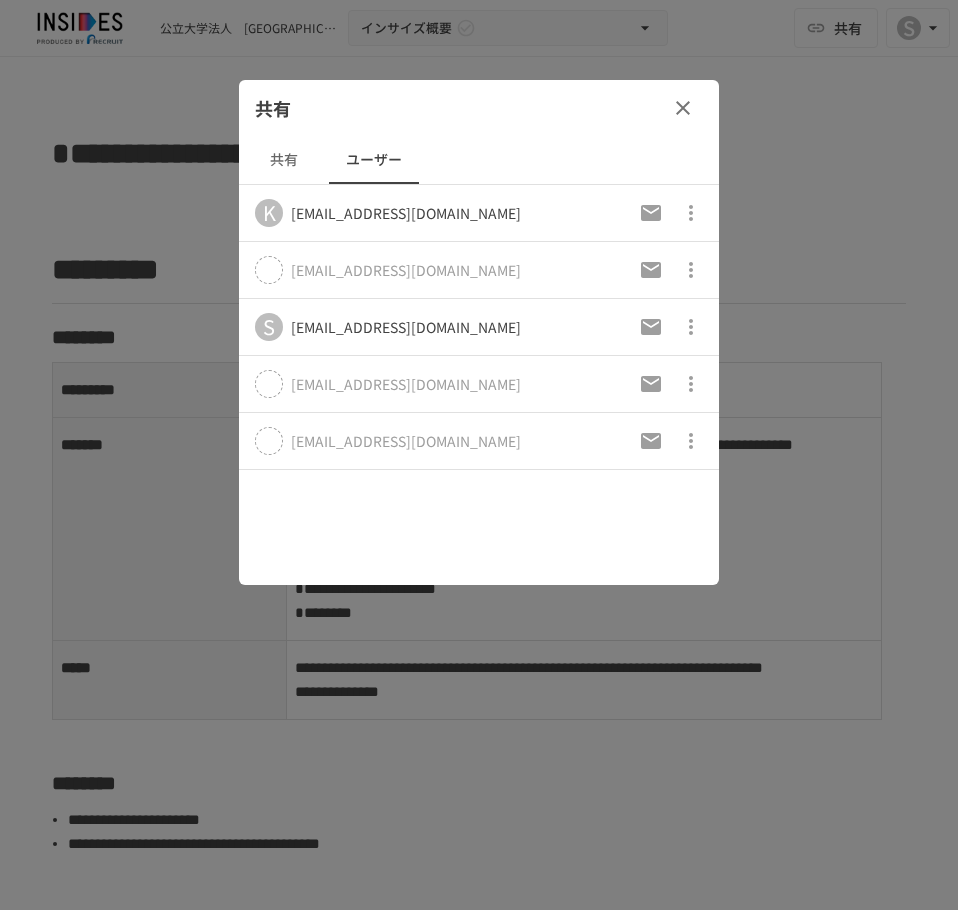 click 